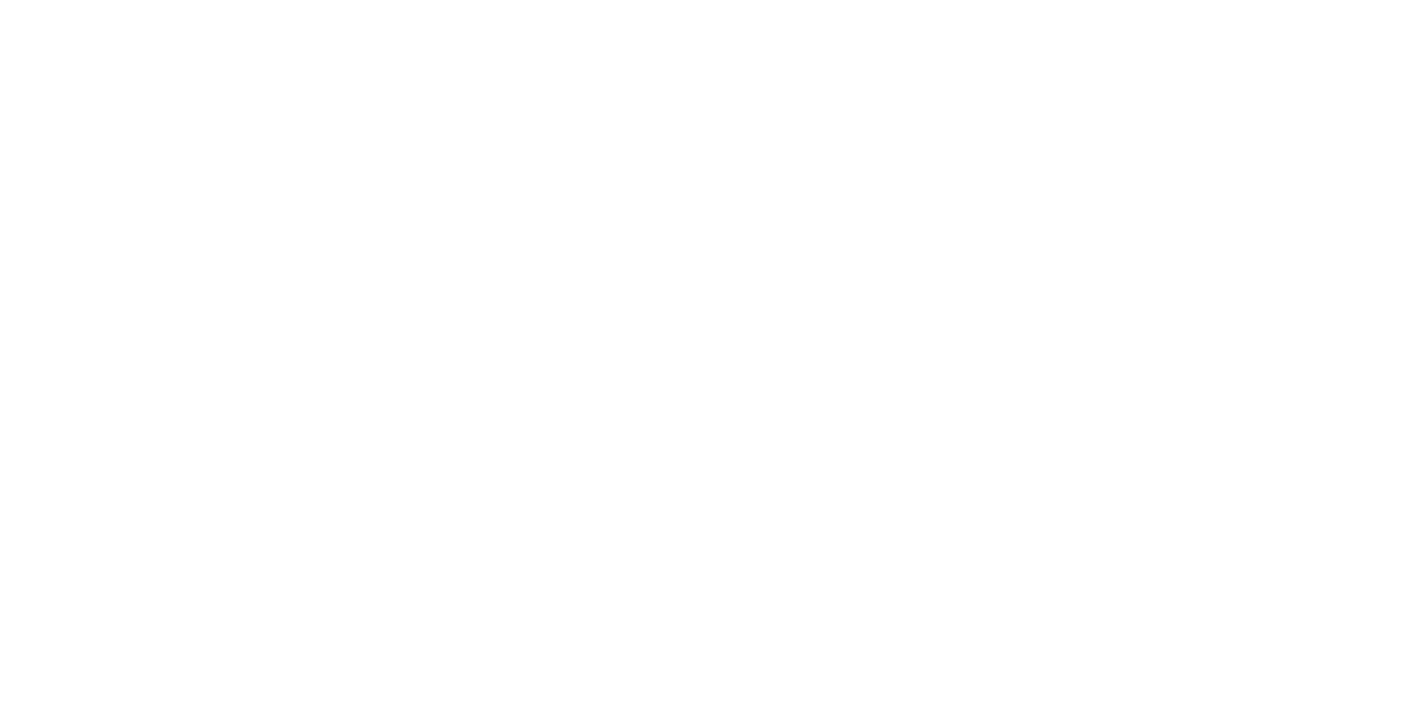 scroll, scrollTop: 0, scrollLeft: 0, axis: both 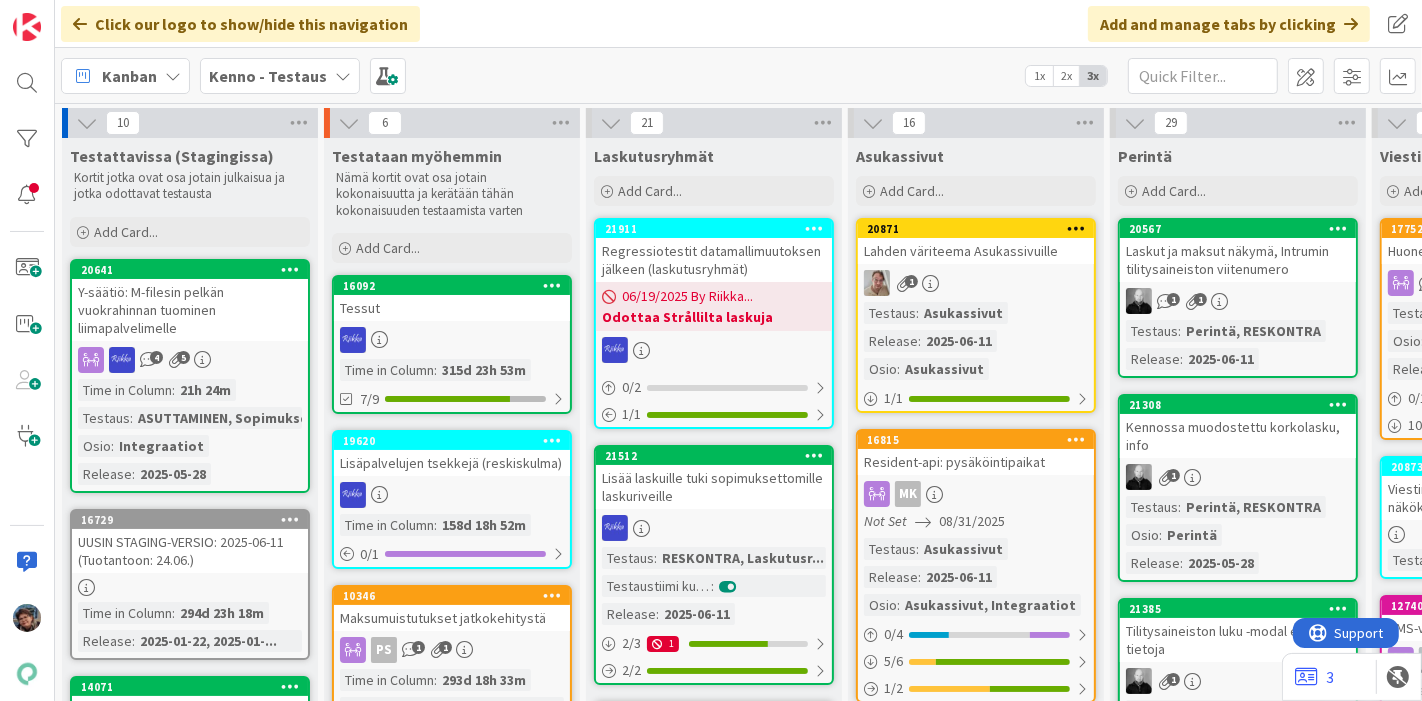 click at bounding box center [343, 76] 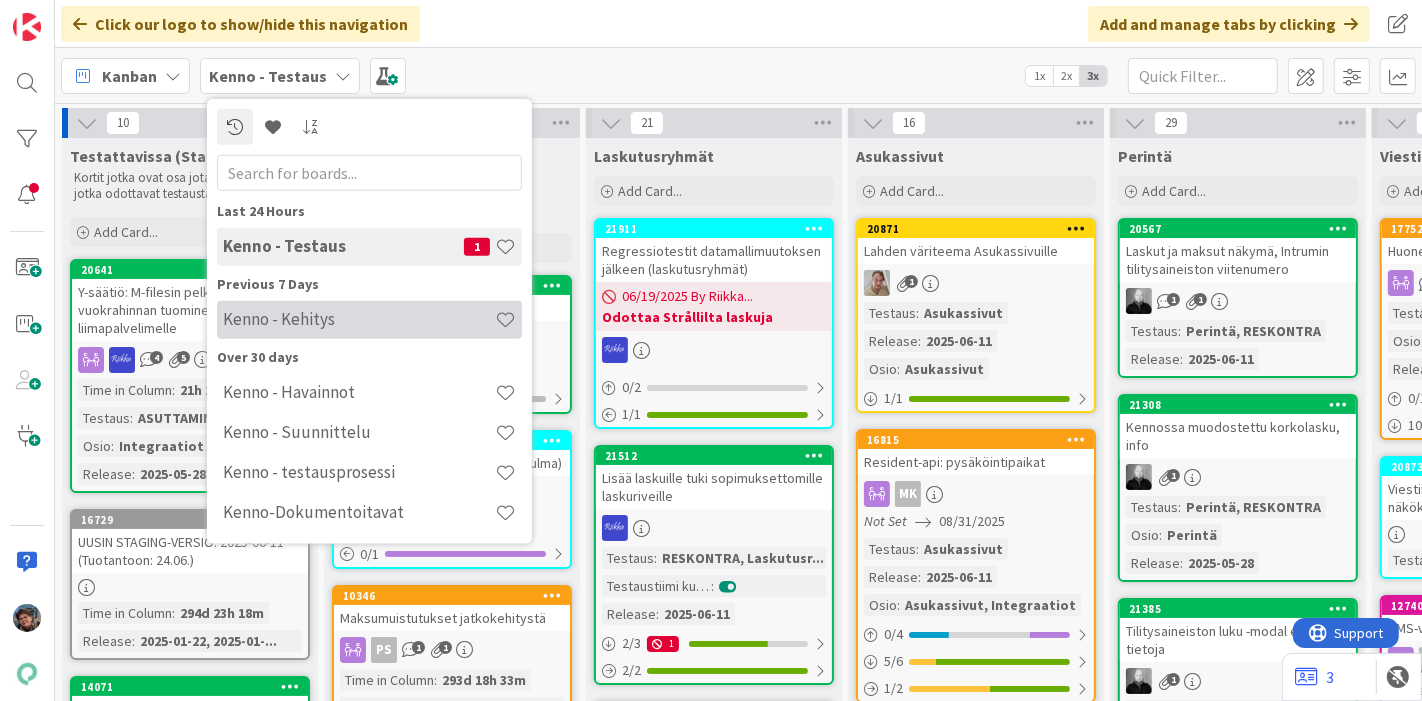 click on "Kenno - Kehitys" at bounding box center (359, 319) 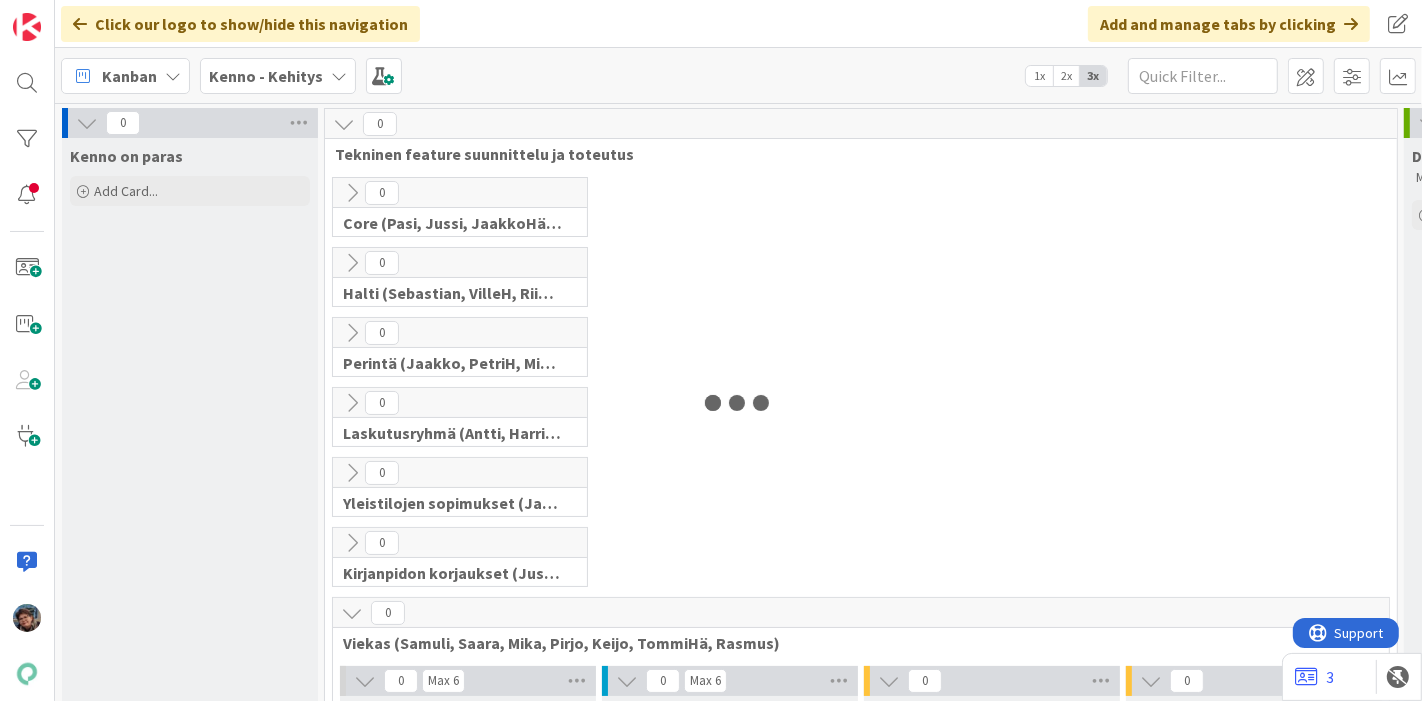scroll, scrollTop: 0, scrollLeft: 0, axis: both 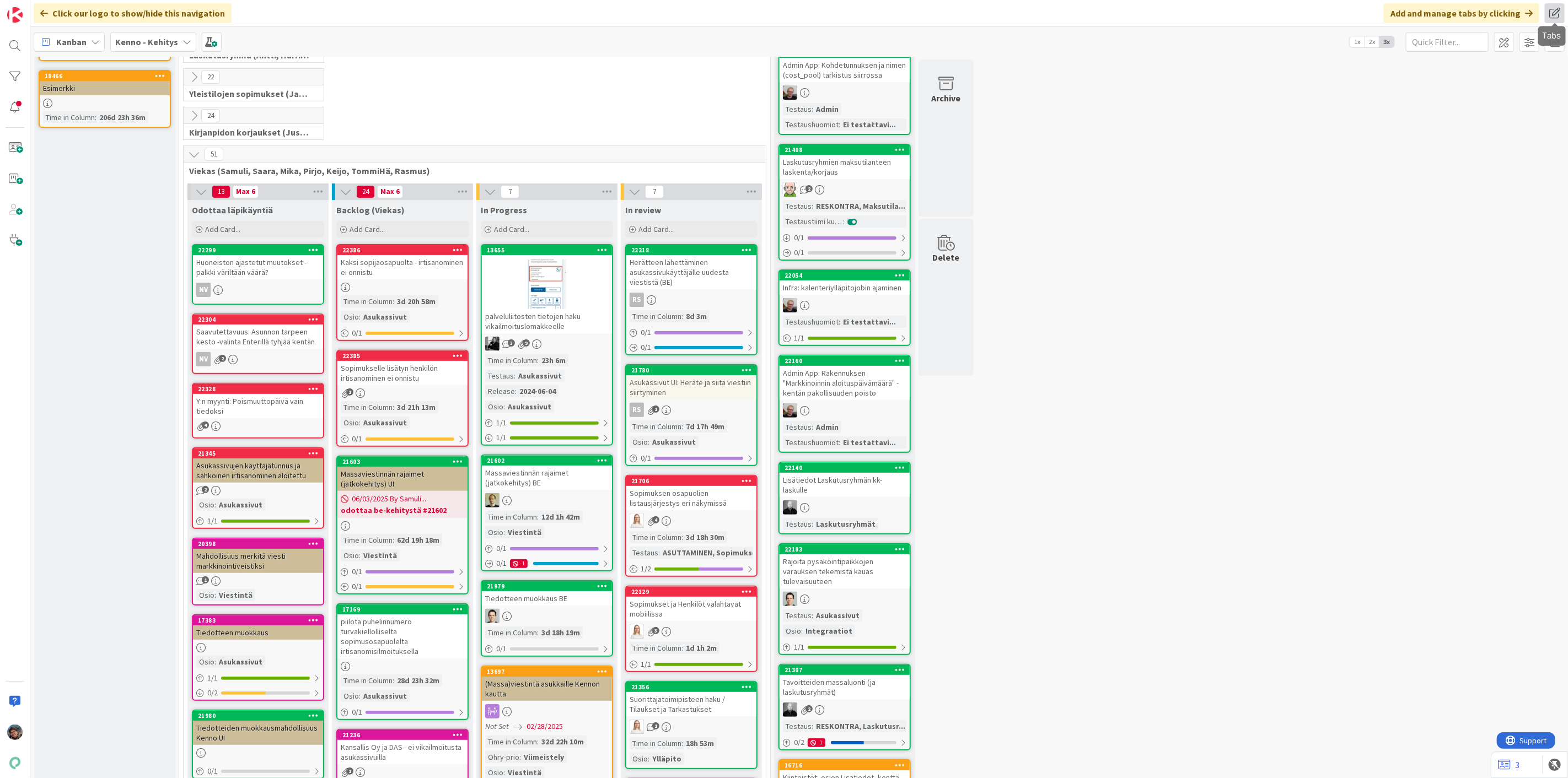 click at bounding box center [1555, 13] 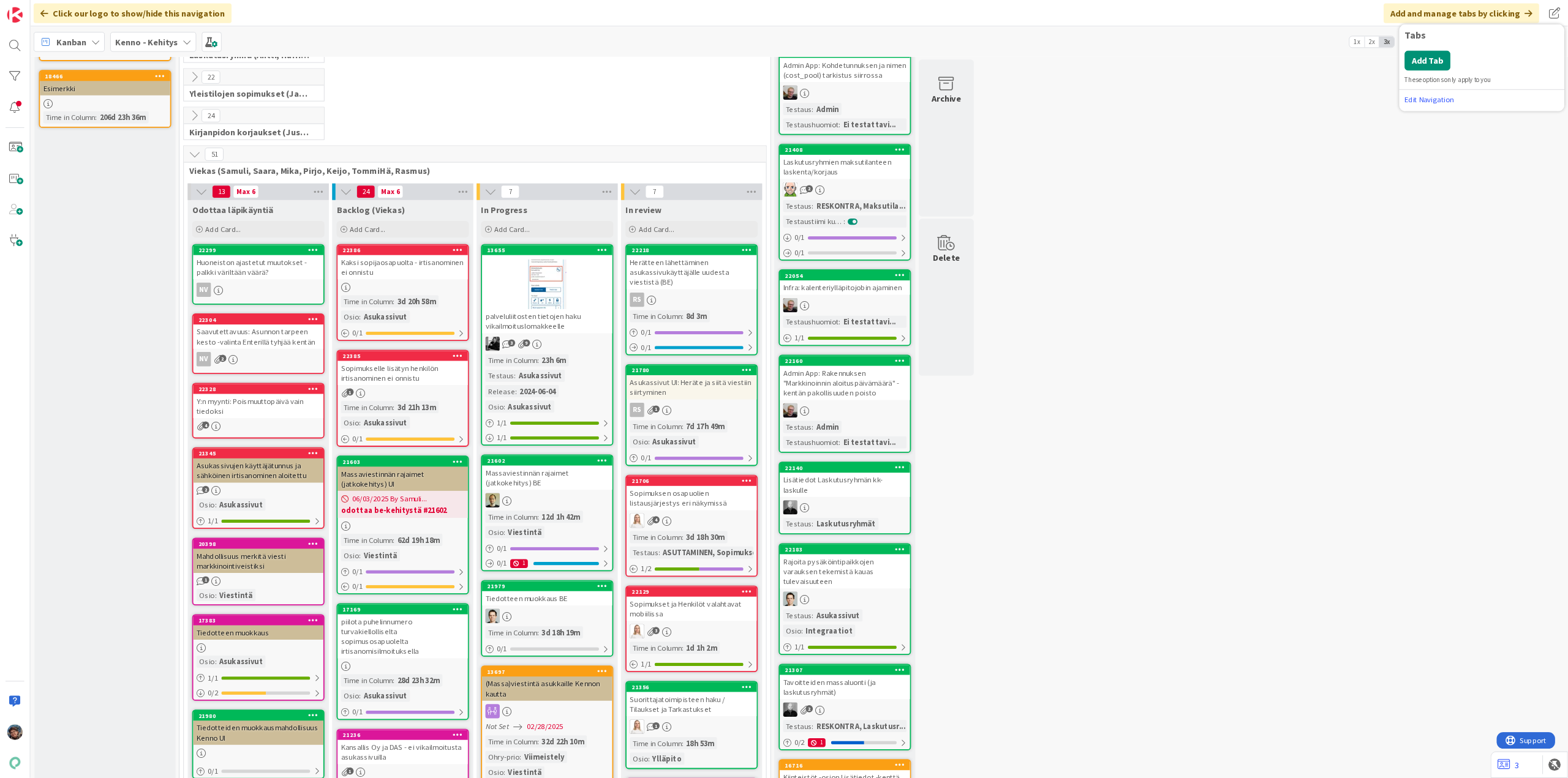 scroll, scrollTop: 204, scrollLeft: 0, axis: vertical 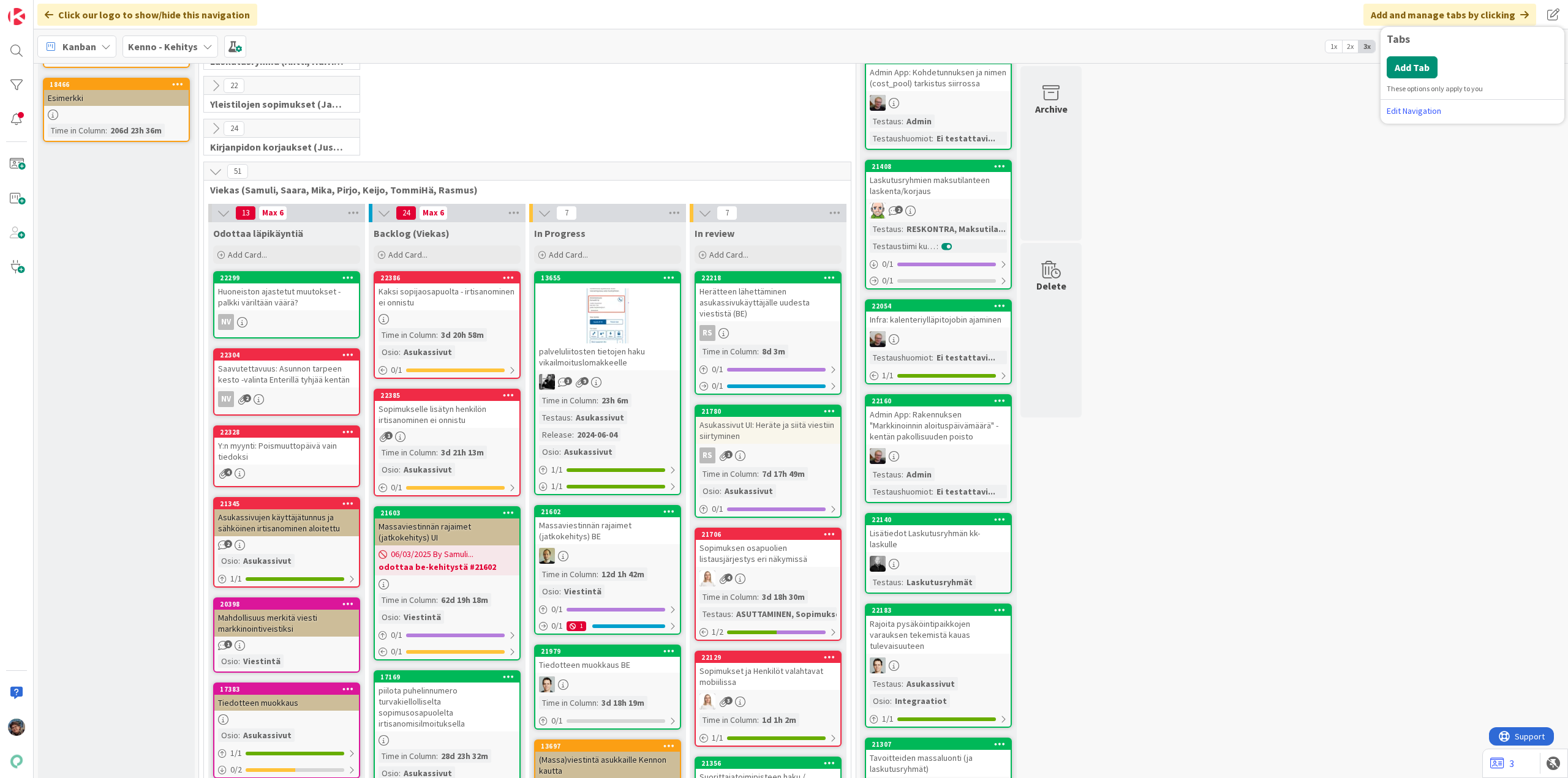 drag, startPoint x: 1710, startPoint y: 1, endPoint x: 1294, endPoint y: 99, distance: 427.3874 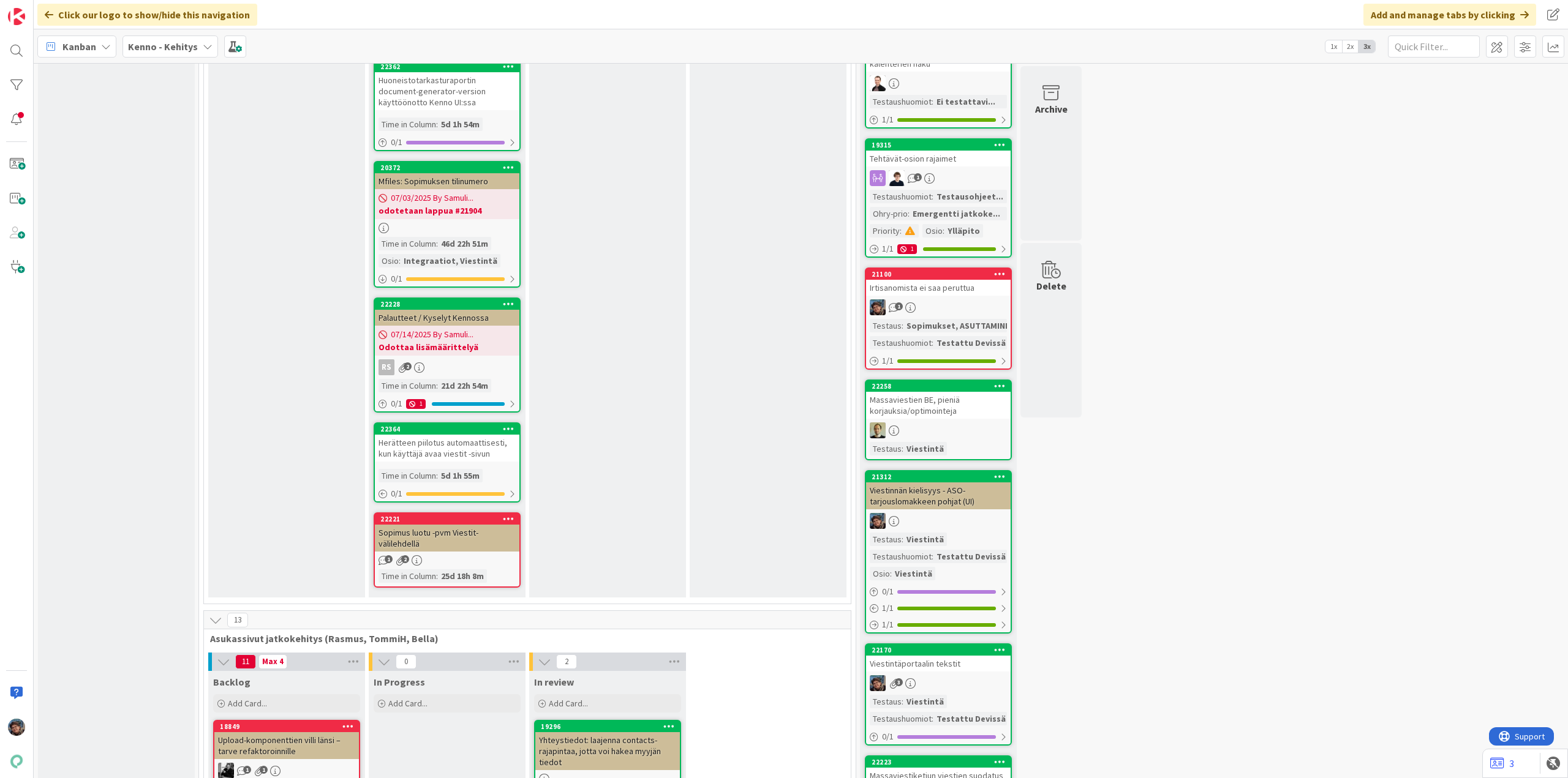 scroll, scrollTop: 2816, scrollLeft: 0, axis: vertical 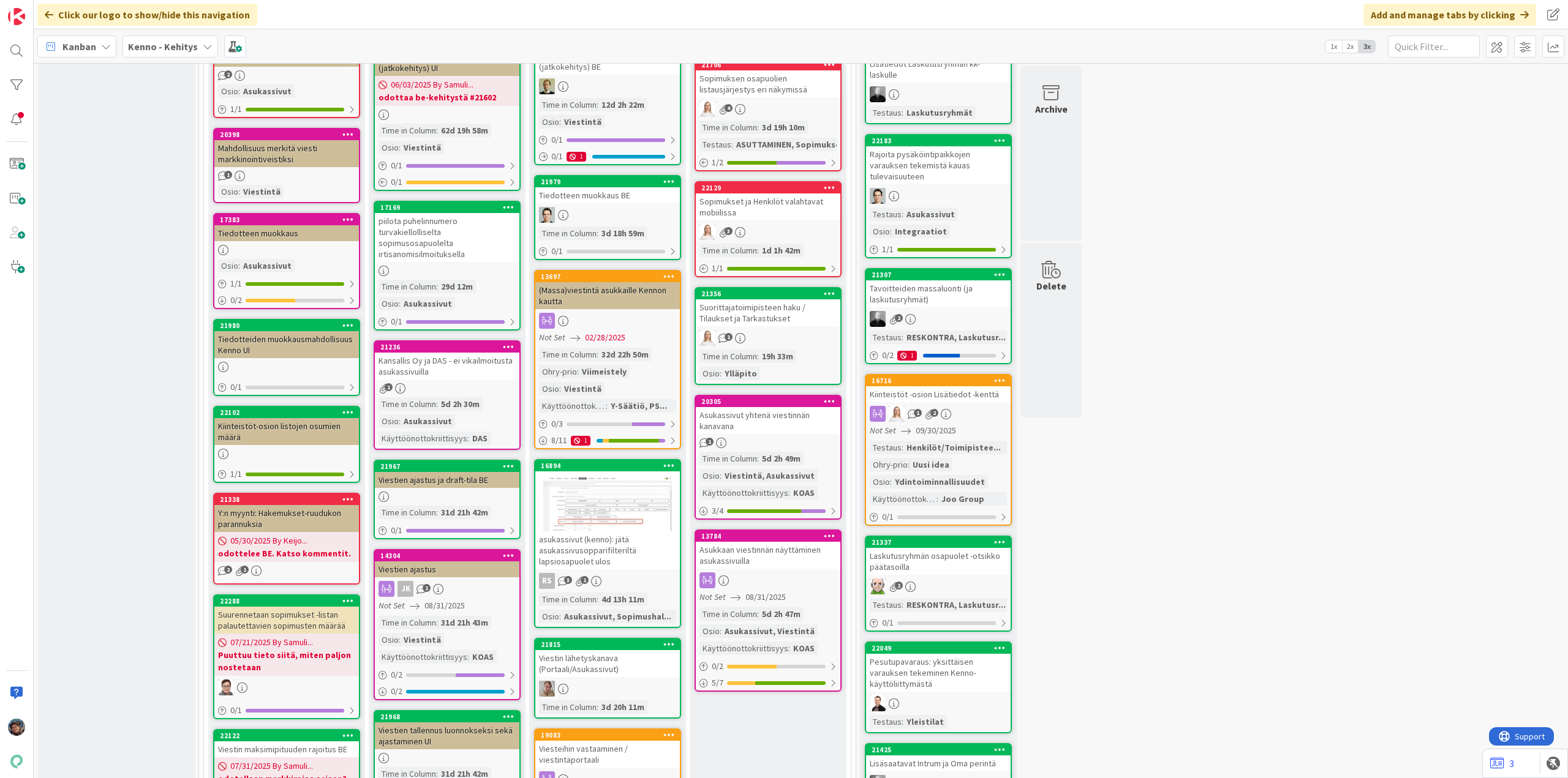 click on "Testaus : Henkilöt/Toimipistee... Ohry-prio : Uusi idea Osio : Ydintoiminnallisuudet Käyttöönottokriittisyys : Joo Group" at bounding box center (938, 473) 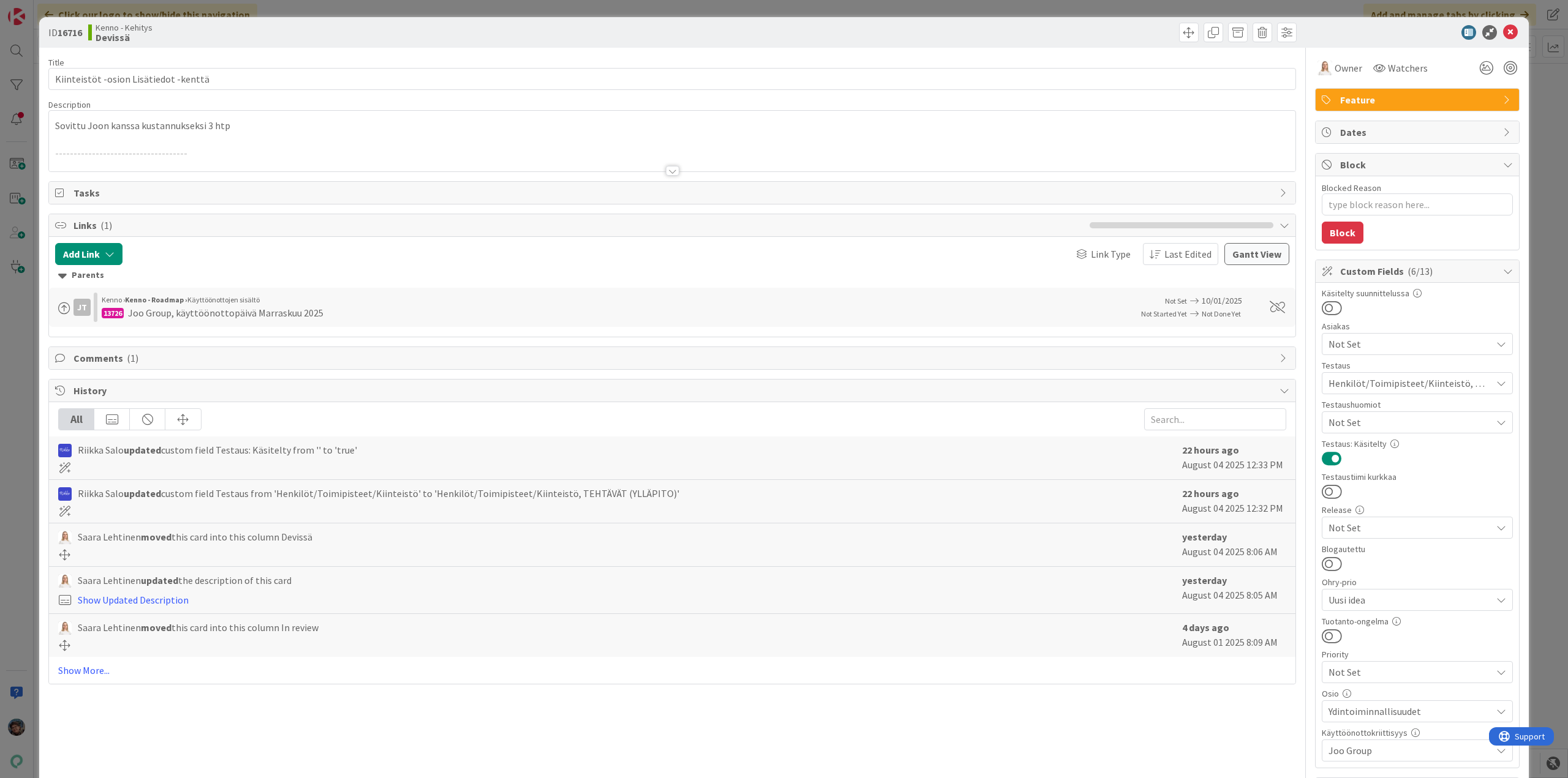scroll, scrollTop: 0, scrollLeft: 0, axis: both 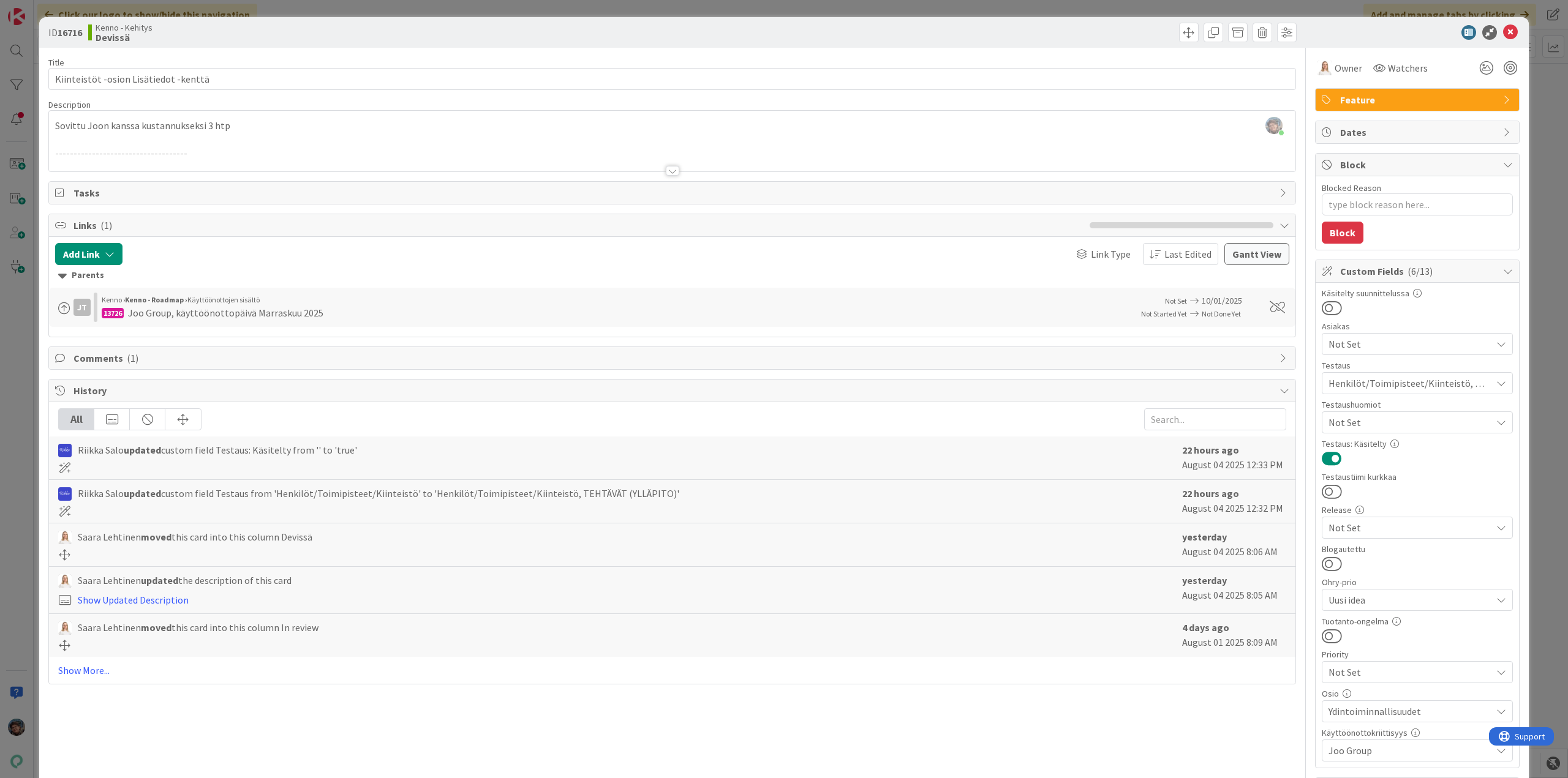 click at bounding box center [673, 171] 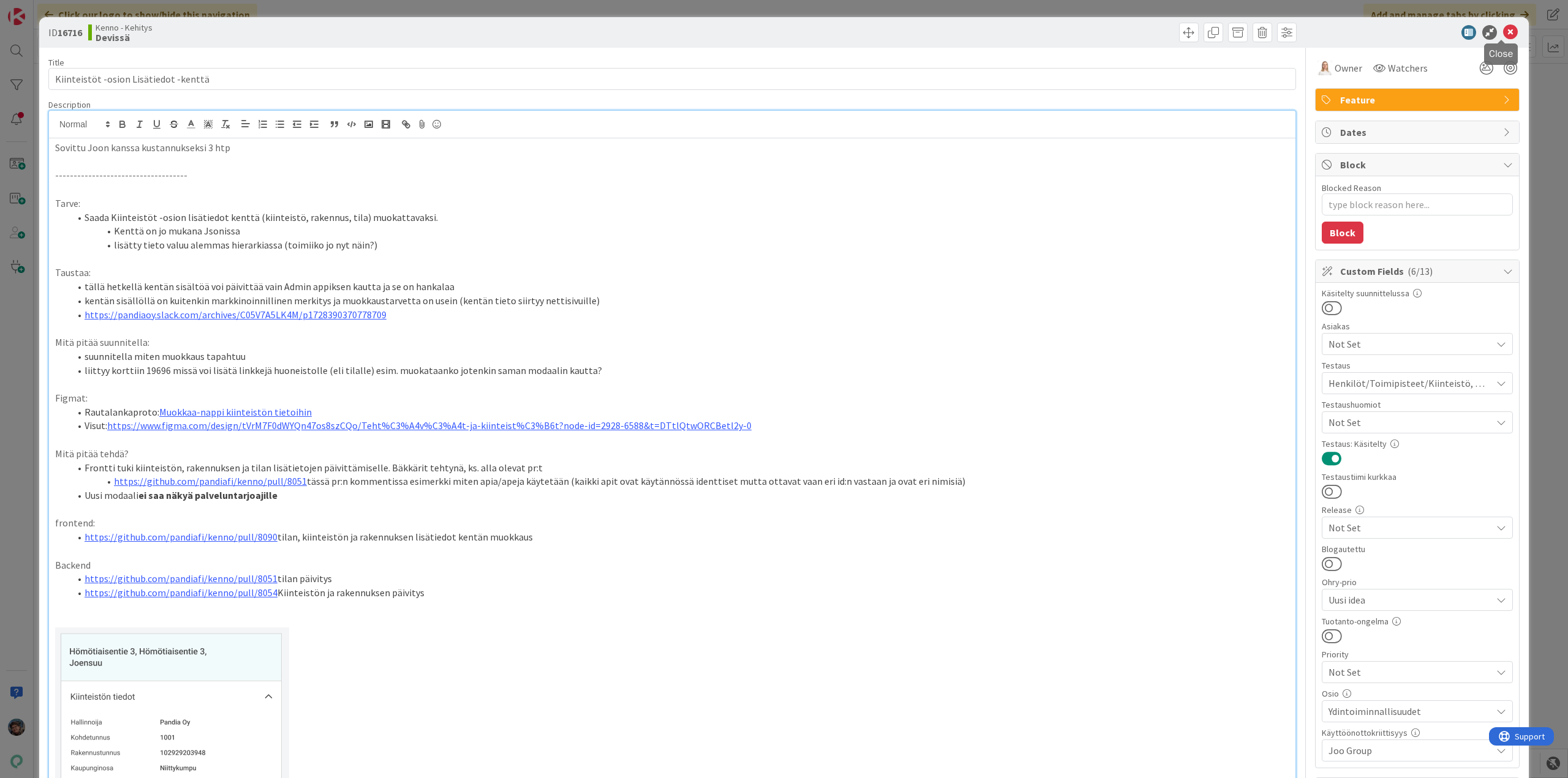 click at bounding box center (1510, 32) 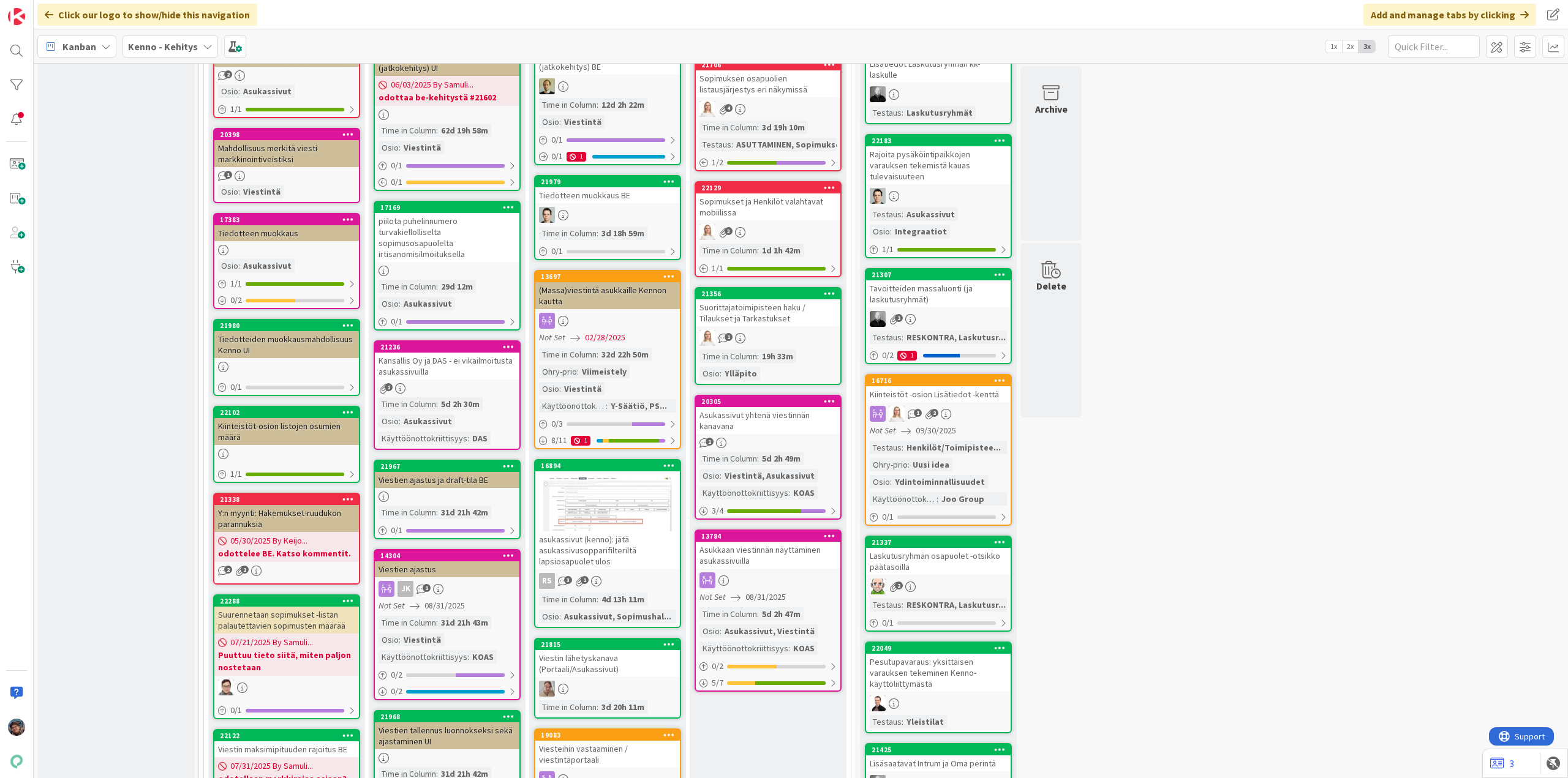 scroll, scrollTop: 0, scrollLeft: 0, axis: both 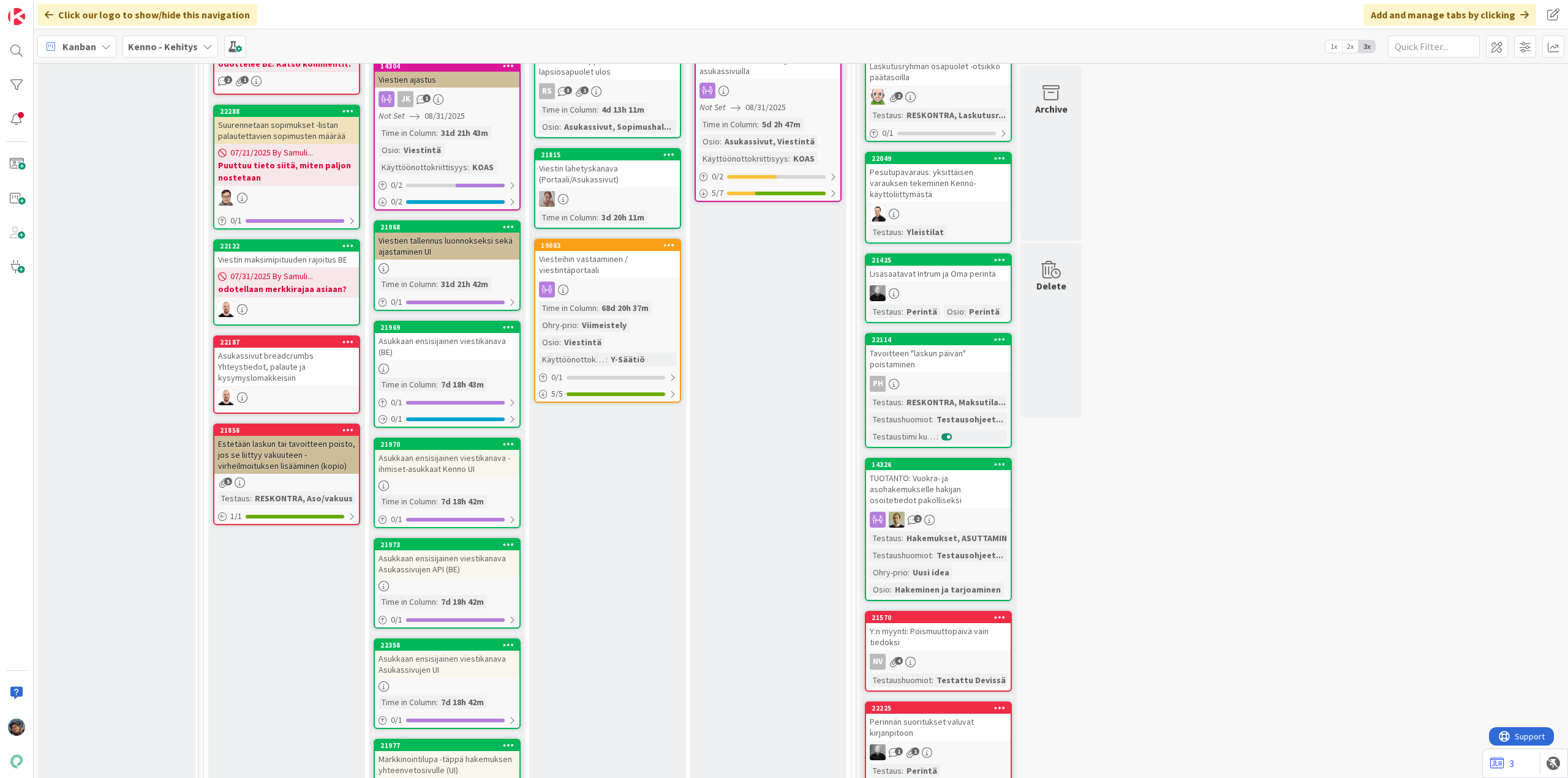 click on "PH" at bounding box center [938, 384] 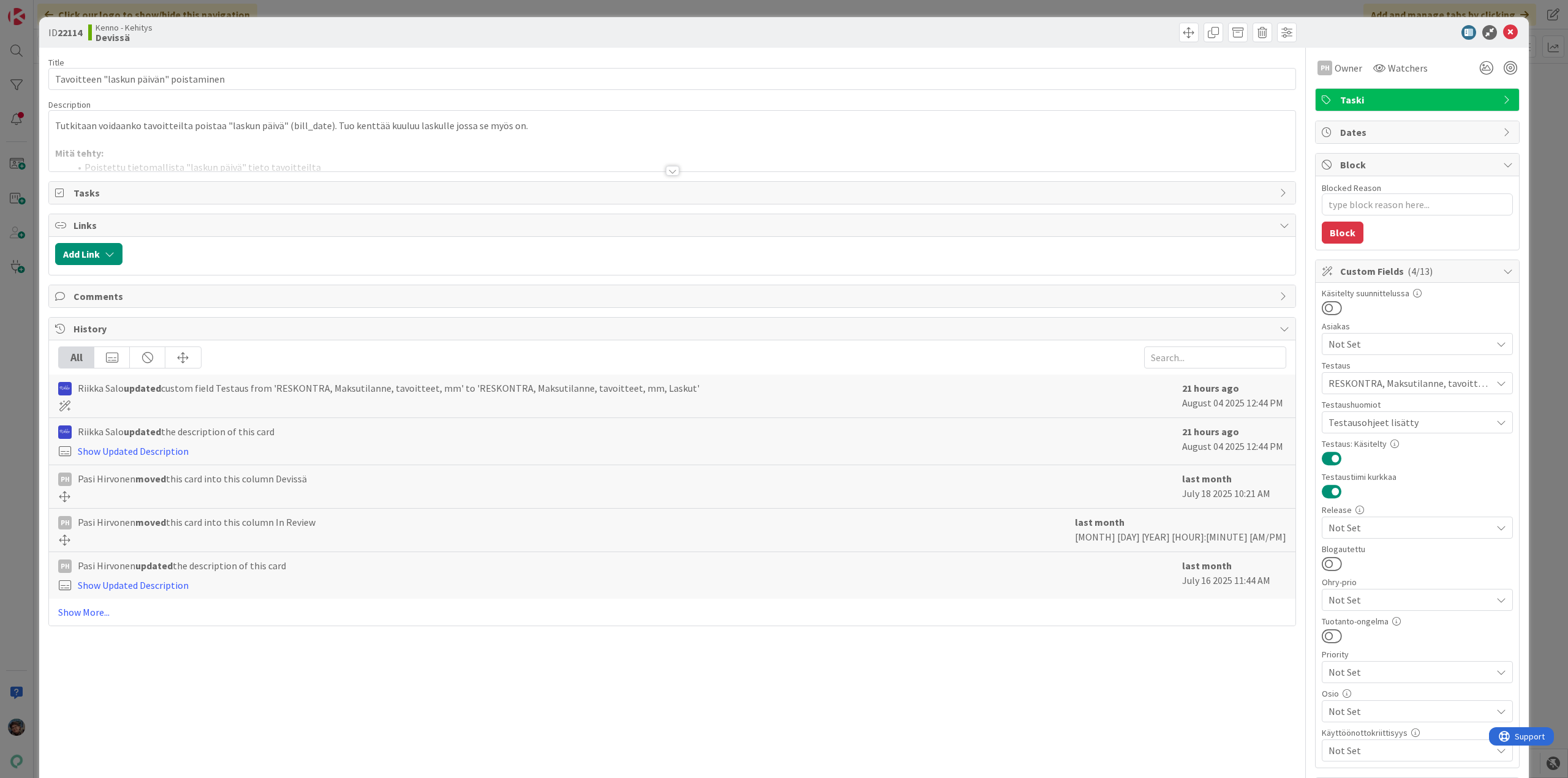 scroll, scrollTop: 0, scrollLeft: 0, axis: both 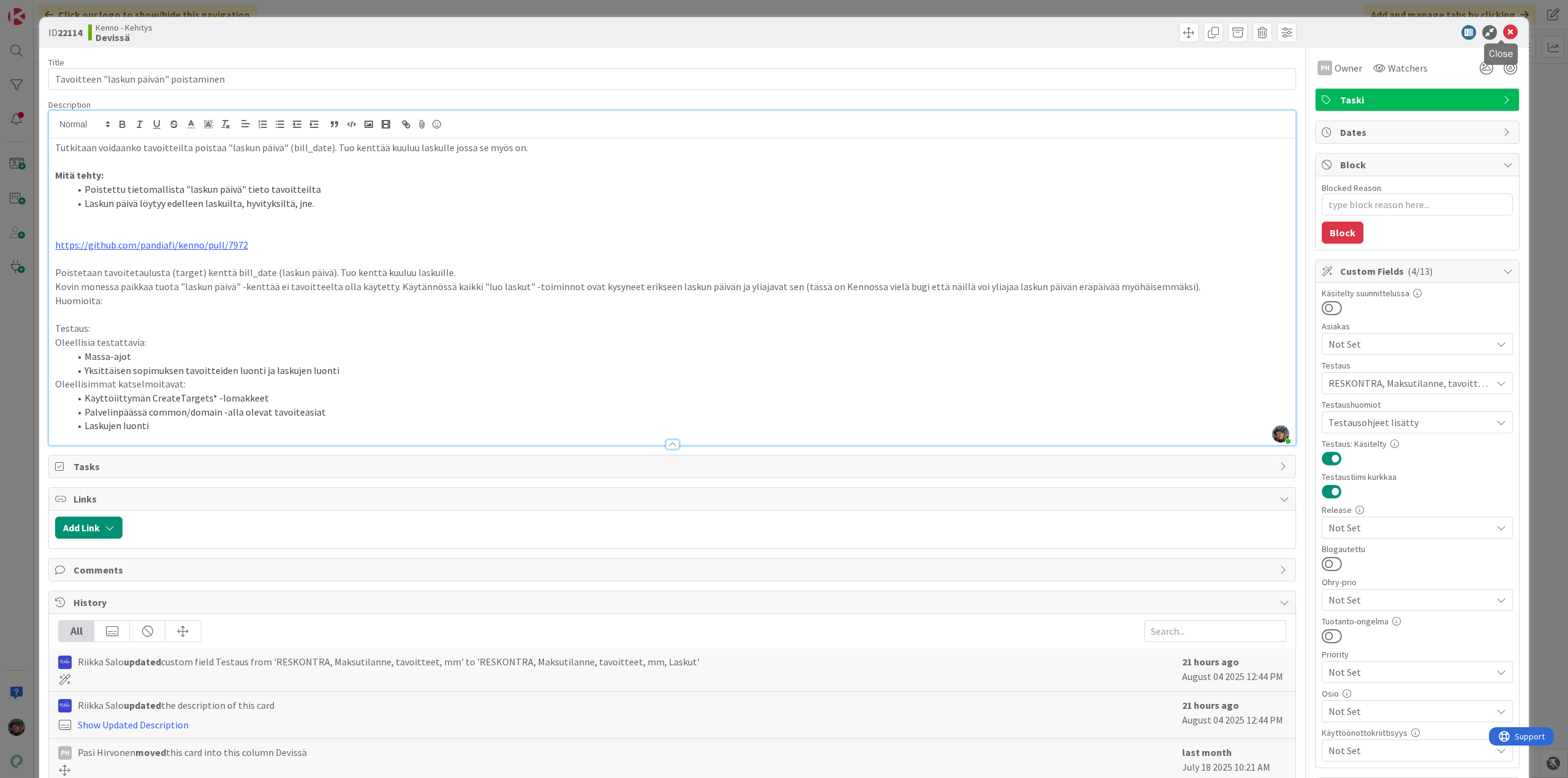 click at bounding box center (1510, 32) 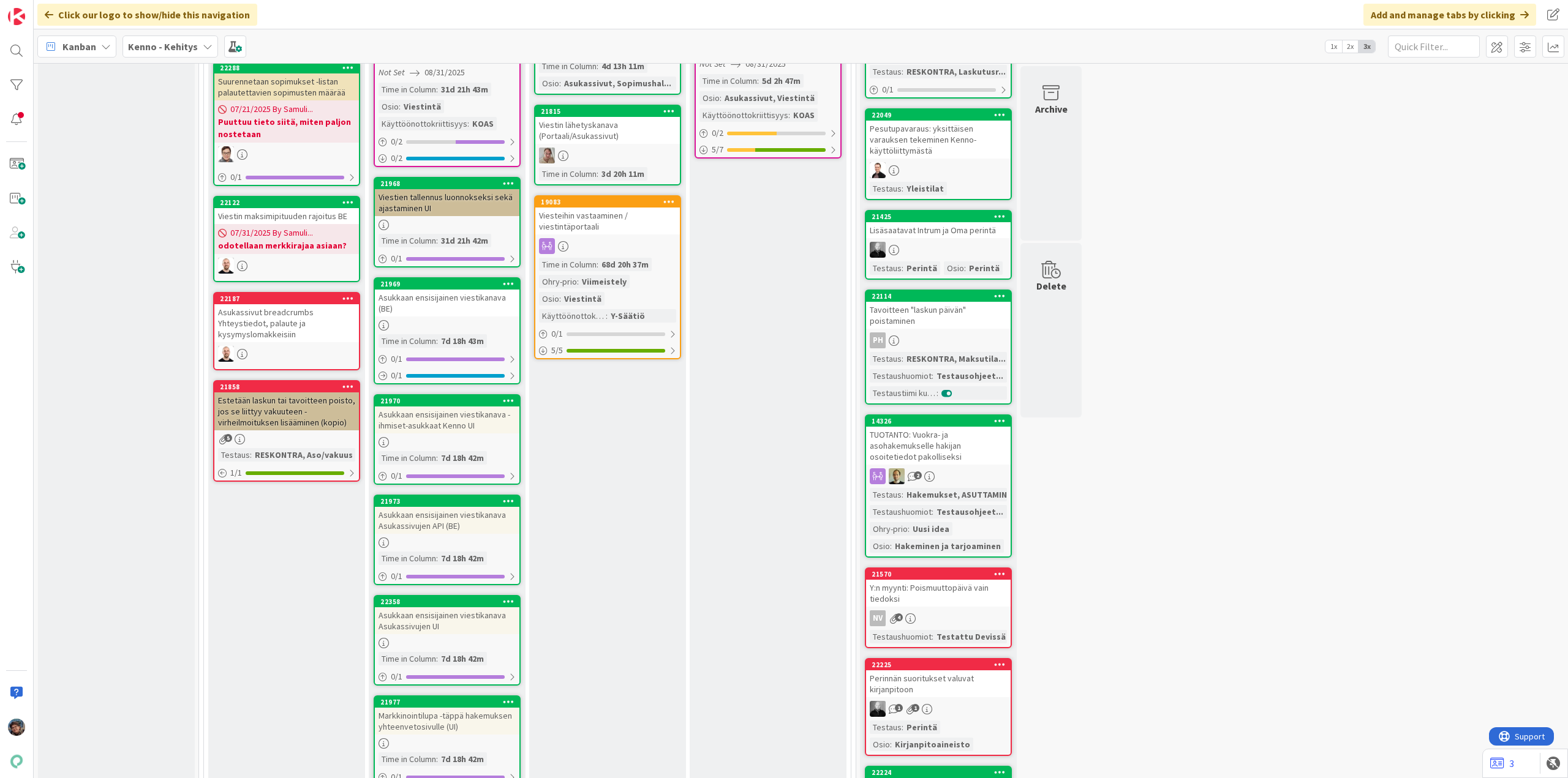 scroll, scrollTop: 1347, scrollLeft: 0, axis: vertical 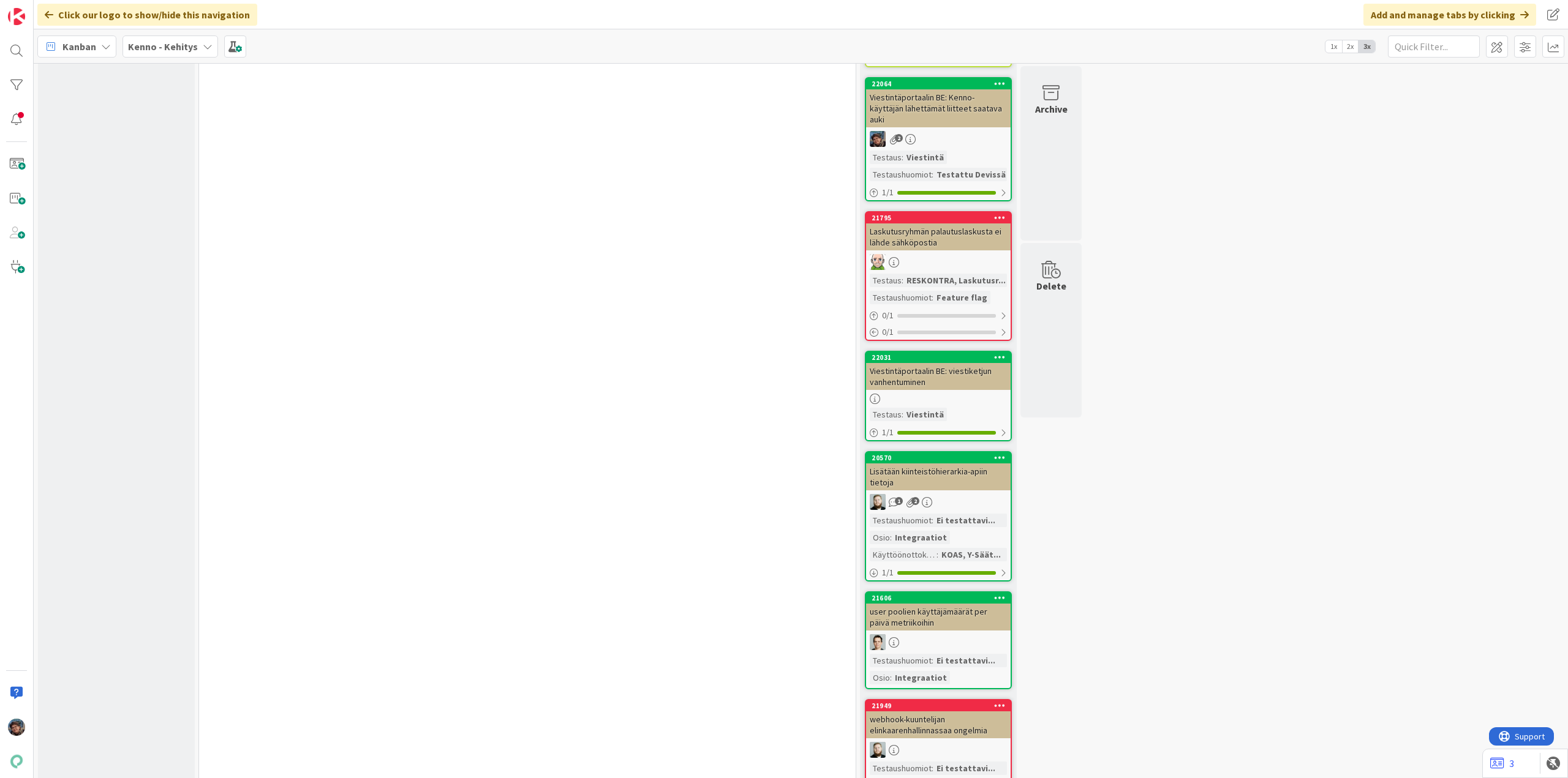 click on "Testaus : Viestintä" at bounding box center [938, 414] 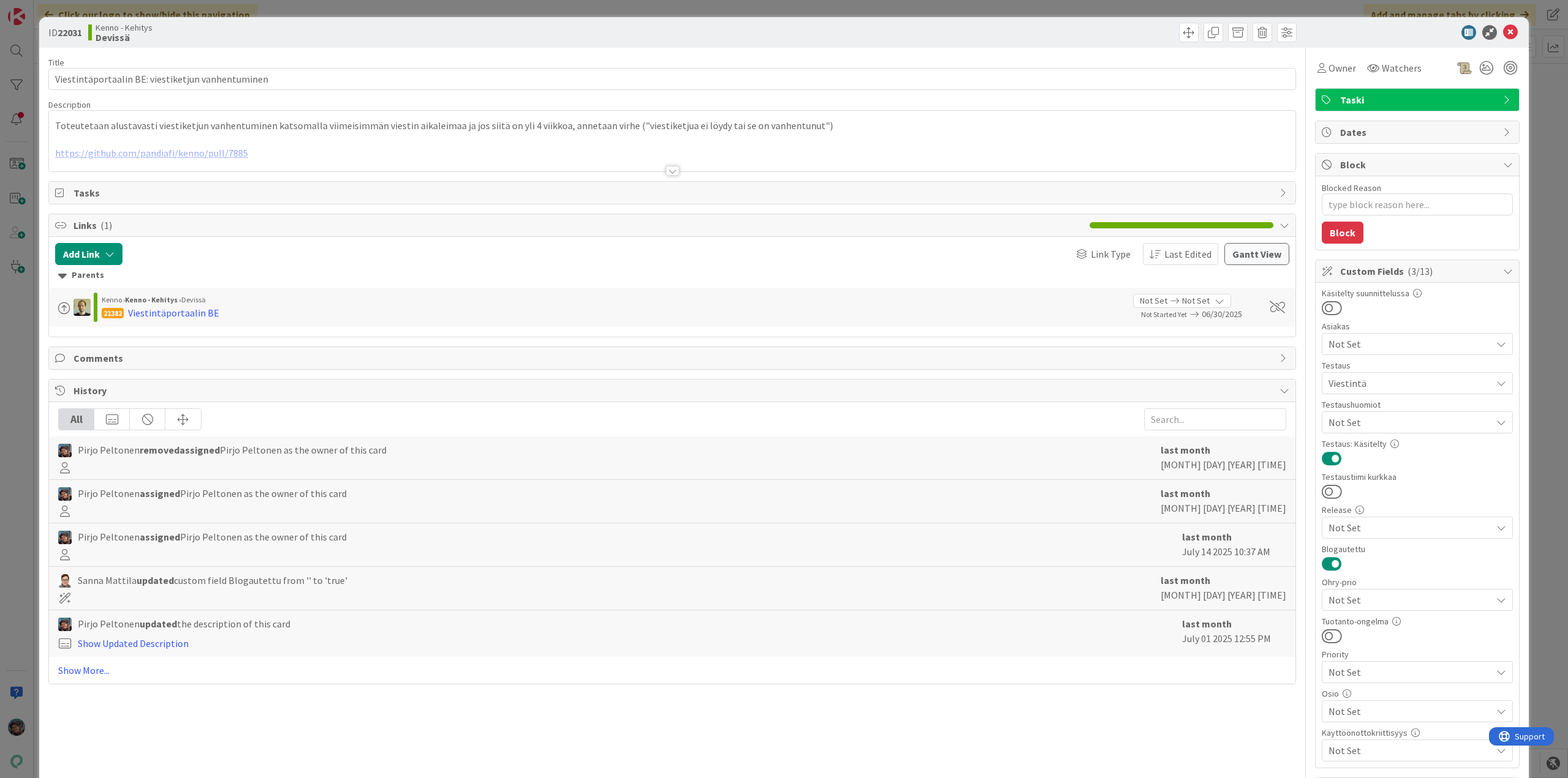 scroll, scrollTop: 0, scrollLeft: 0, axis: both 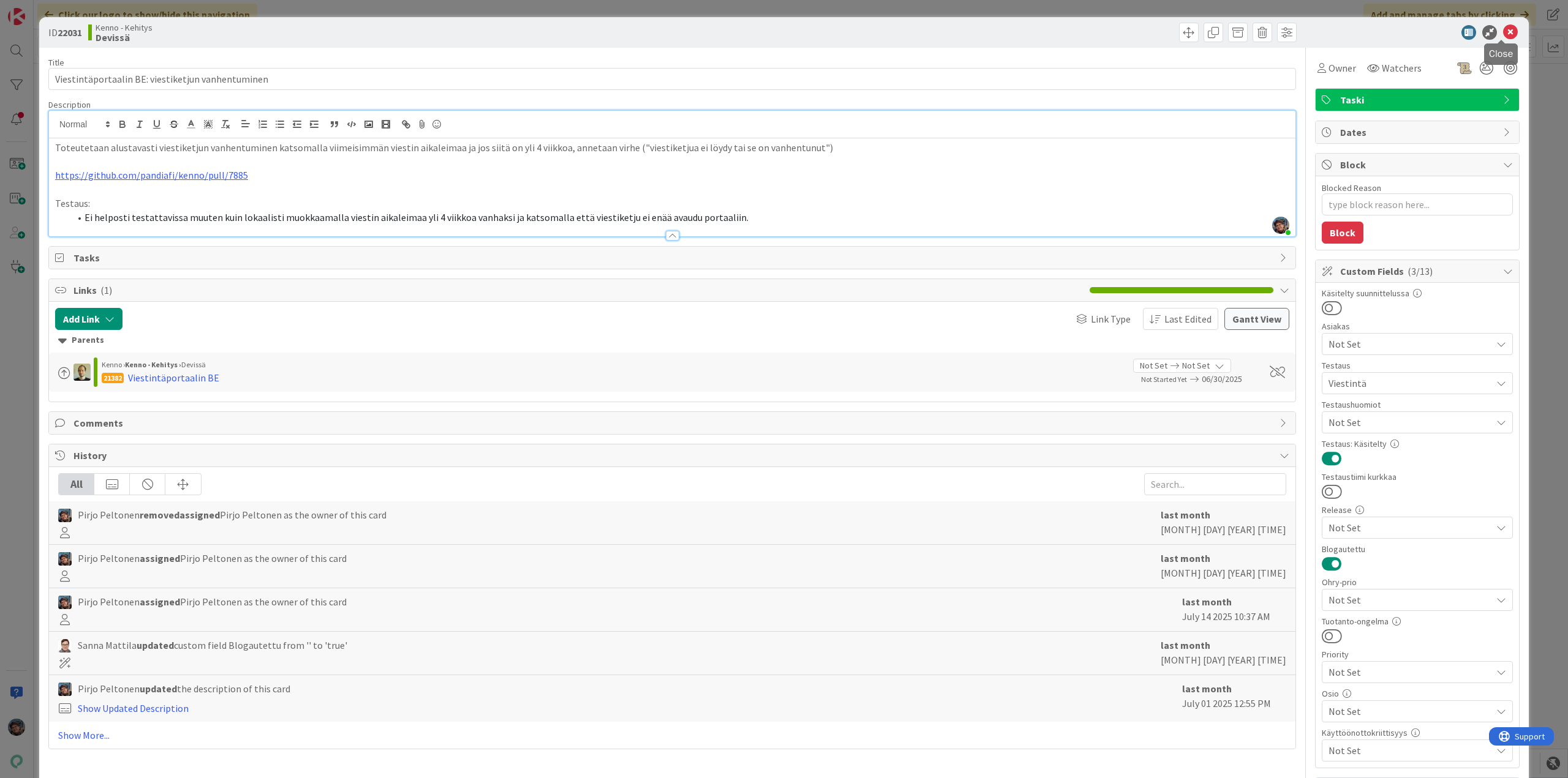 click at bounding box center [1510, 32] 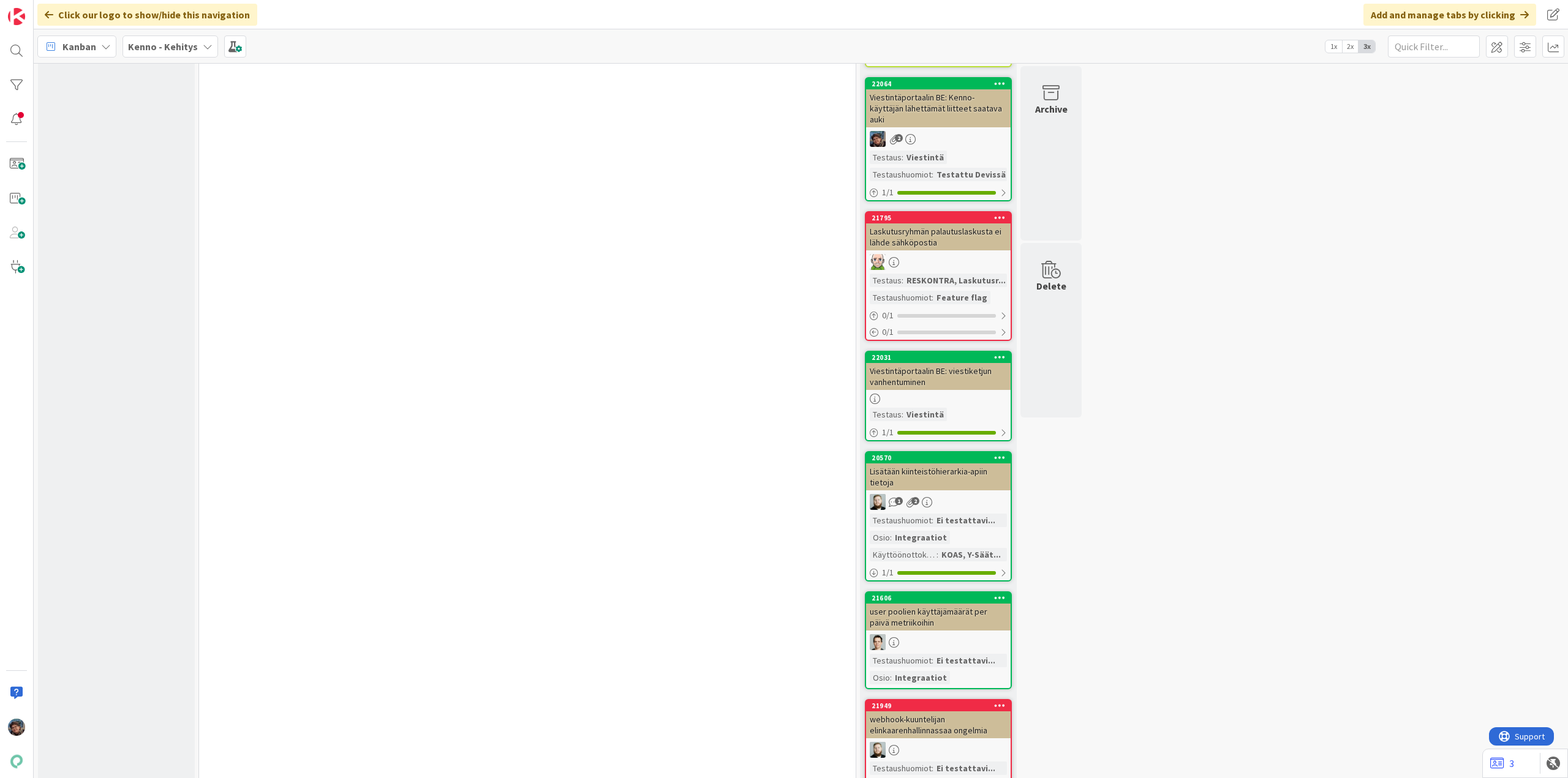 scroll, scrollTop: 0, scrollLeft: 0, axis: both 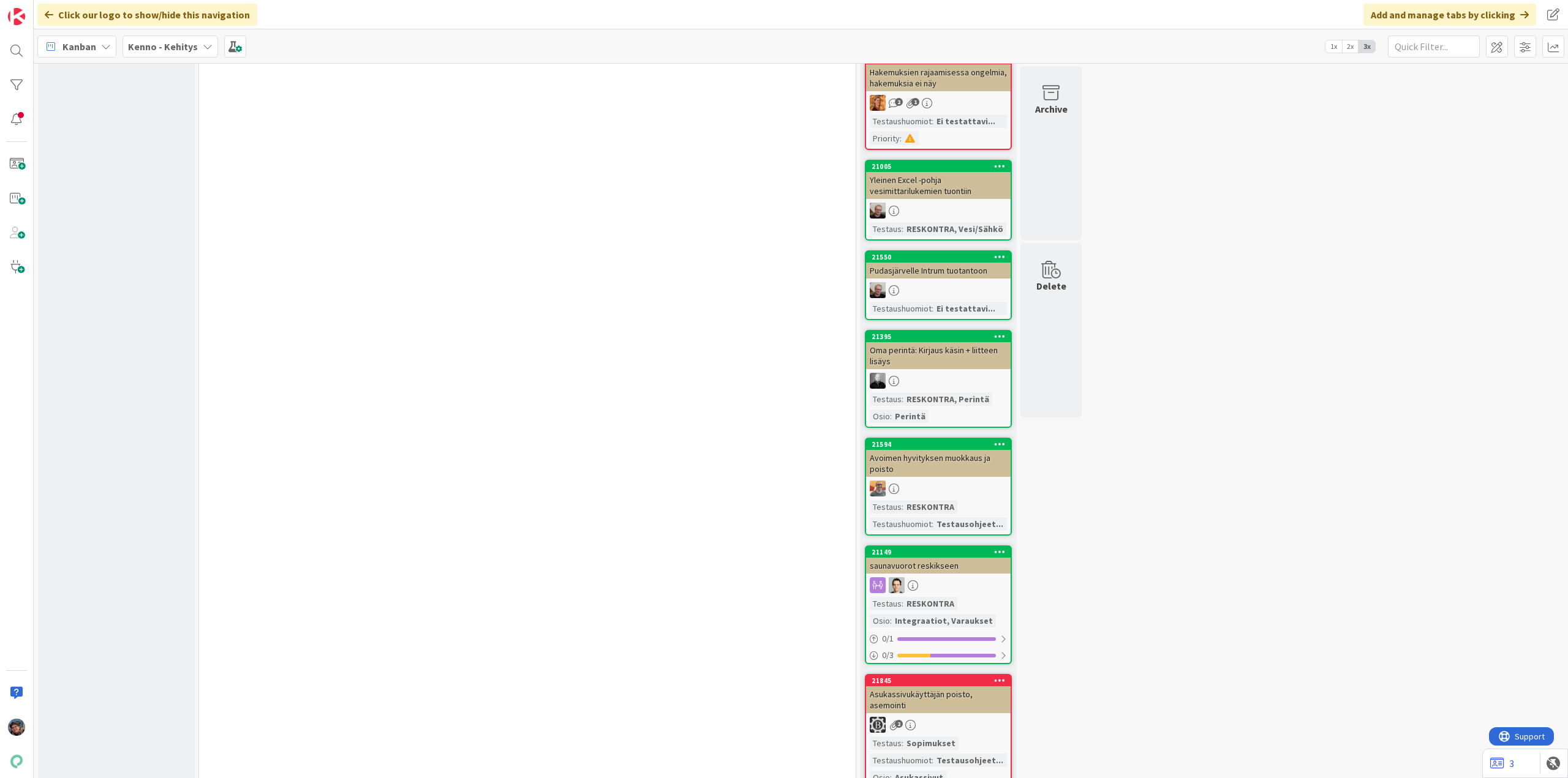 click on "Avoimen hyvityksen muokkaus ja poisto" at bounding box center (938, 463) 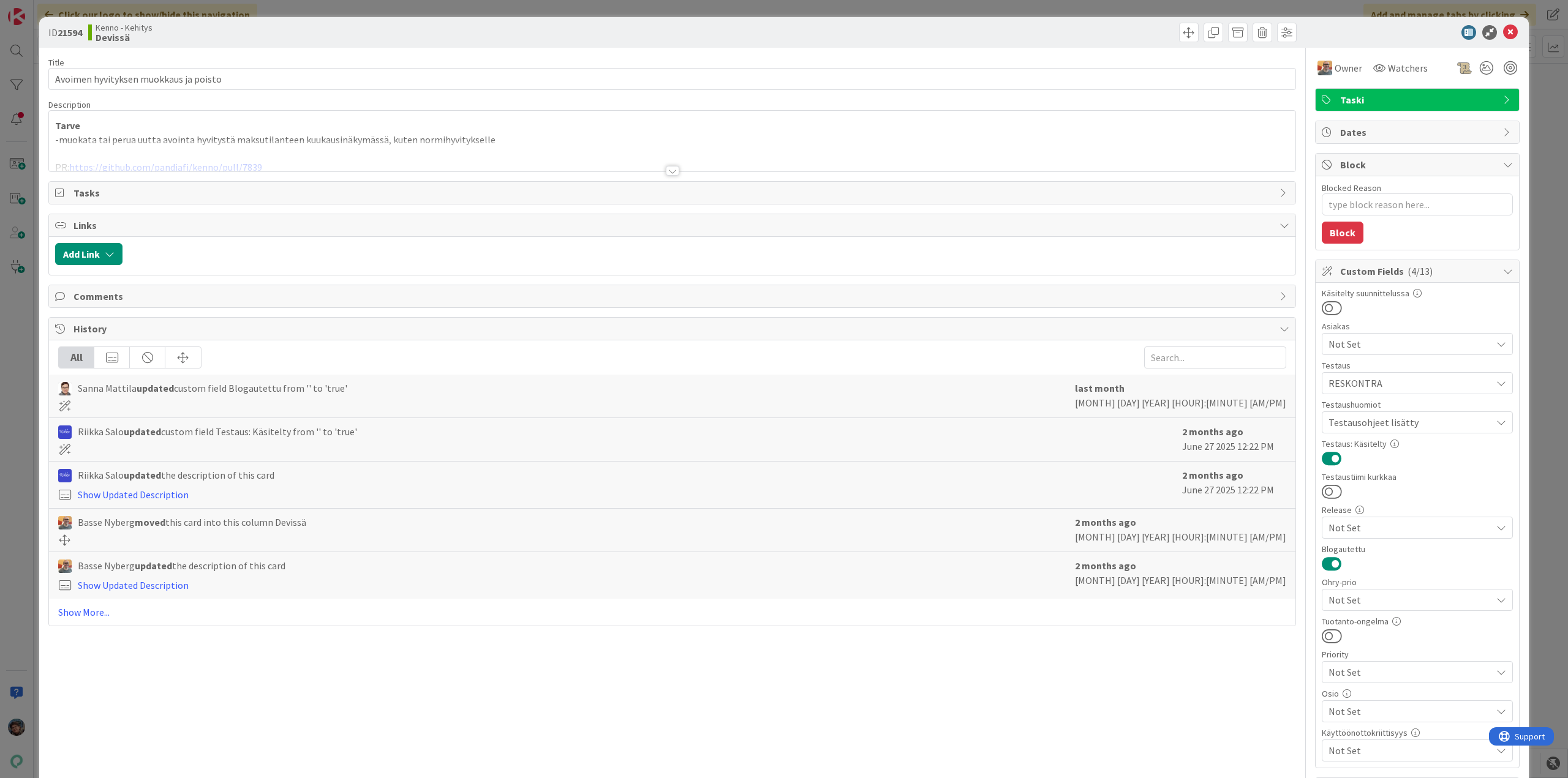 scroll, scrollTop: 0, scrollLeft: 0, axis: both 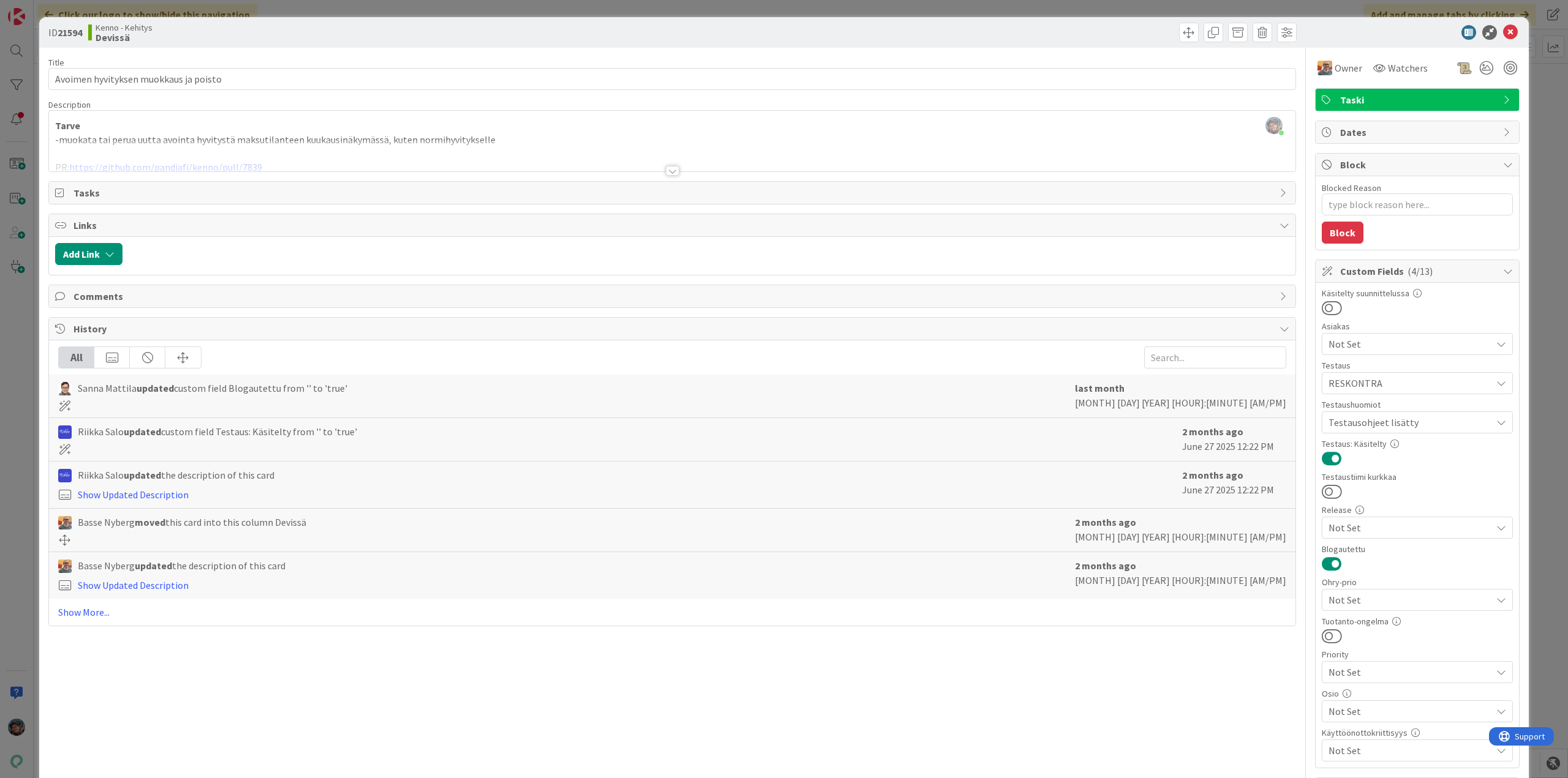 click at bounding box center (673, 171) 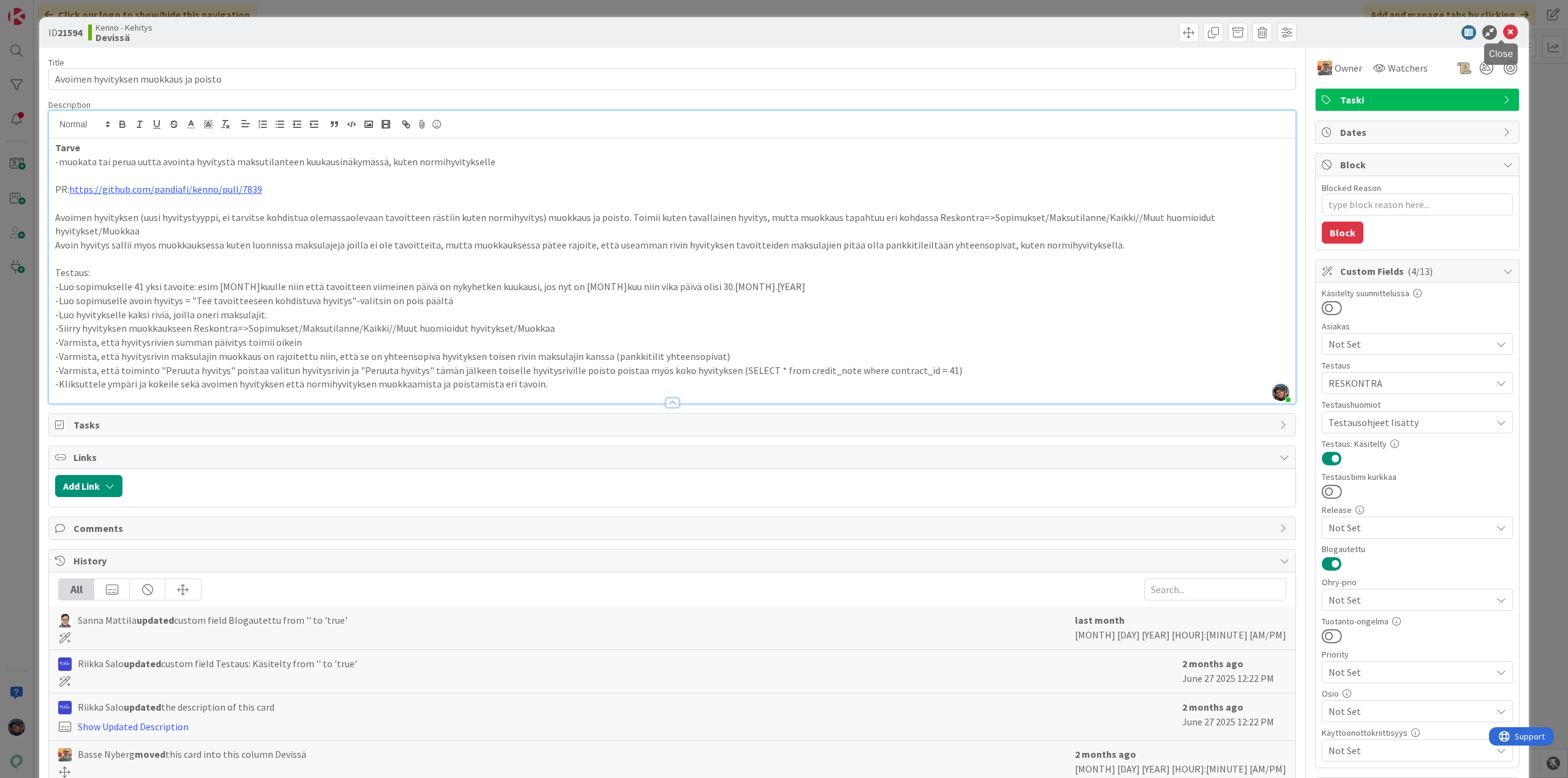 click at bounding box center (1510, 32) 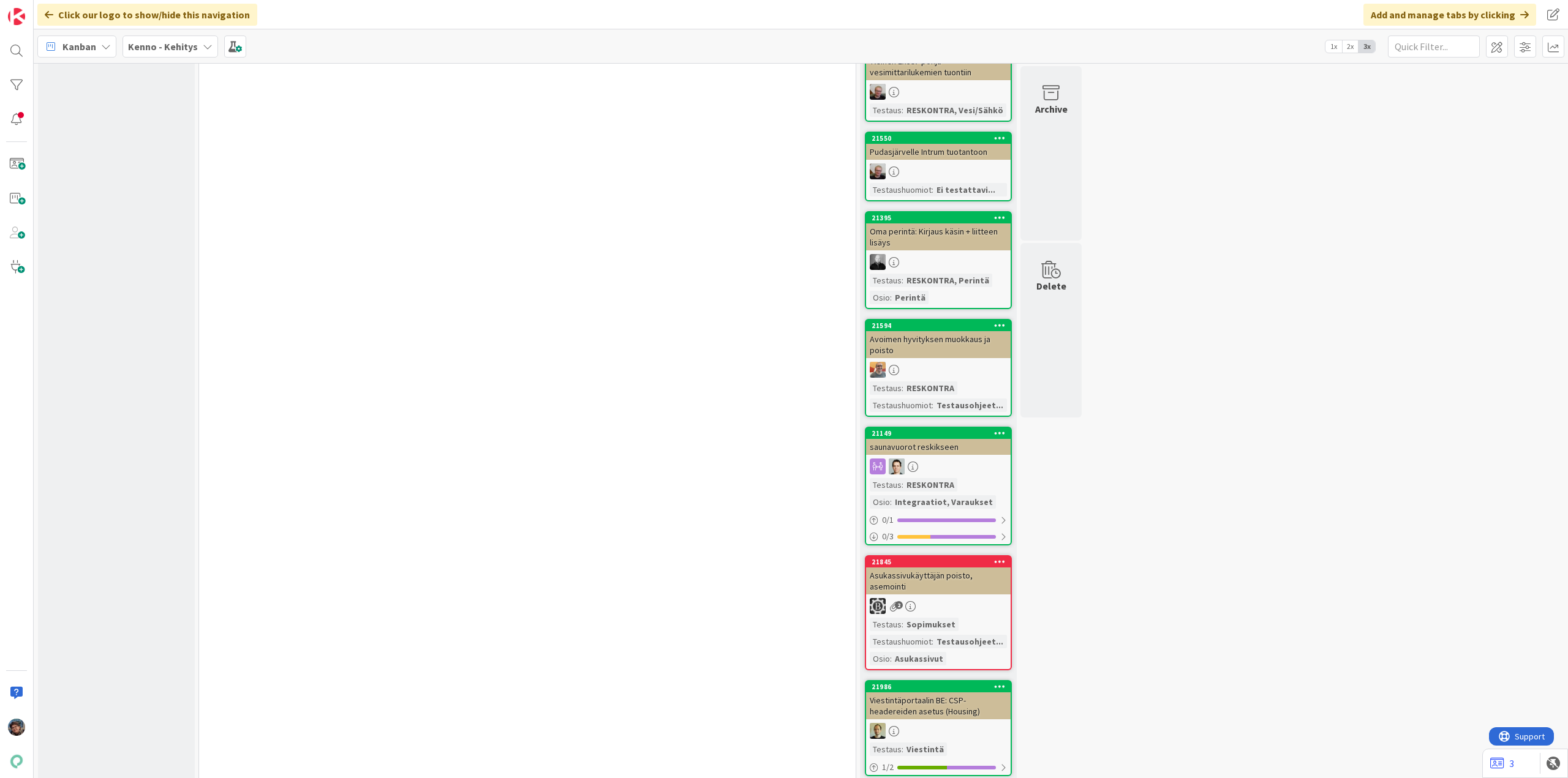 scroll, scrollTop: 10528, scrollLeft: 0, axis: vertical 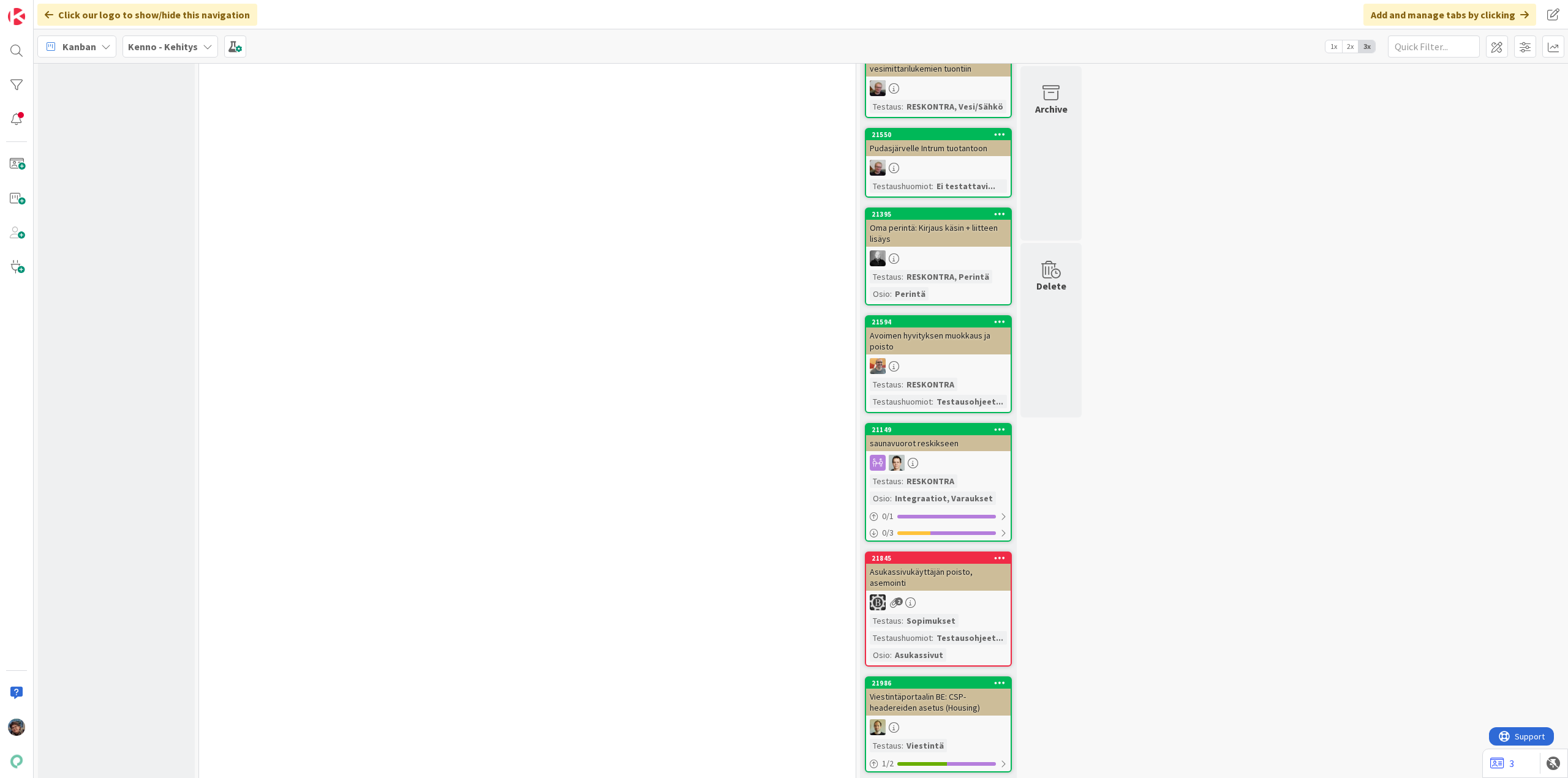 click on "Testaus : RESKONTRA Osio : Integraatiot, Varaukset" at bounding box center (938, 490) 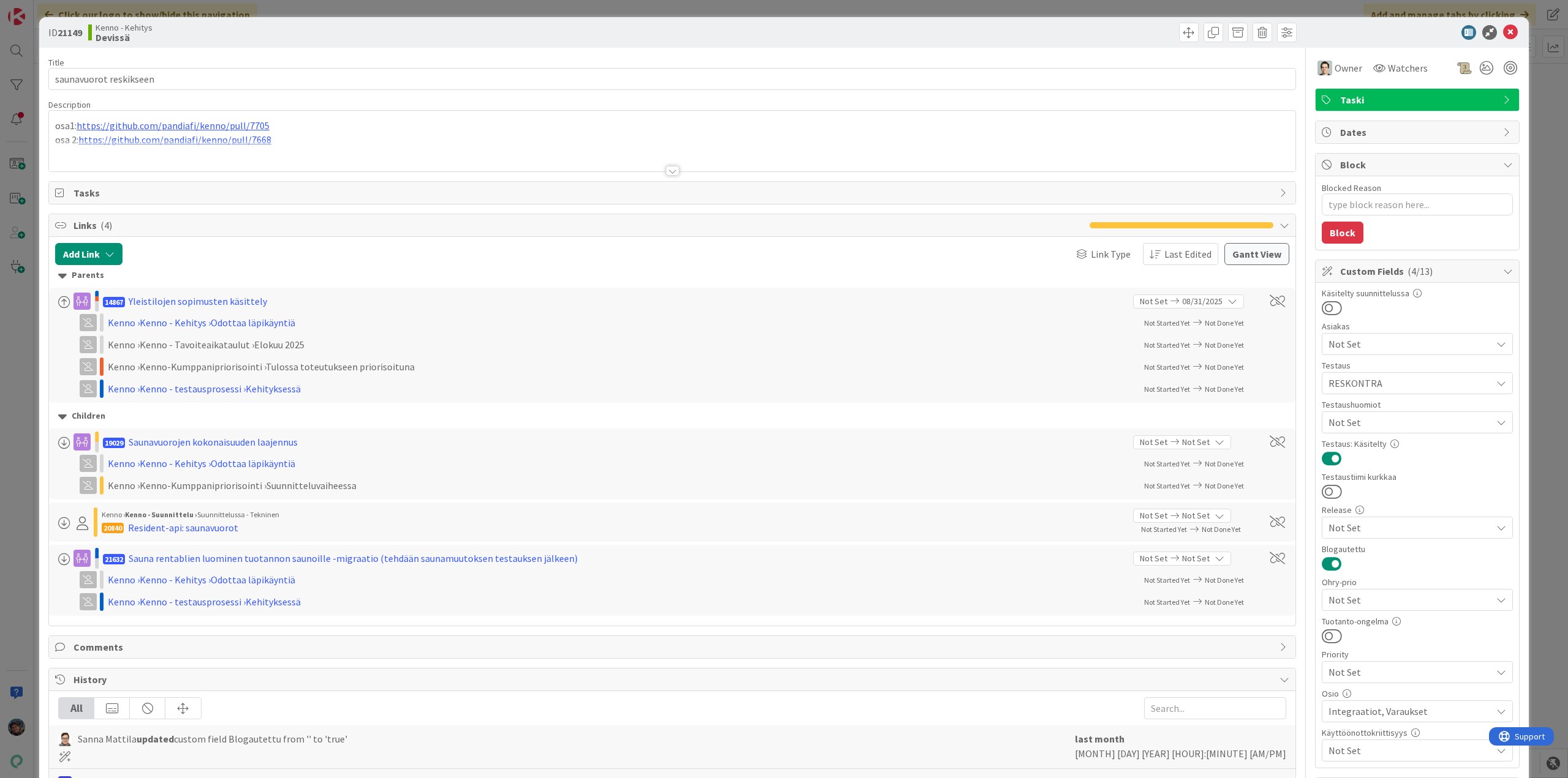 scroll, scrollTop: 0, scrollLeft: 0, axis: both 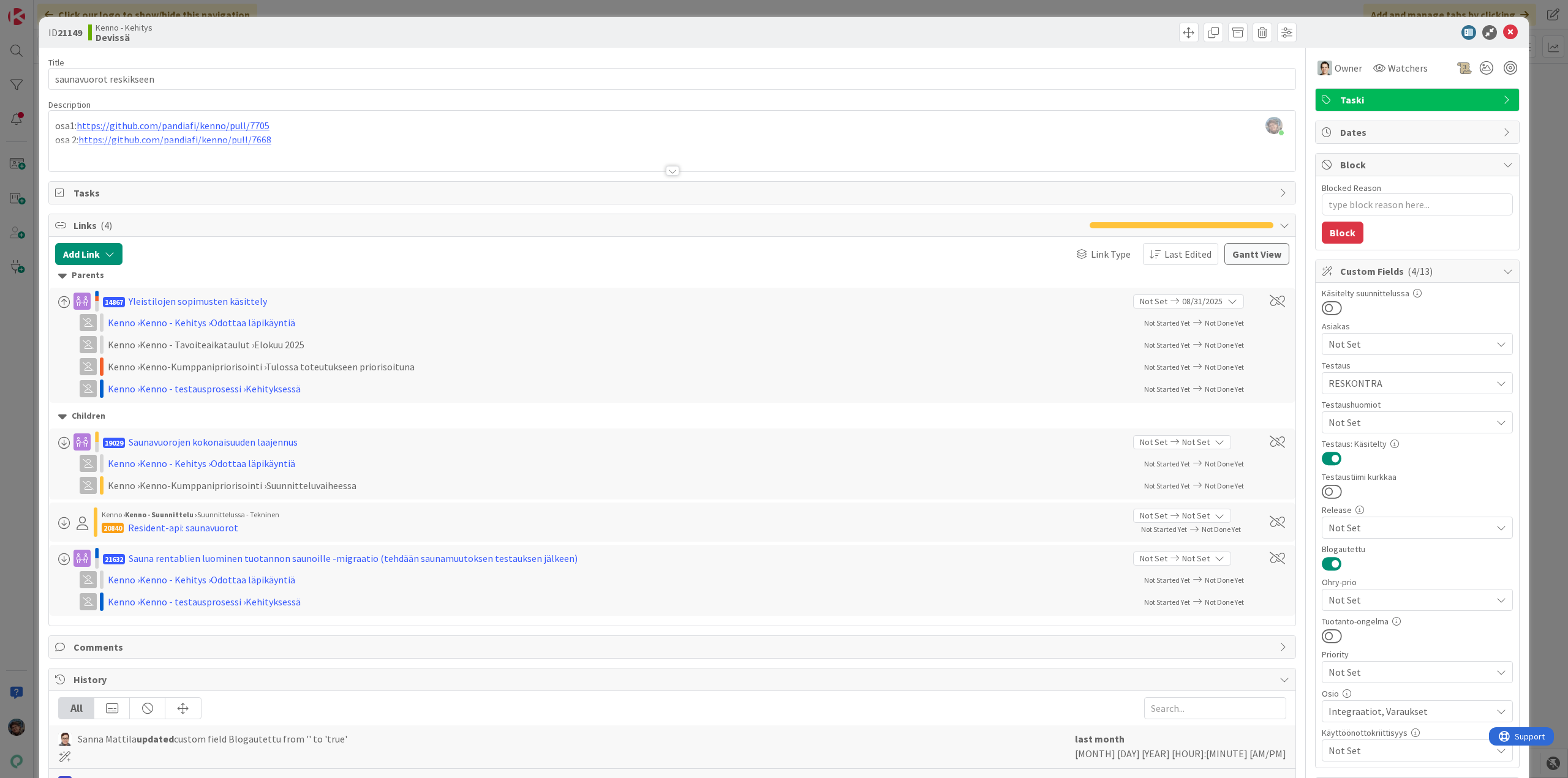 click at bounding box center [673, 171] 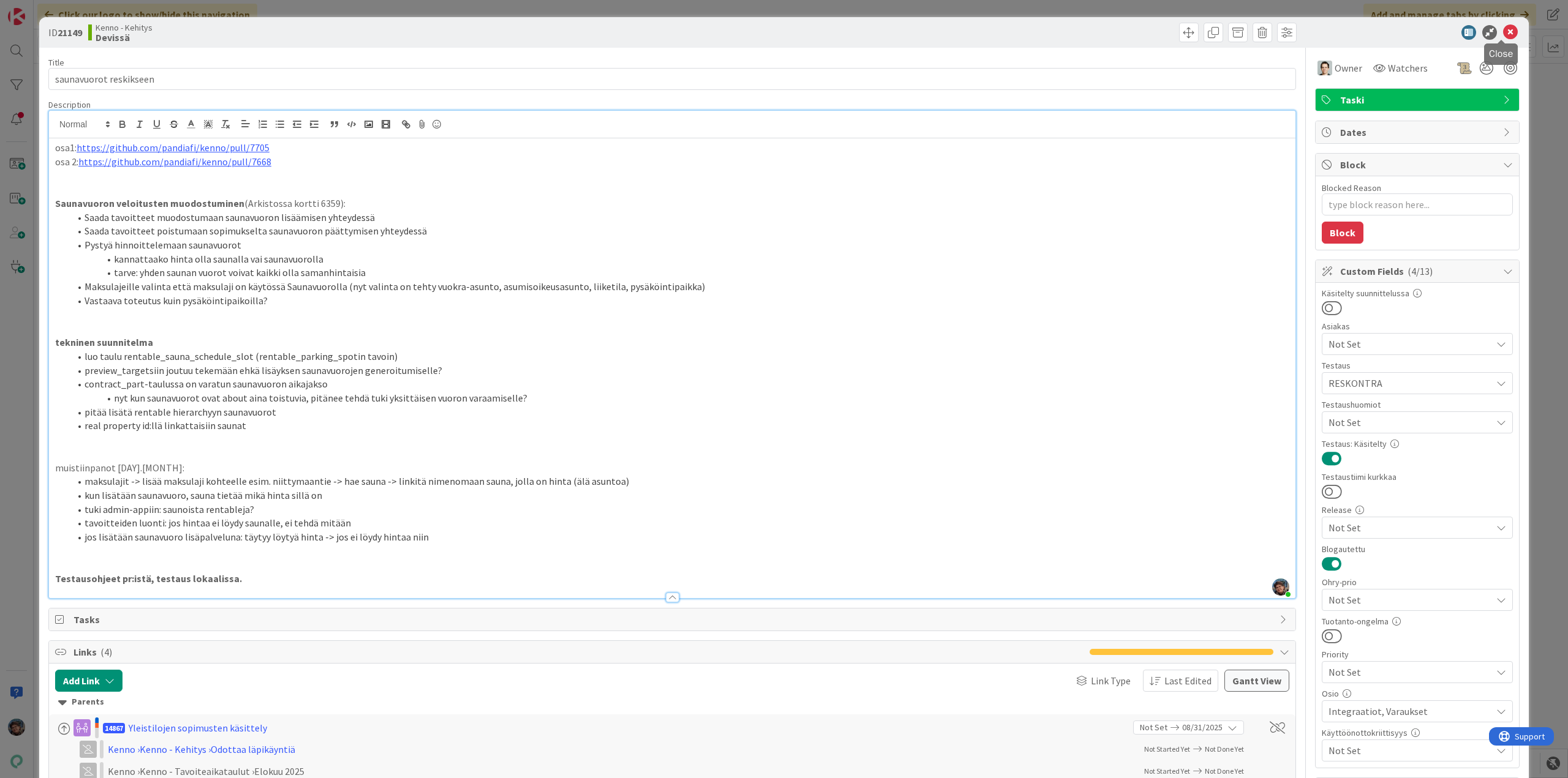 click at bounding box center (1510, 32) 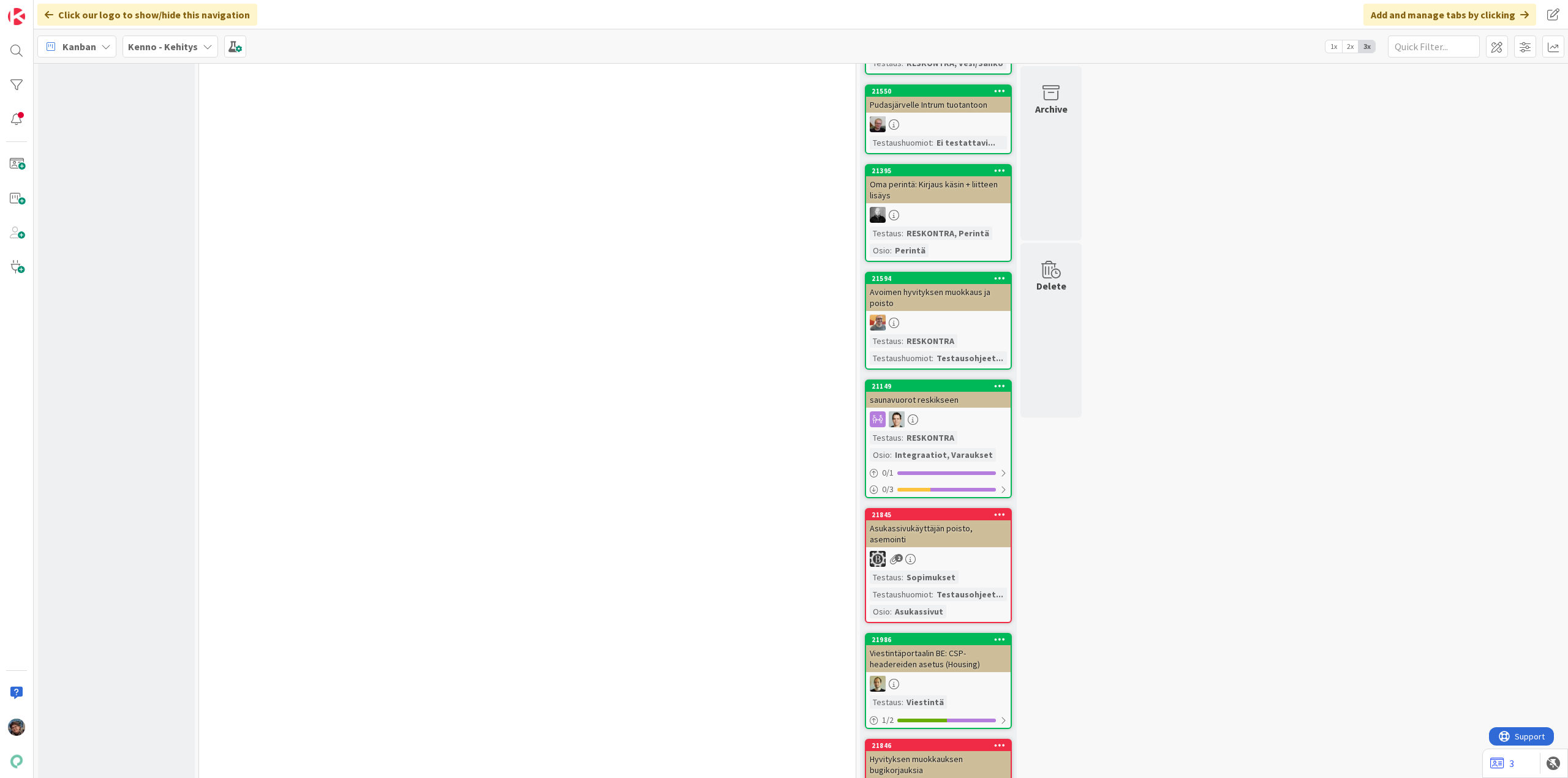 scroll, scrollTop: 10712, scrollLeft: 0, axis: vertical 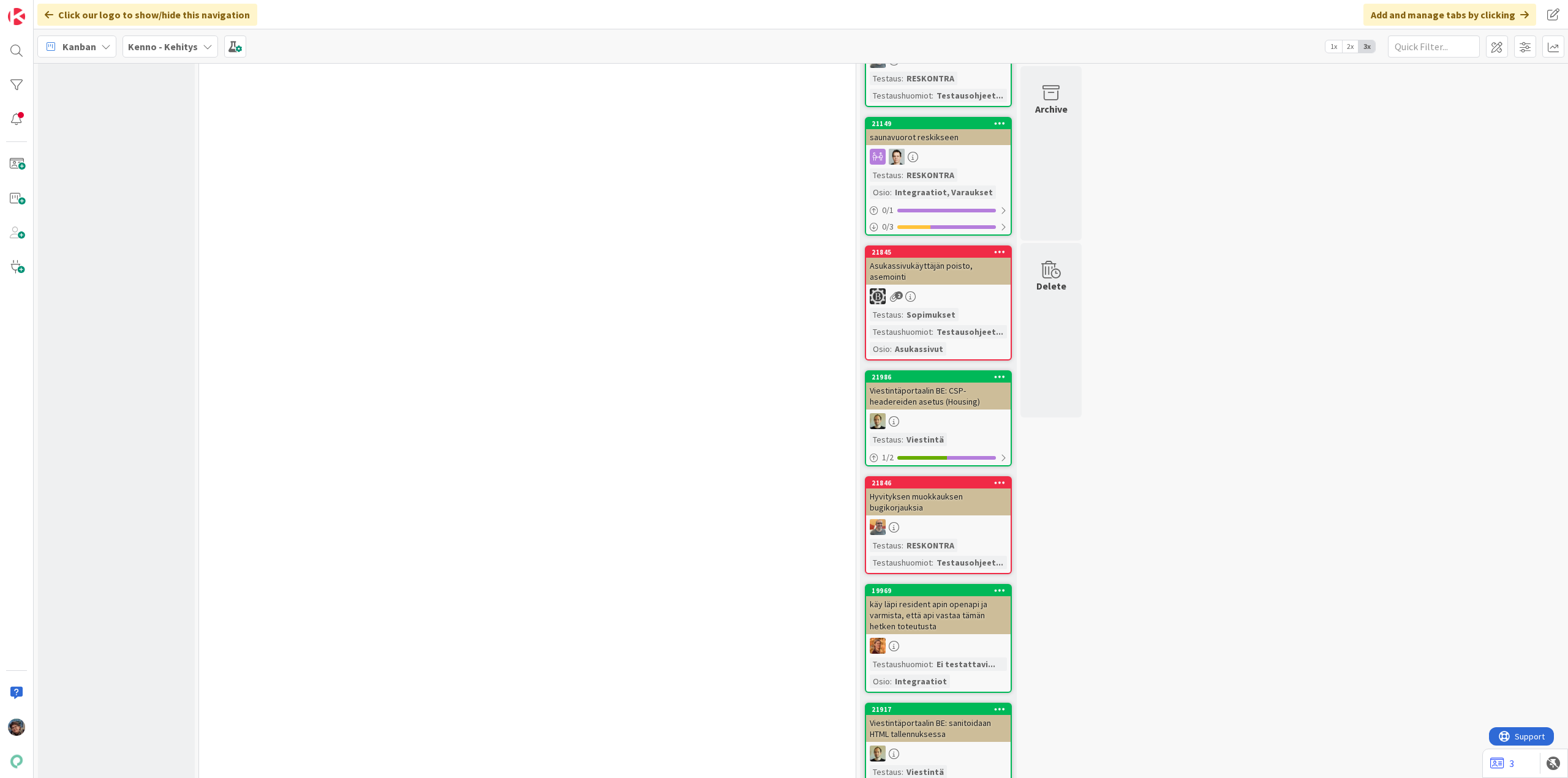 click at bounding box center [938, 421] 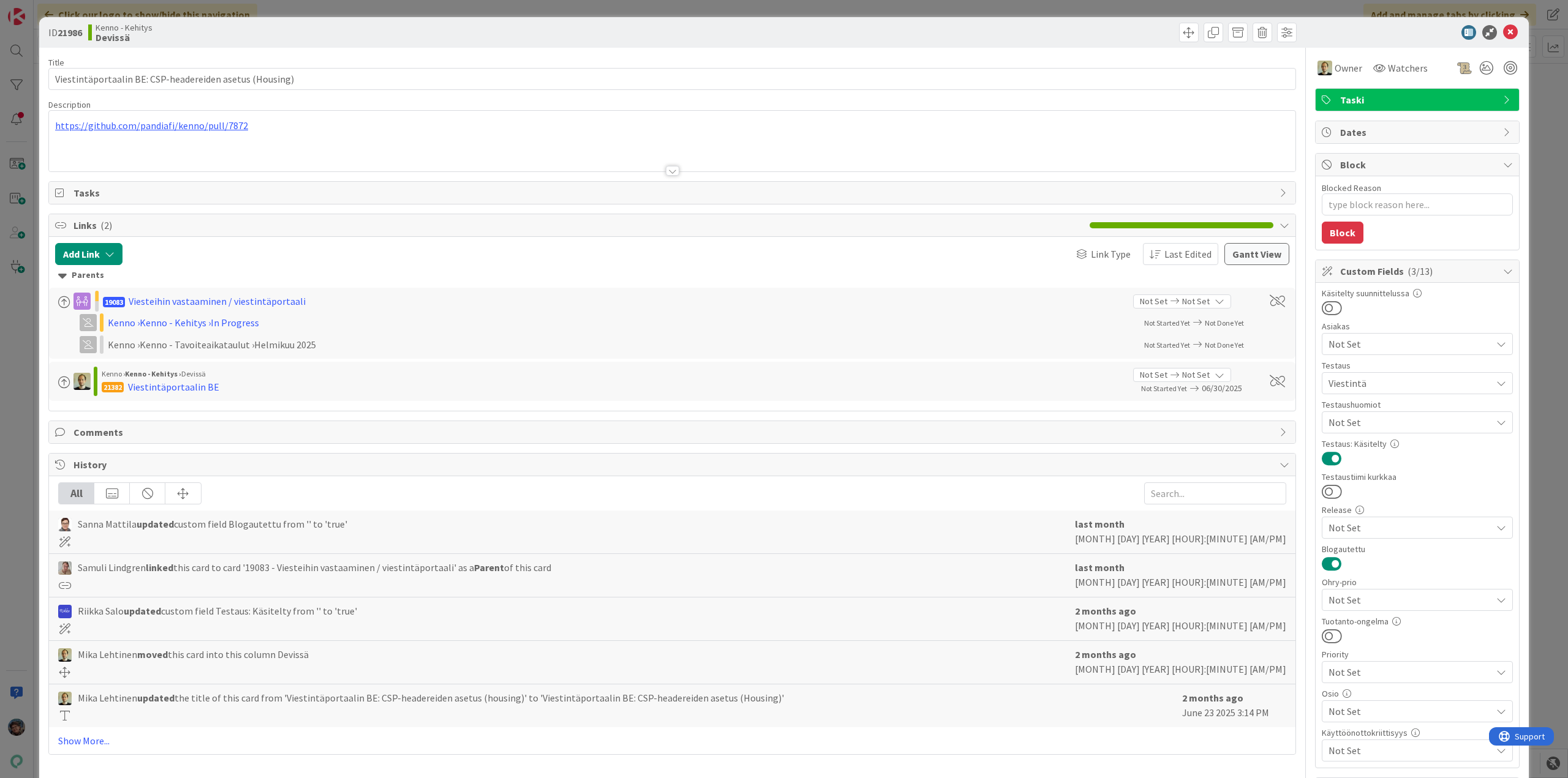 scroll, scrollTop: 0, scrollLeft: 0, axis: both 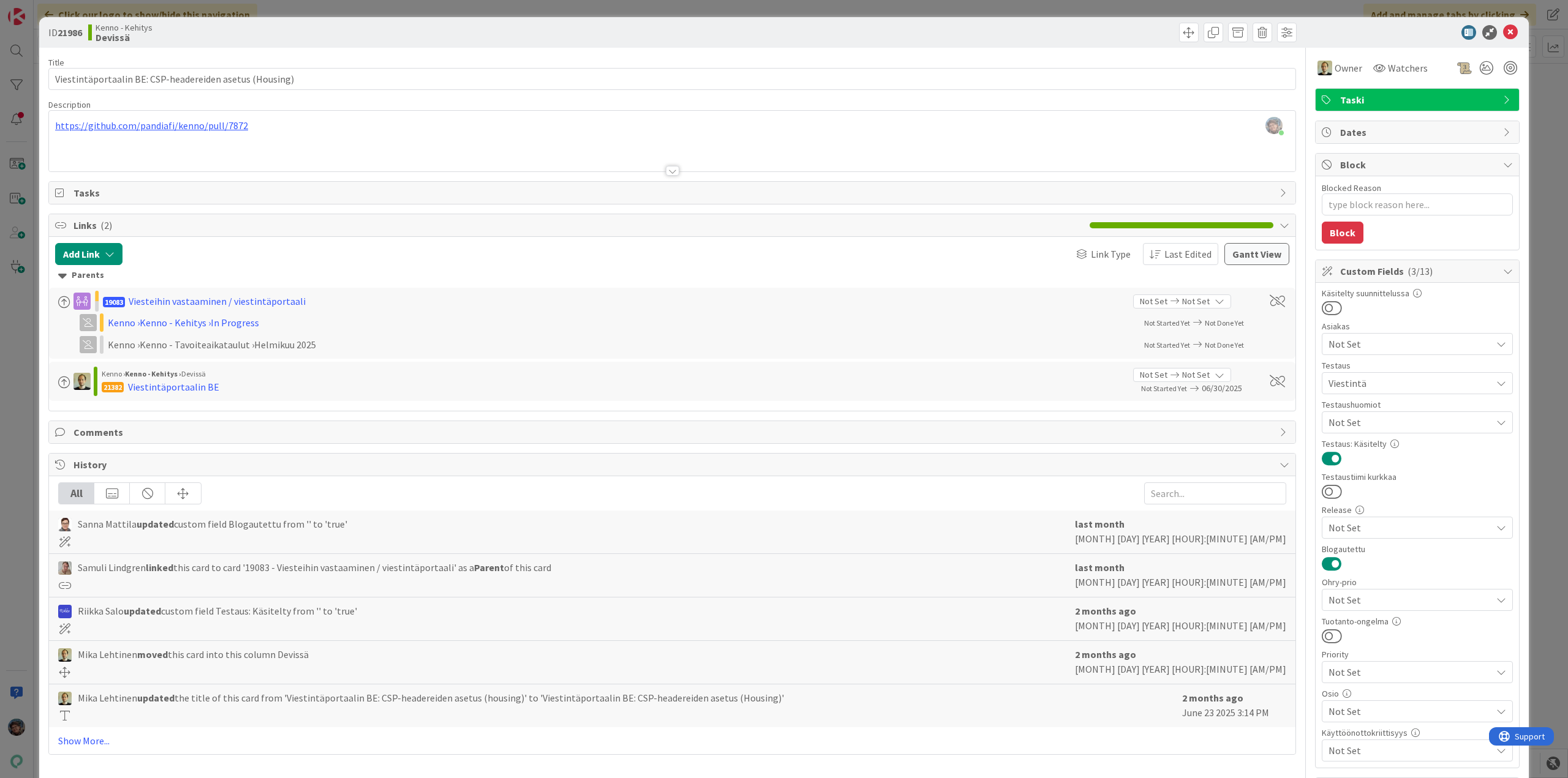 click at bounding box center [673, 171] 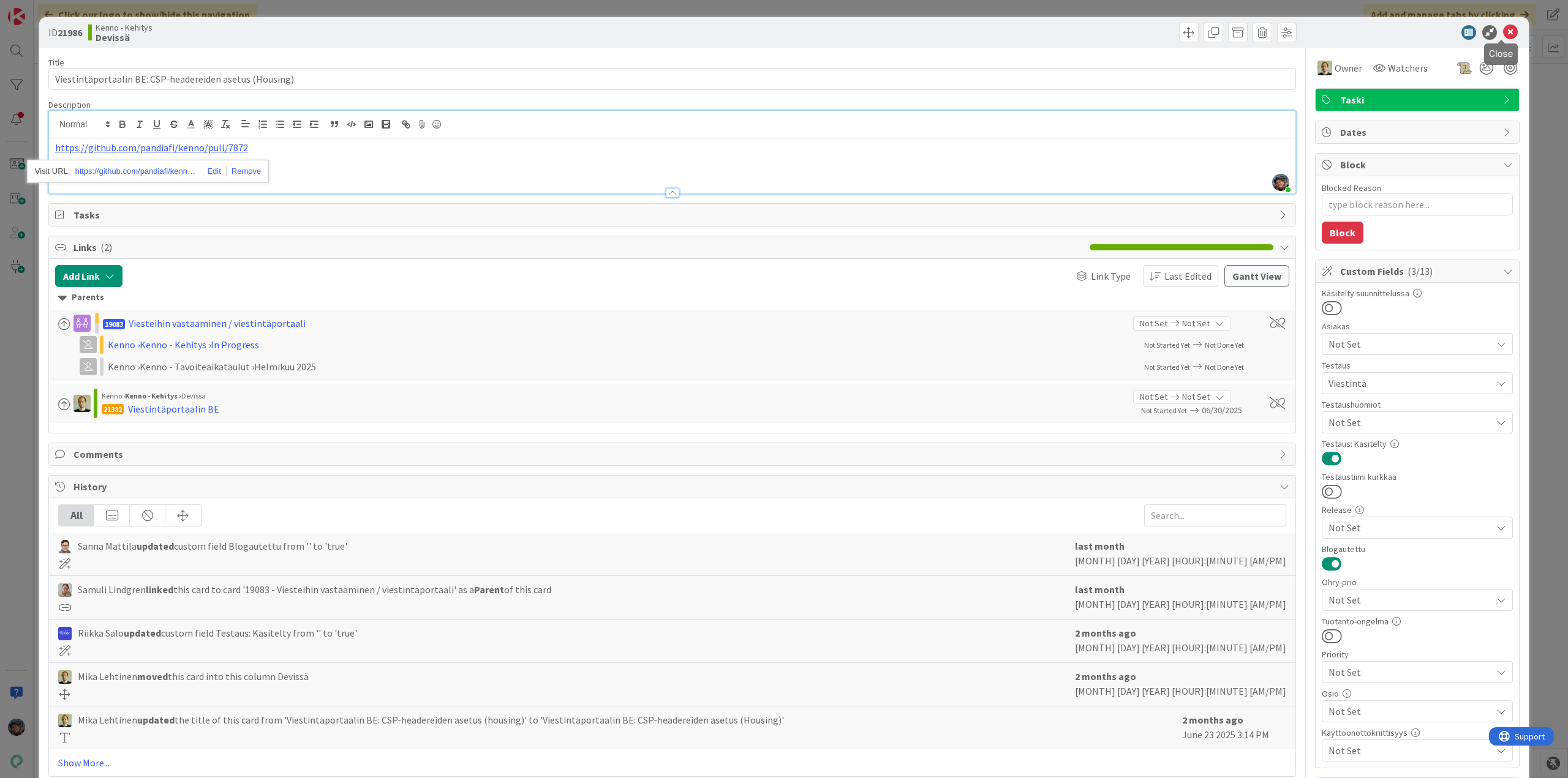 click at bounding box center (1510, 32) 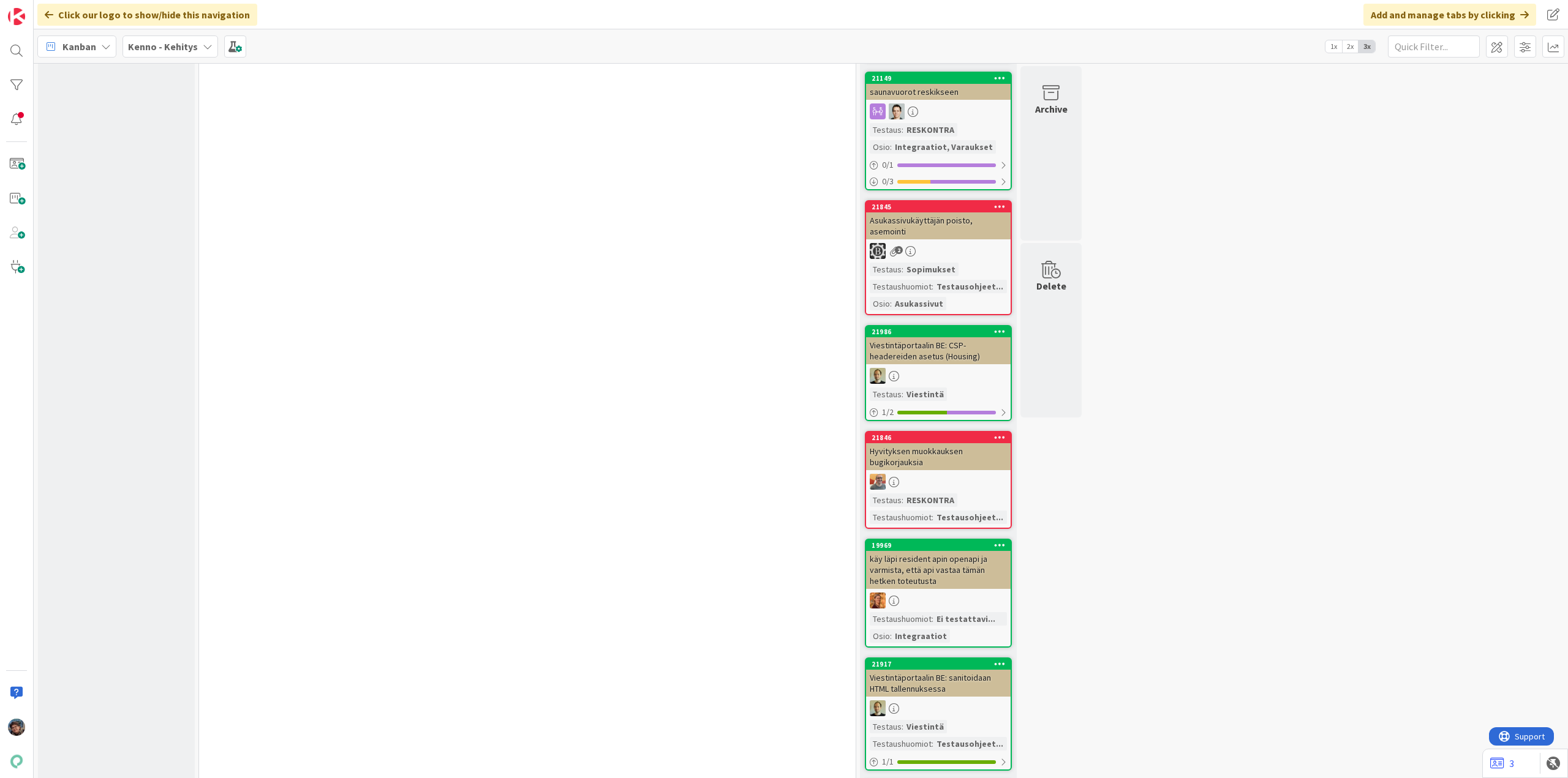 scroll, scrollTop: 0, scrollLeft: 0, axis: both 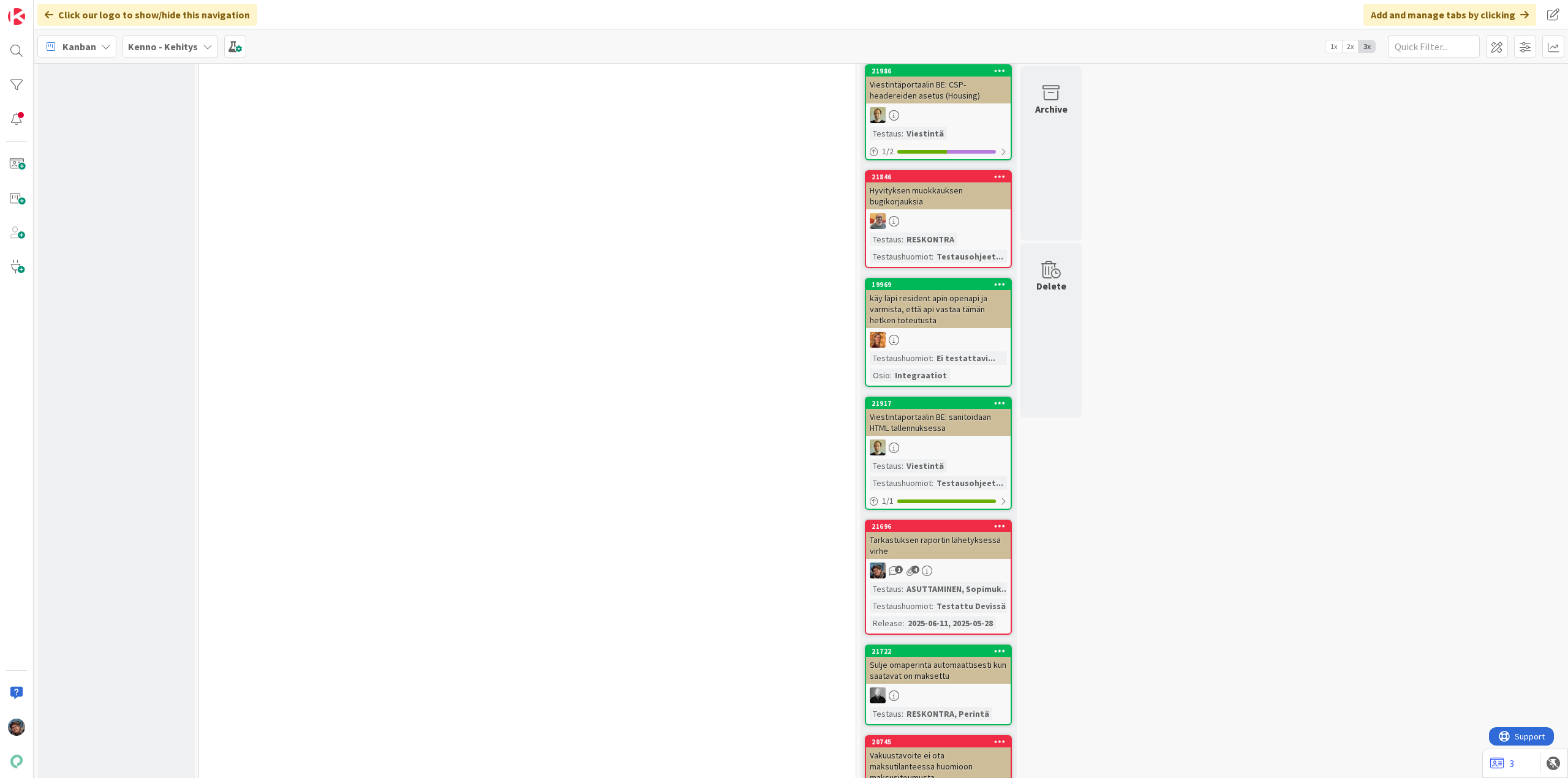 click on "21917 Viestintäportaalin BE: sanitoidaan HTML tallennuksessa Testaus : Viestintä Testaushuomiot : Testausohjeet... 1 / 1" at bounding box center [938, 453] 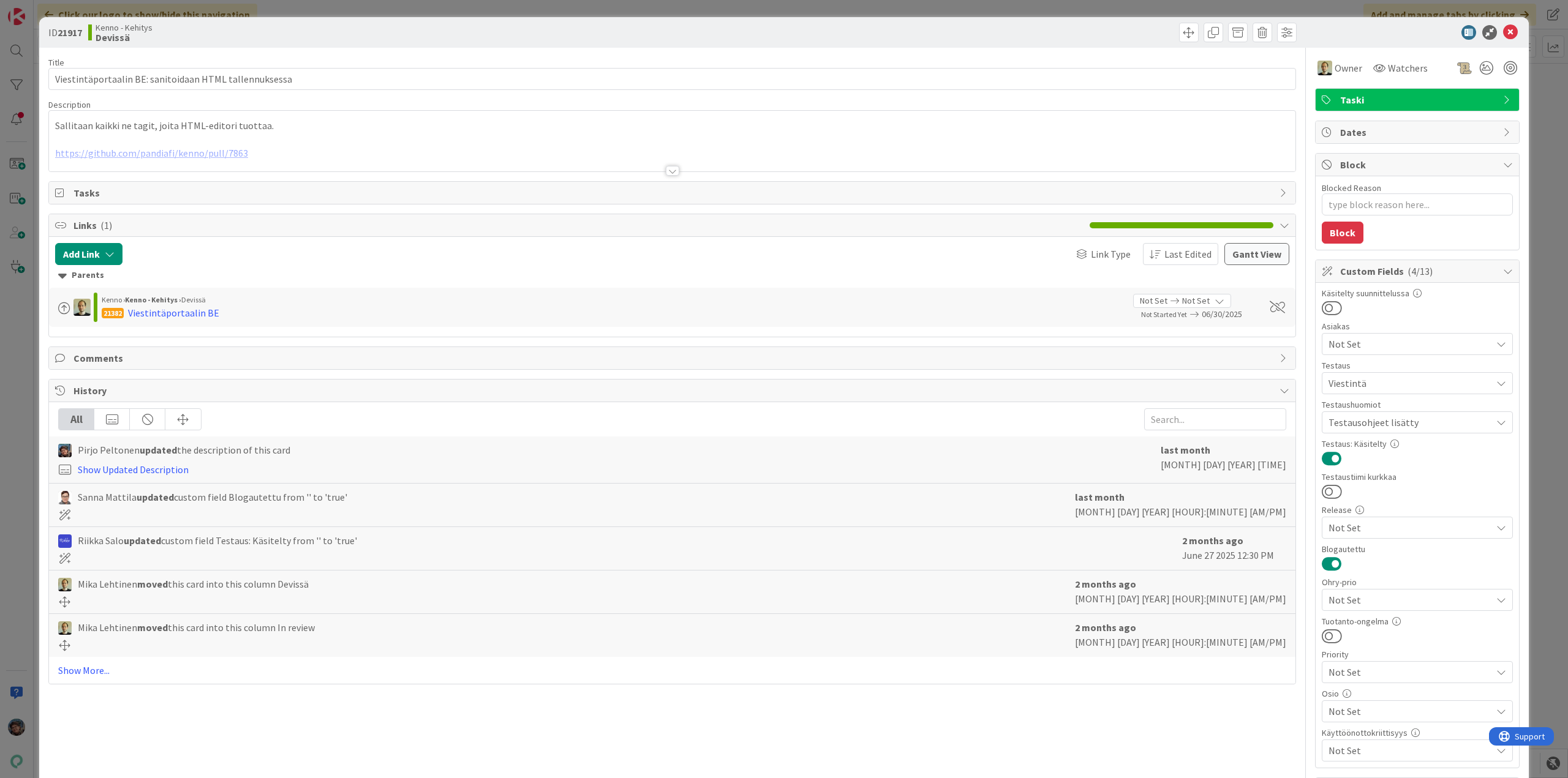 scroll, scrollTop: 0, scrollLeft: 0, axis: both 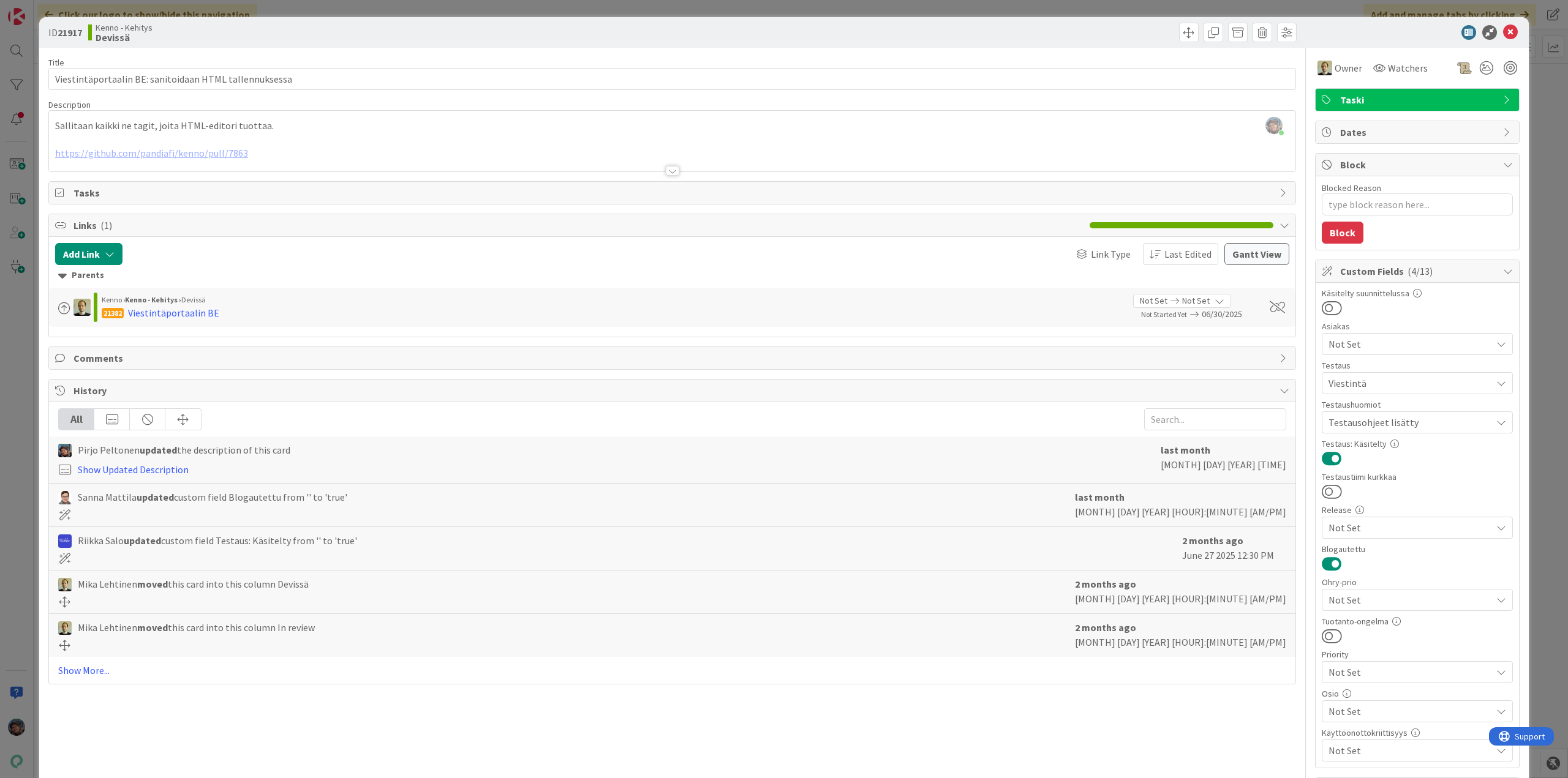 click at bounding box center (673, 171) 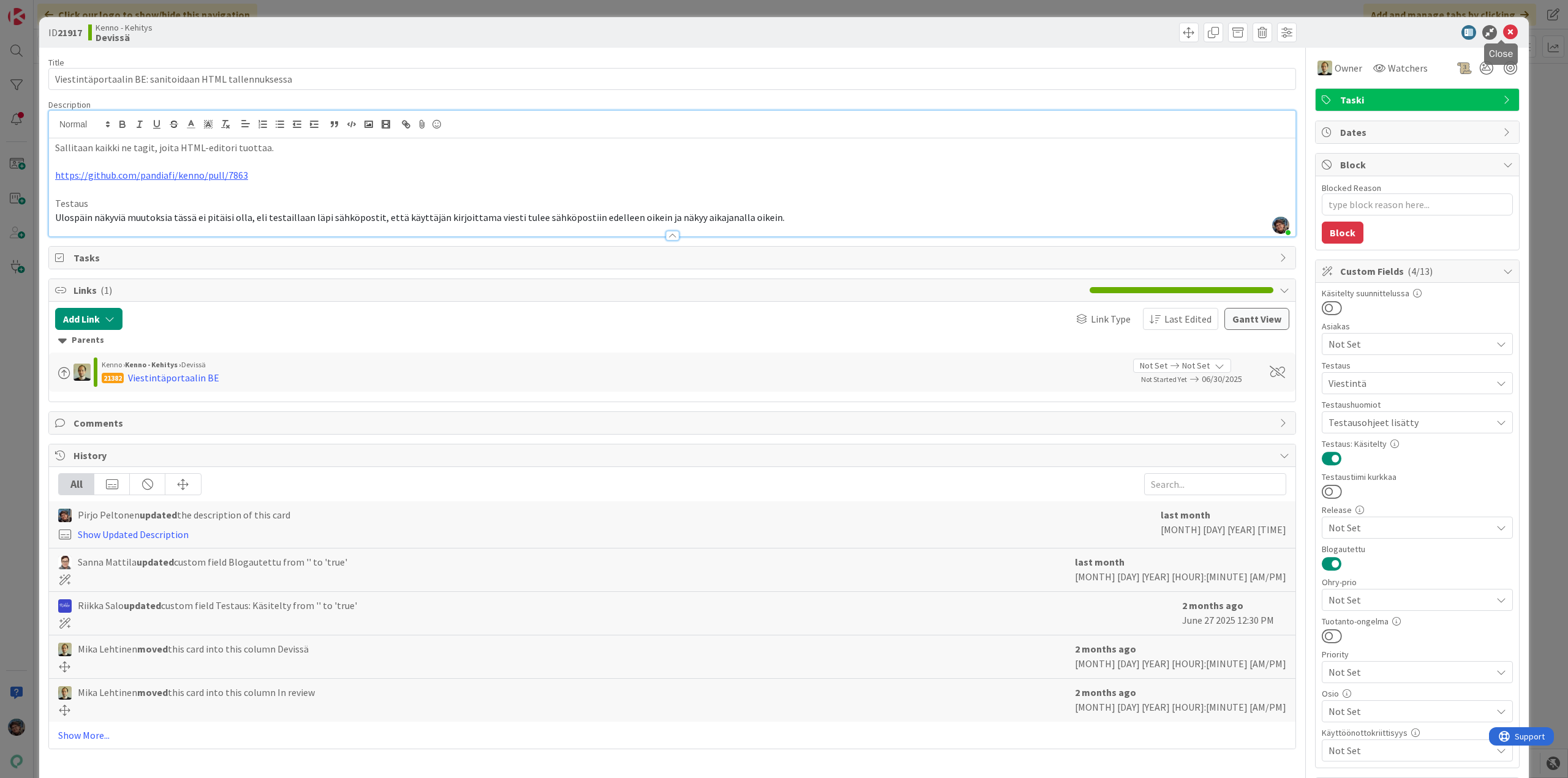 click at bounding box center [1510, 32] 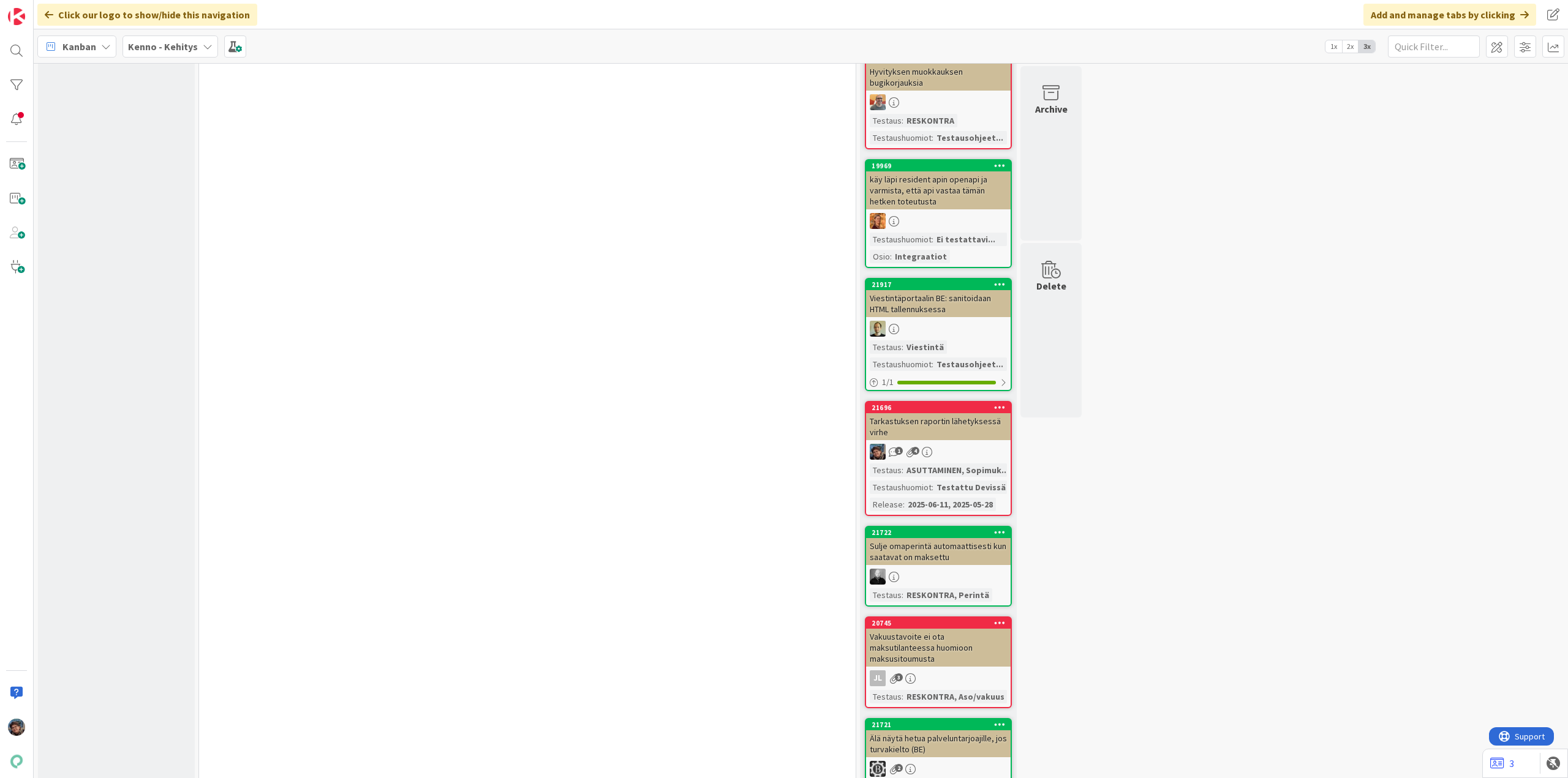 scroll, scrollTop: 11263, scrollLeft: 0, axis: vertical 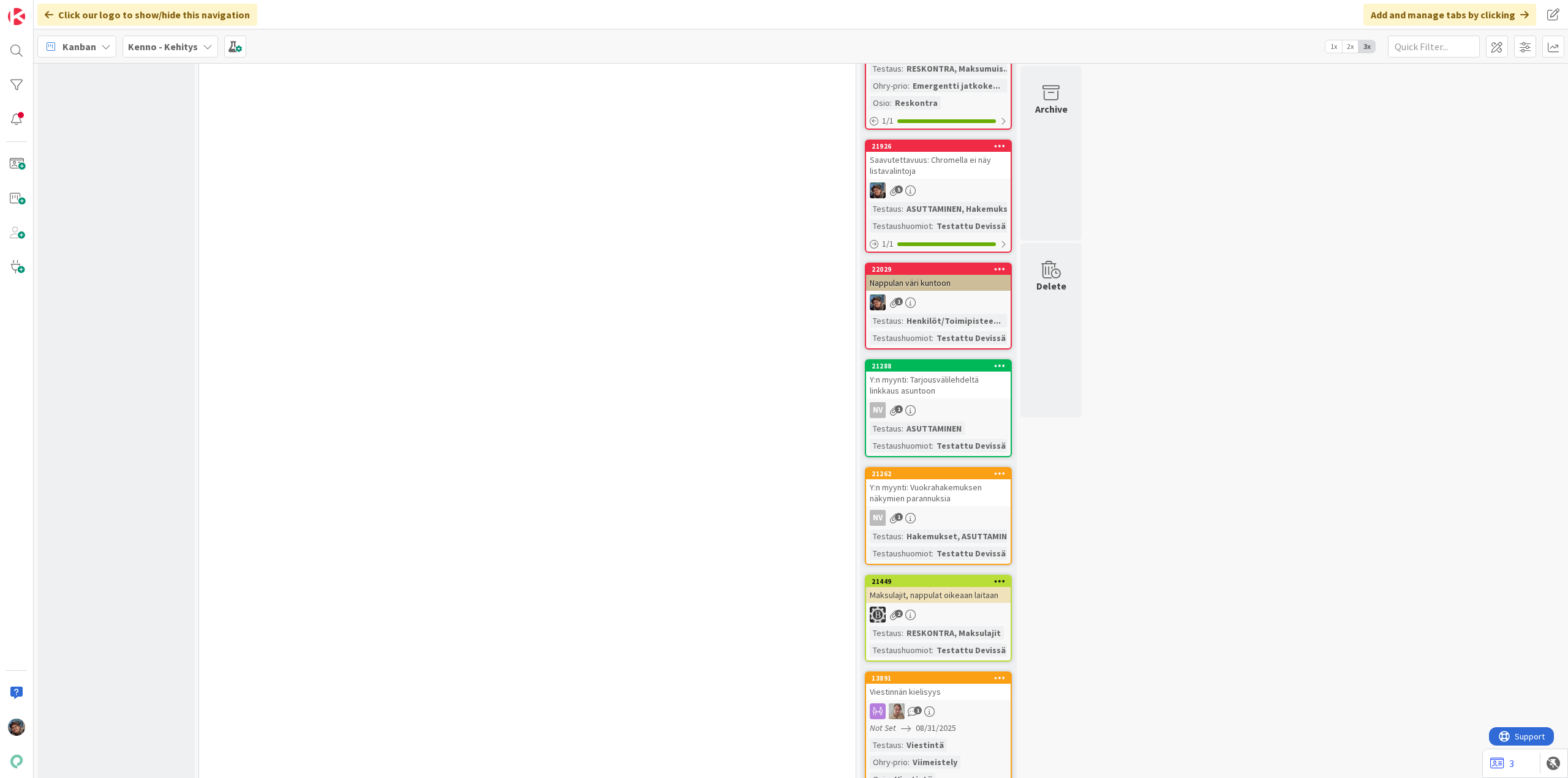 click on "Y:n myynti: Vuokrahakemuksen näkymien parannuksia" at bounding box center [938, 493] 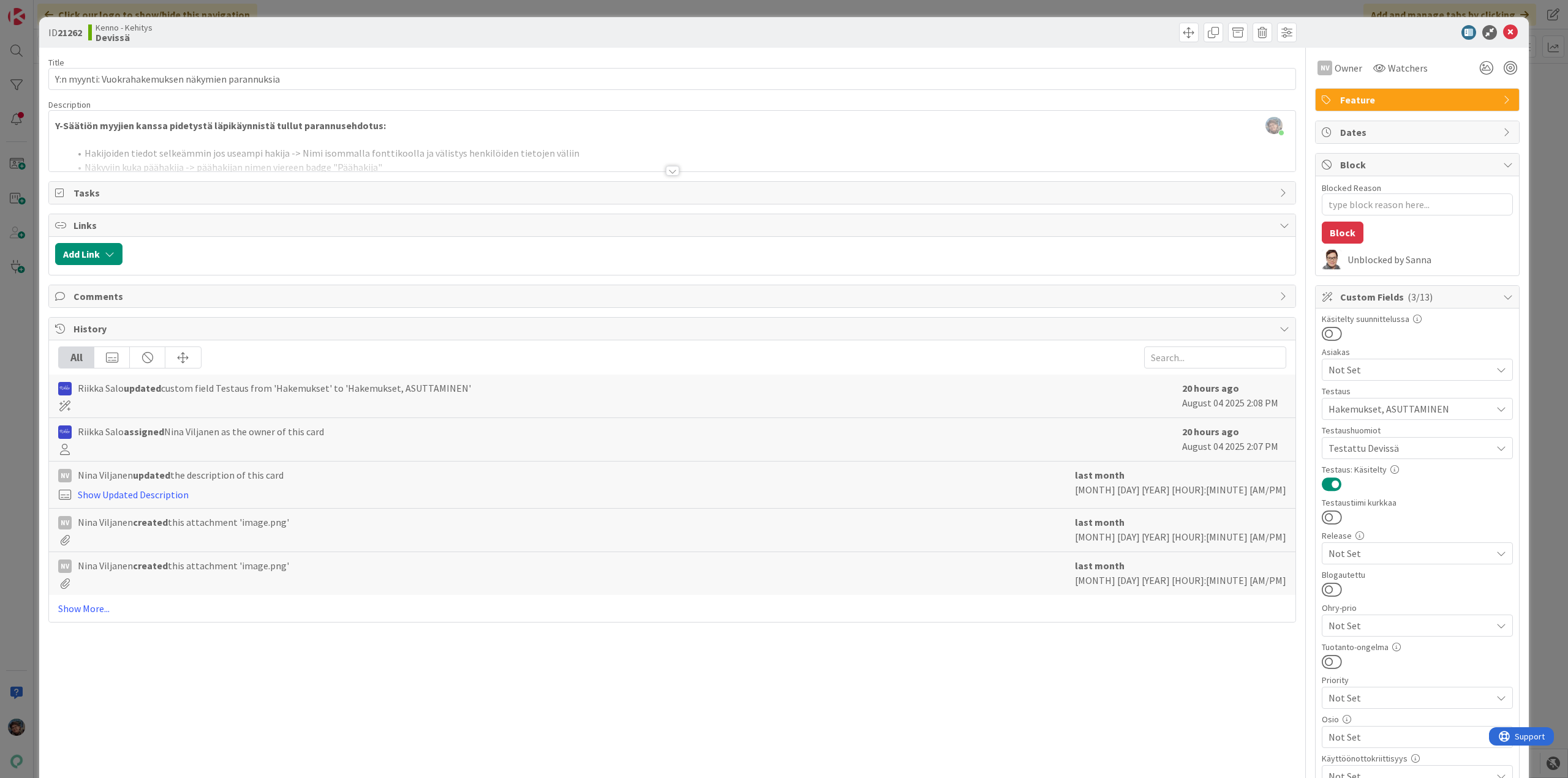 click at bounding box center [673, 171] 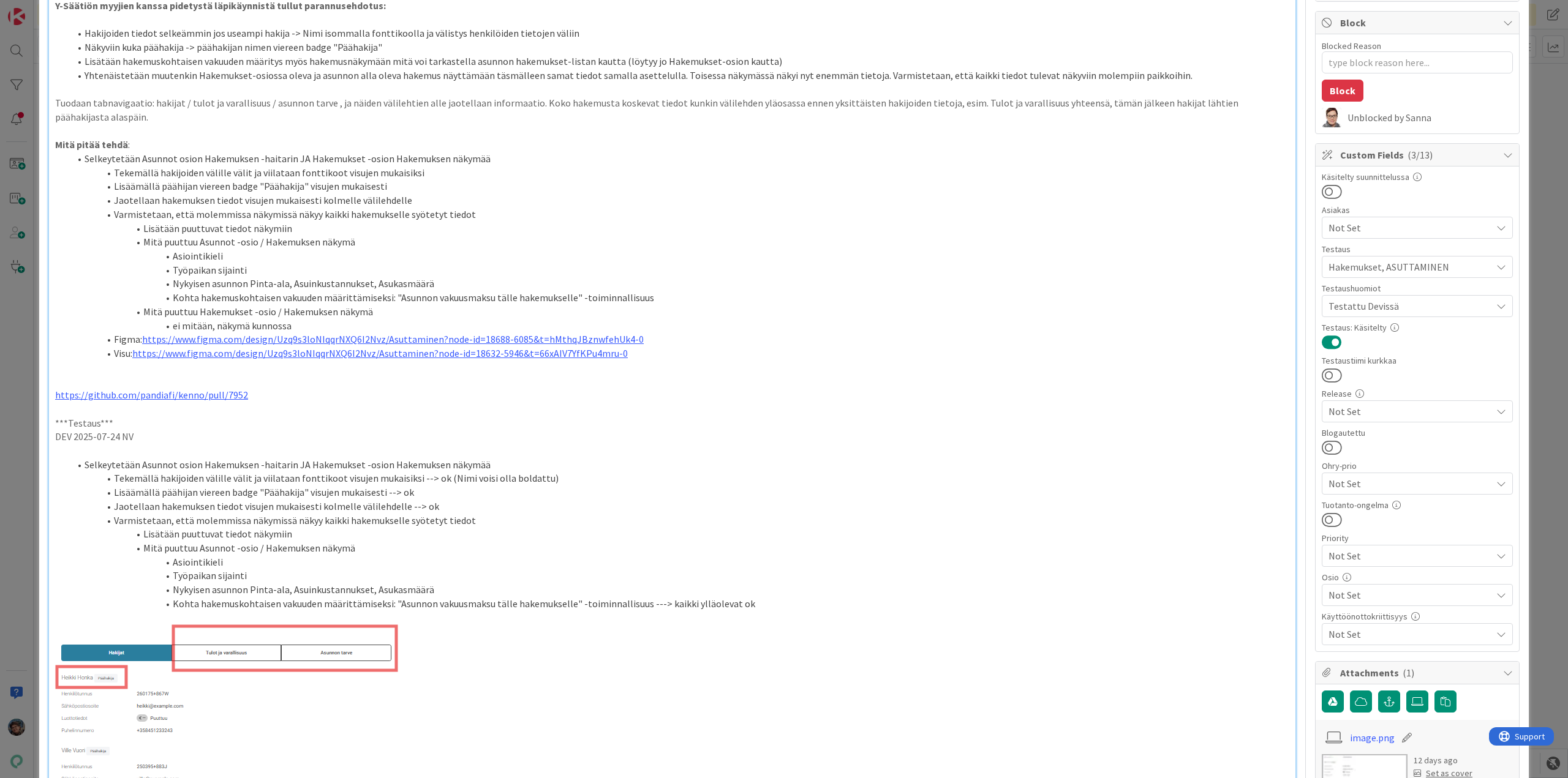 scroll, scrollTop: 0, scrollLeft: 0, axis: both 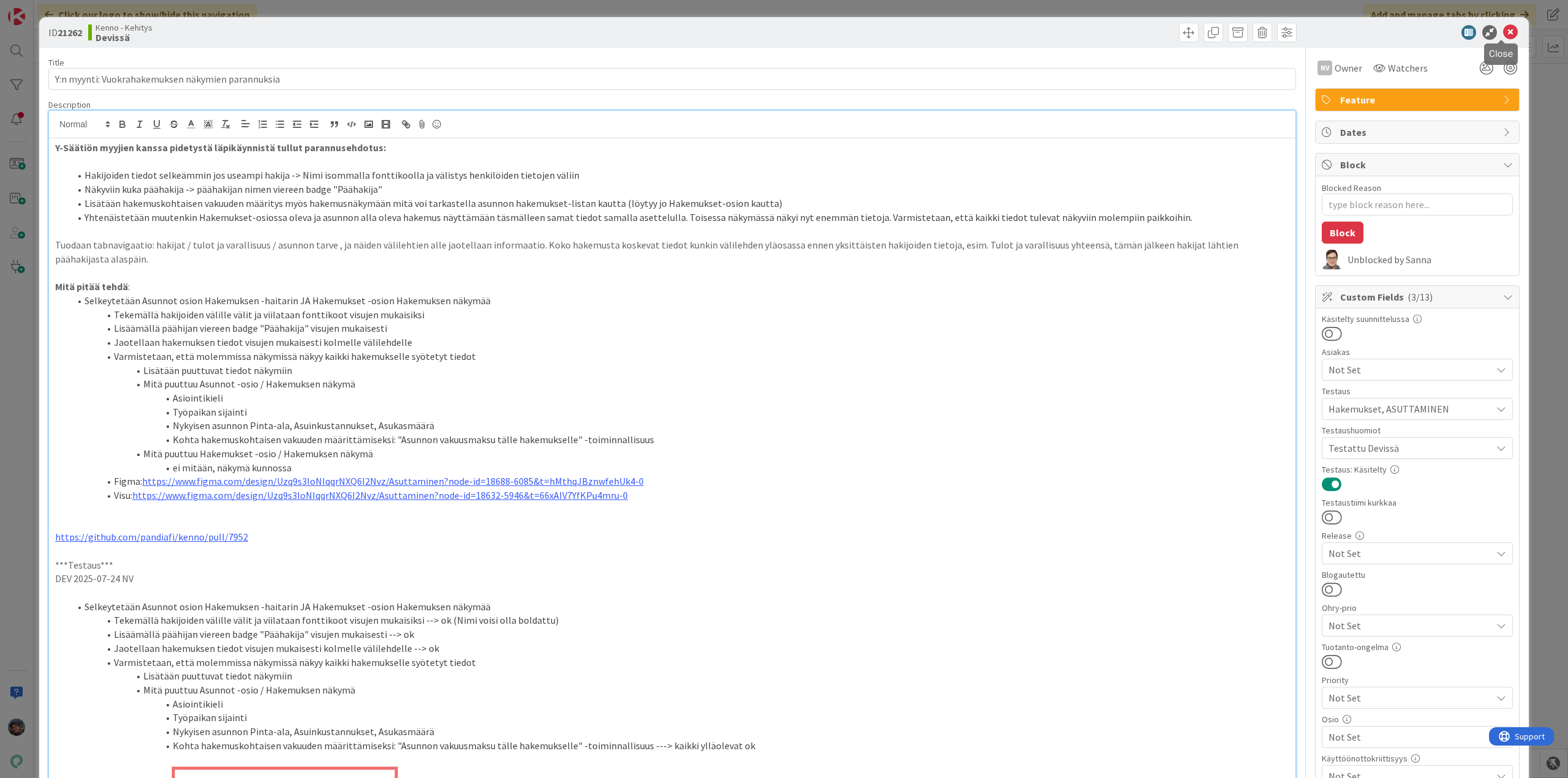 click at bounding box center (1510, 32) 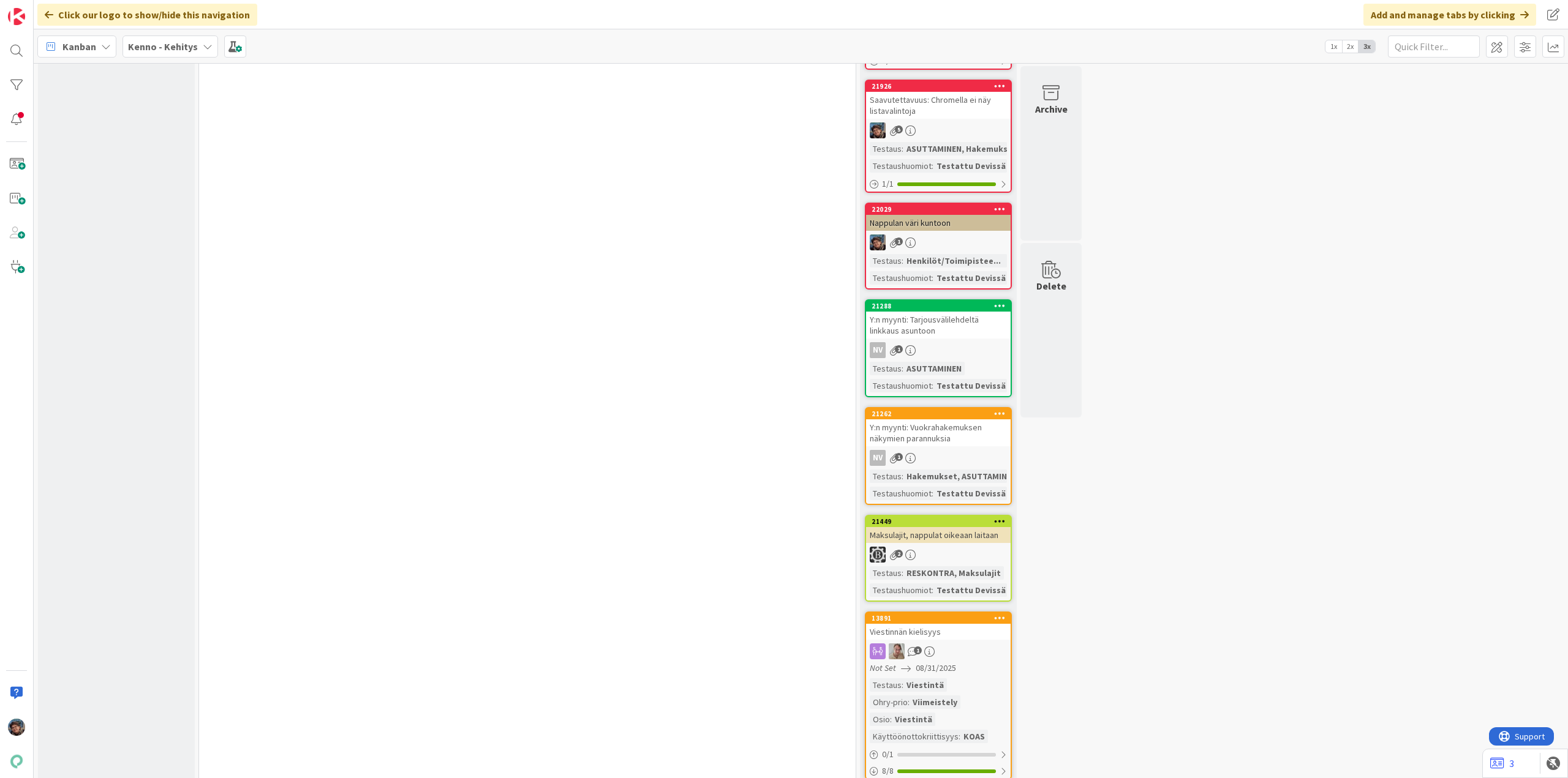 scroll, scrollTop: 18425, scrollLeft: 0, axis: vertical 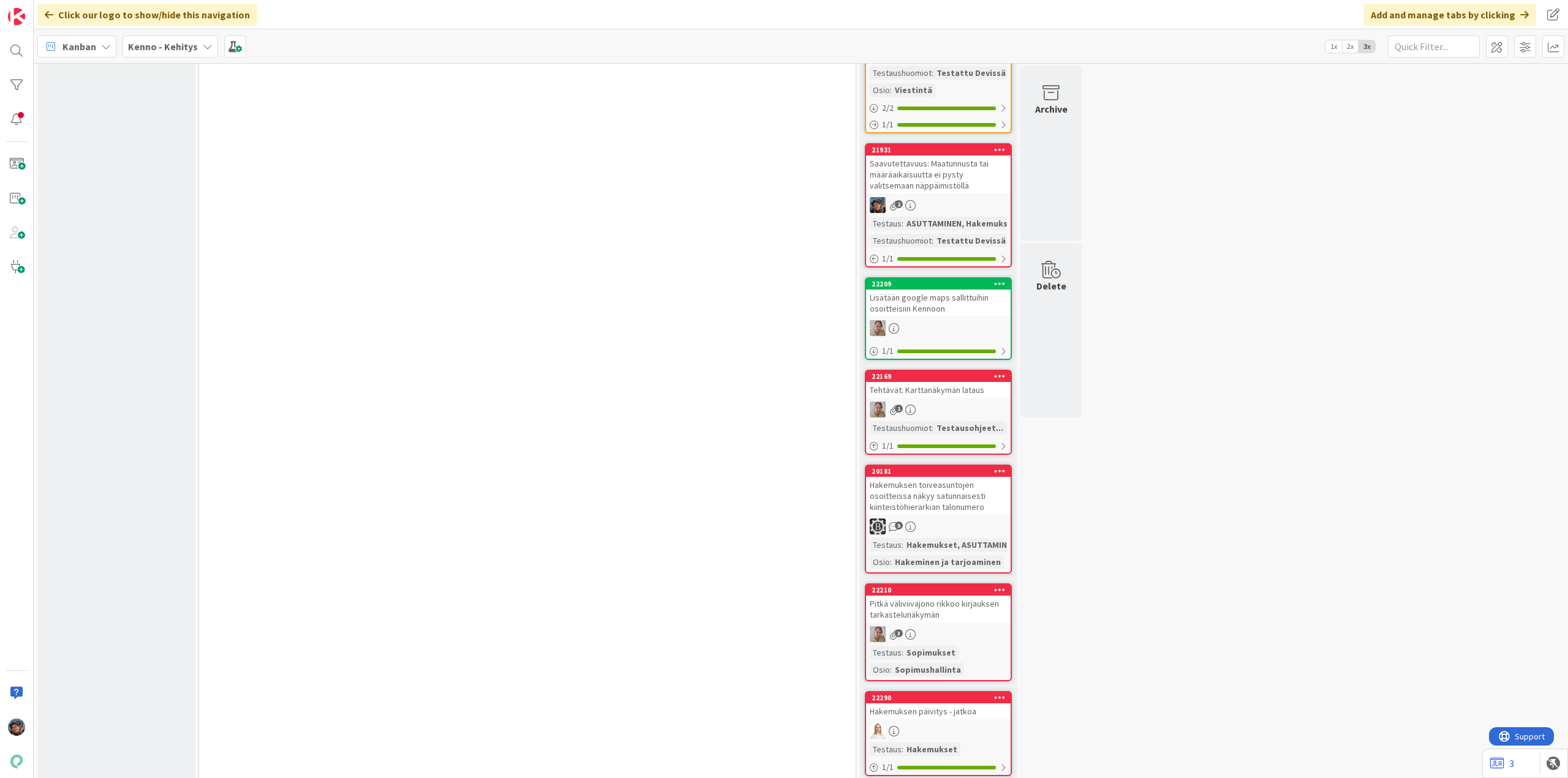 click on "3" at bounding box center (938, 634) 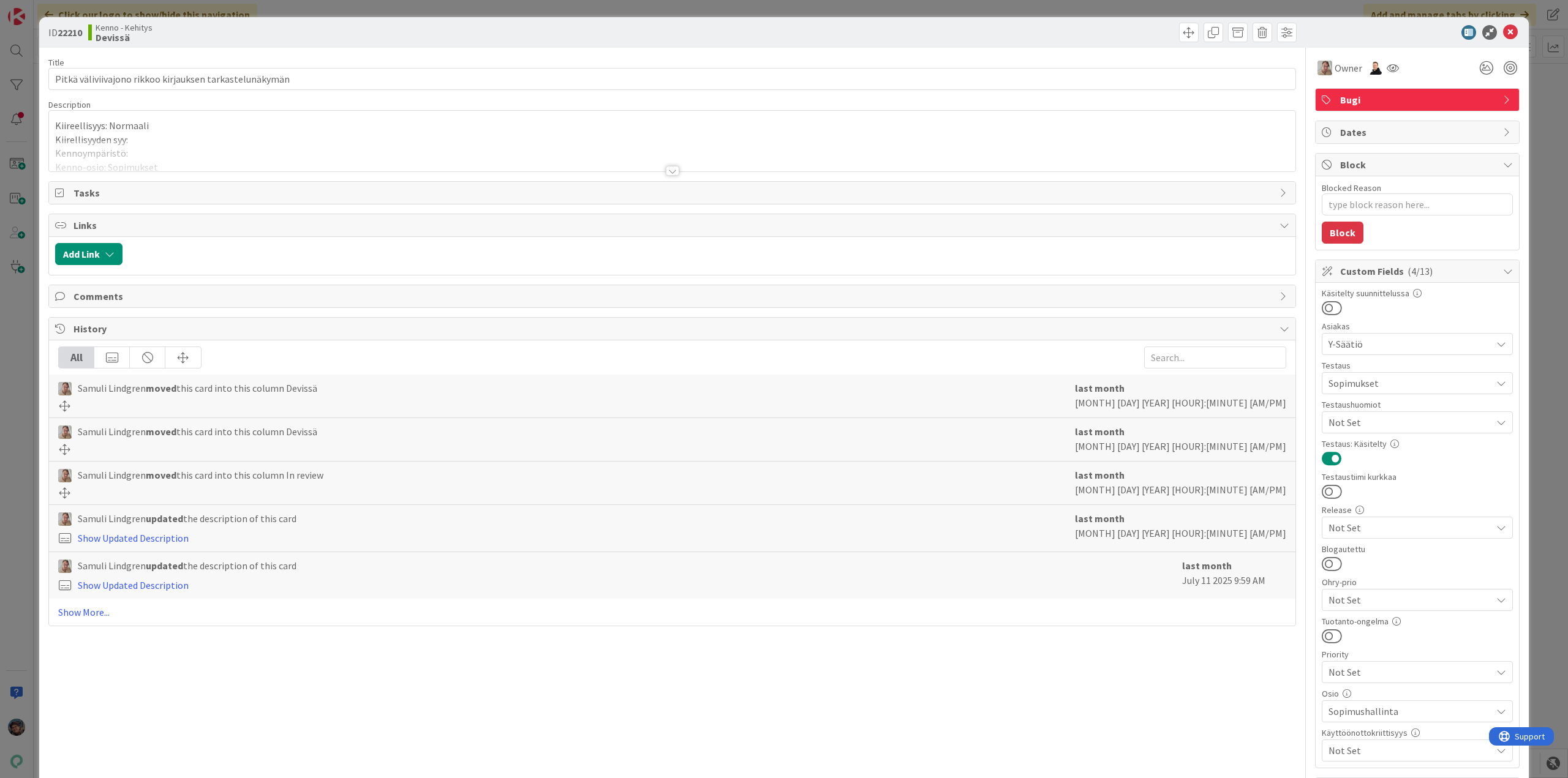 scroll, scrollTop: 0, scrollLeft: 0, axis: both 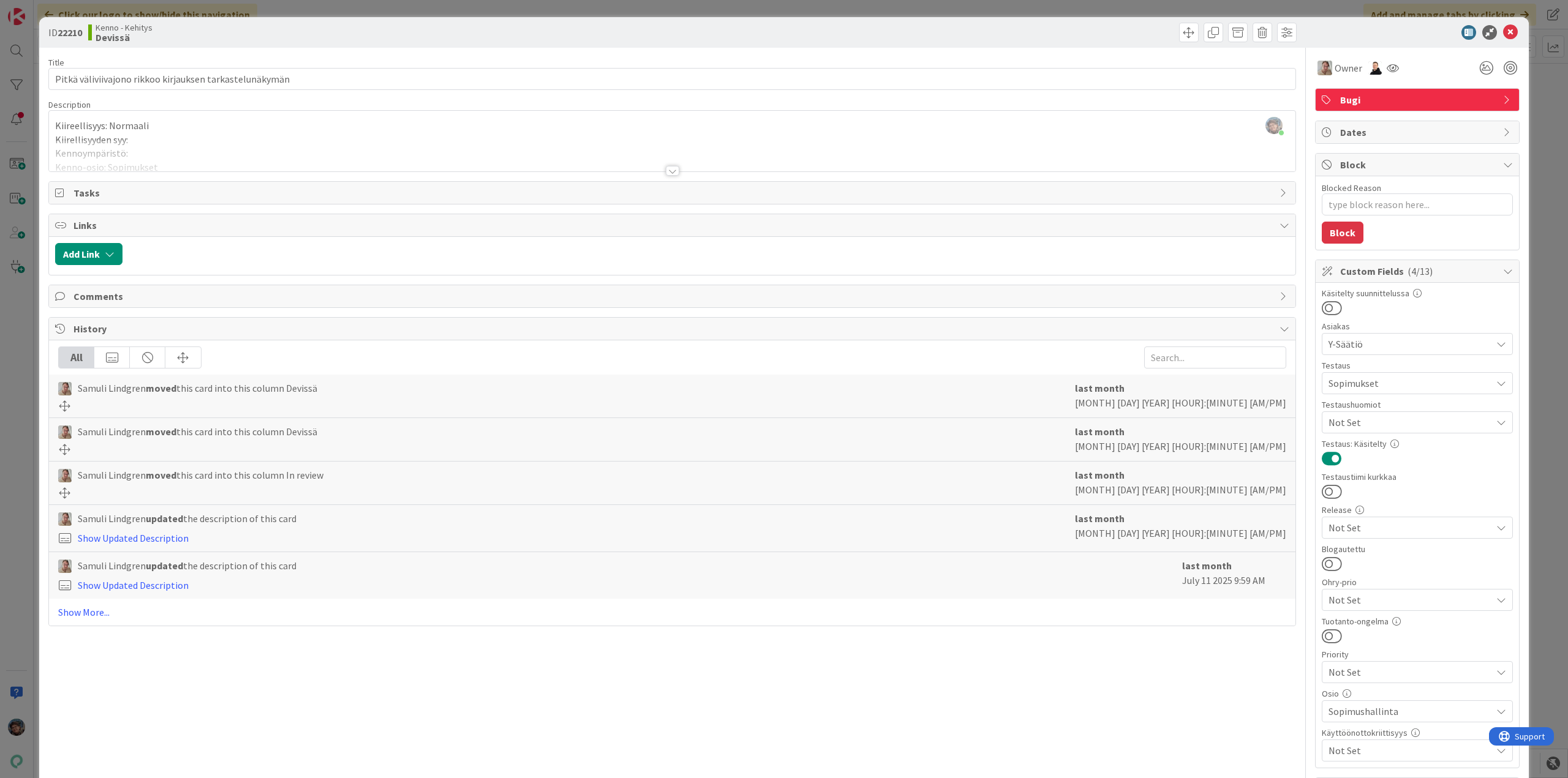 click at bounding box center [673, 171] 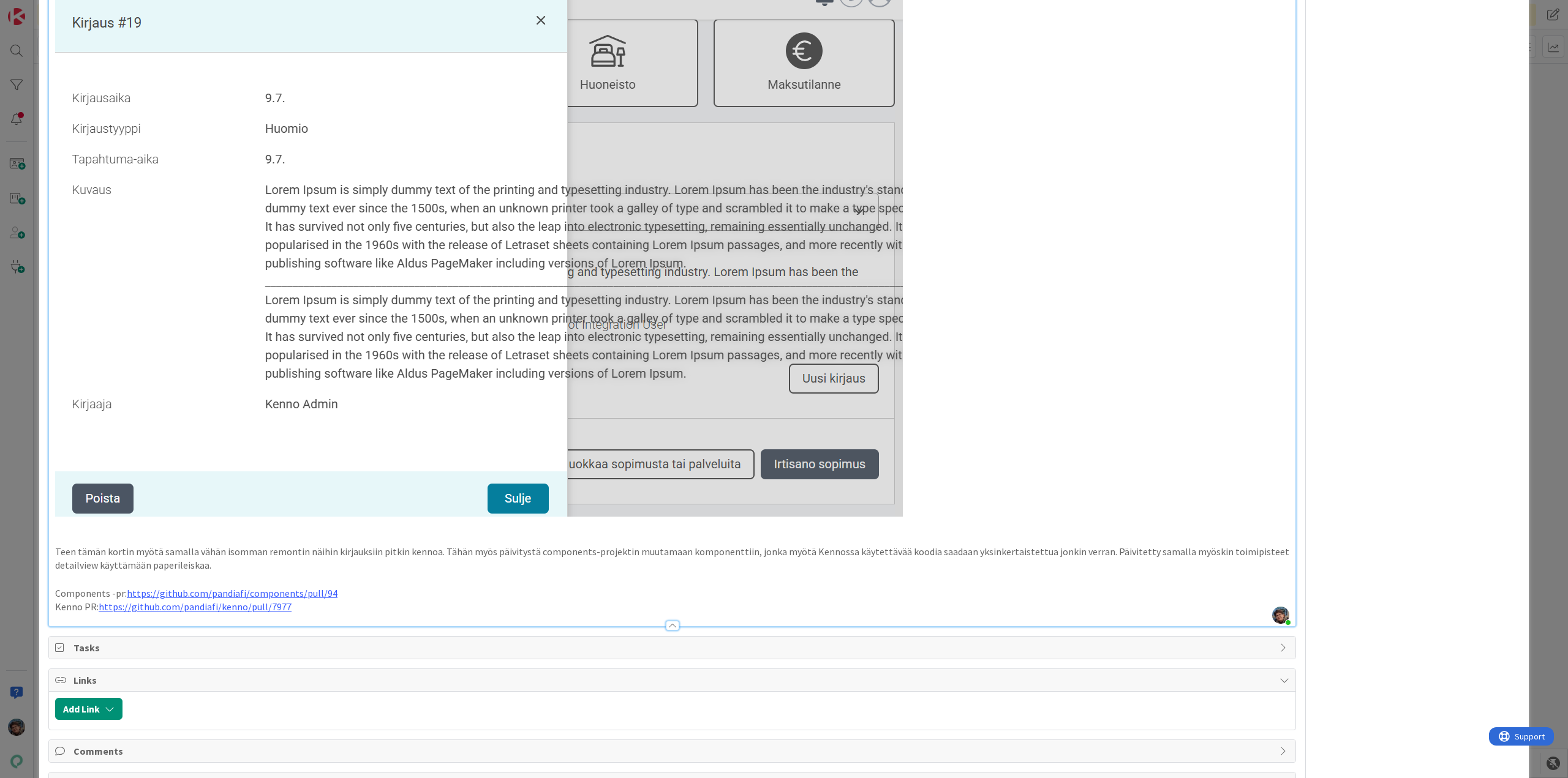 scroll, scrollTop: 1775, scrollLeft: 0, axis: vertical 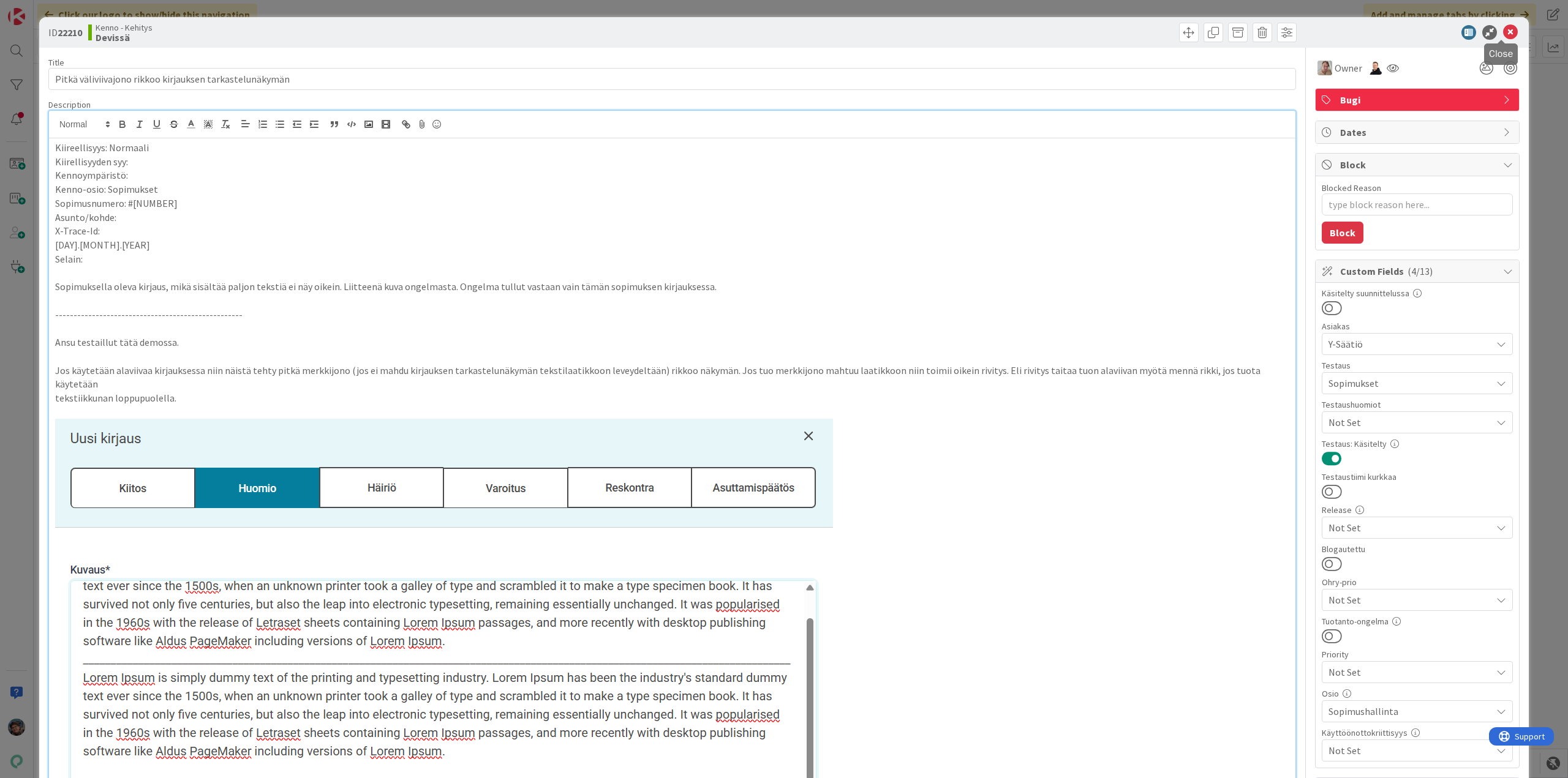 click at bounding box center [1510, 32] 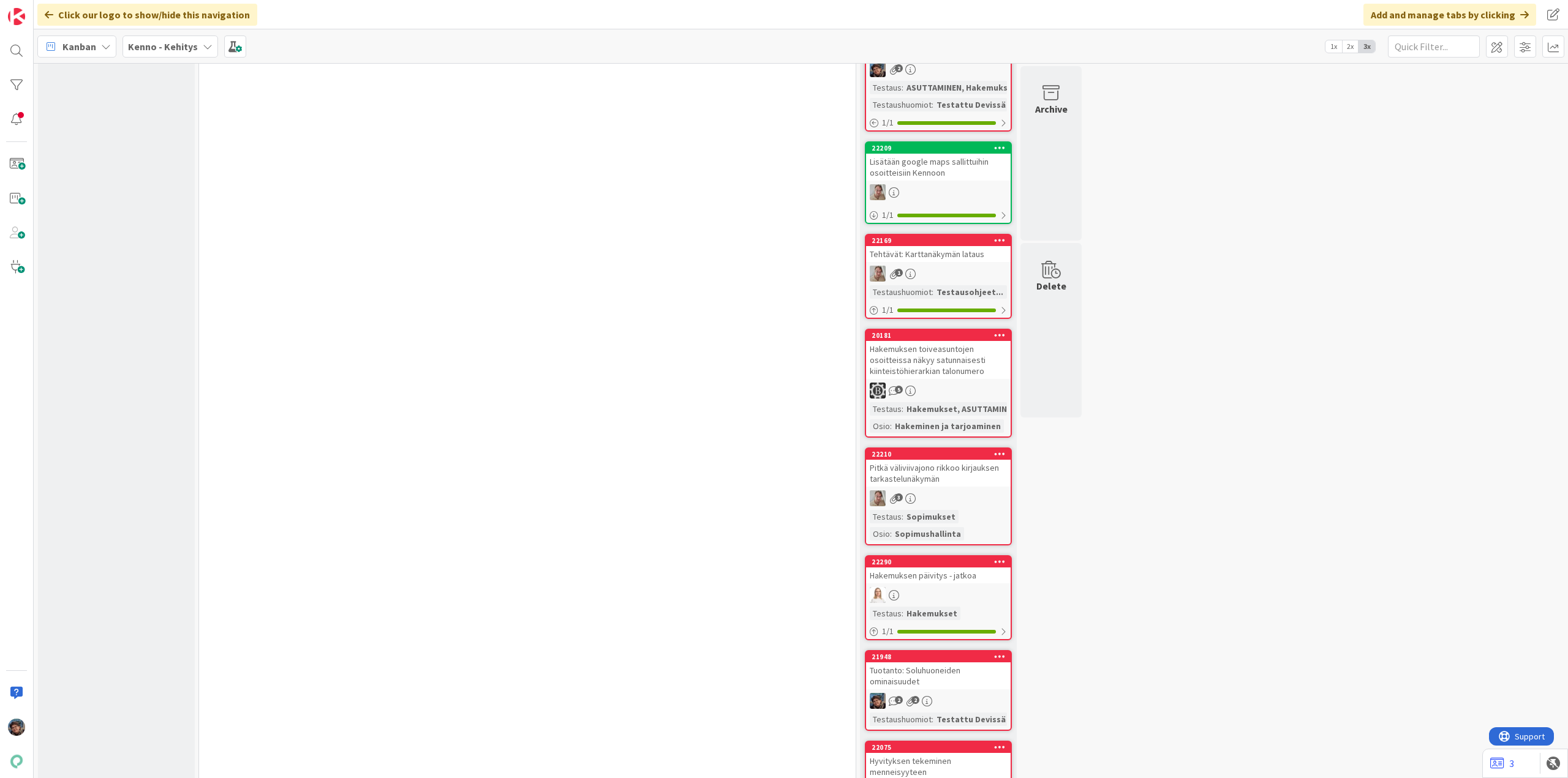 scroll, scrollTop: 19220, scrollLeft: 0, axis: vertical 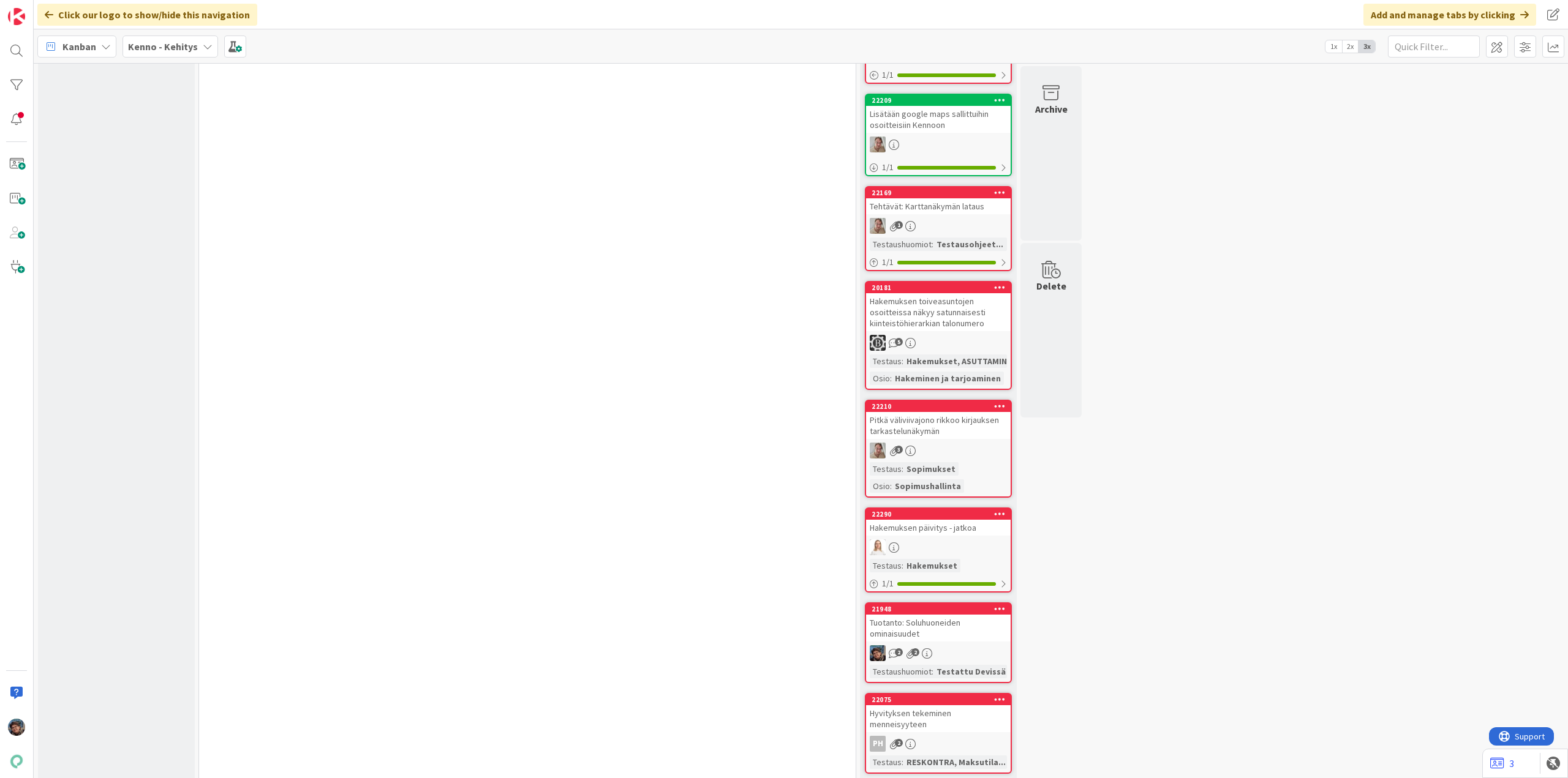 click at bounding box center [938, 547] 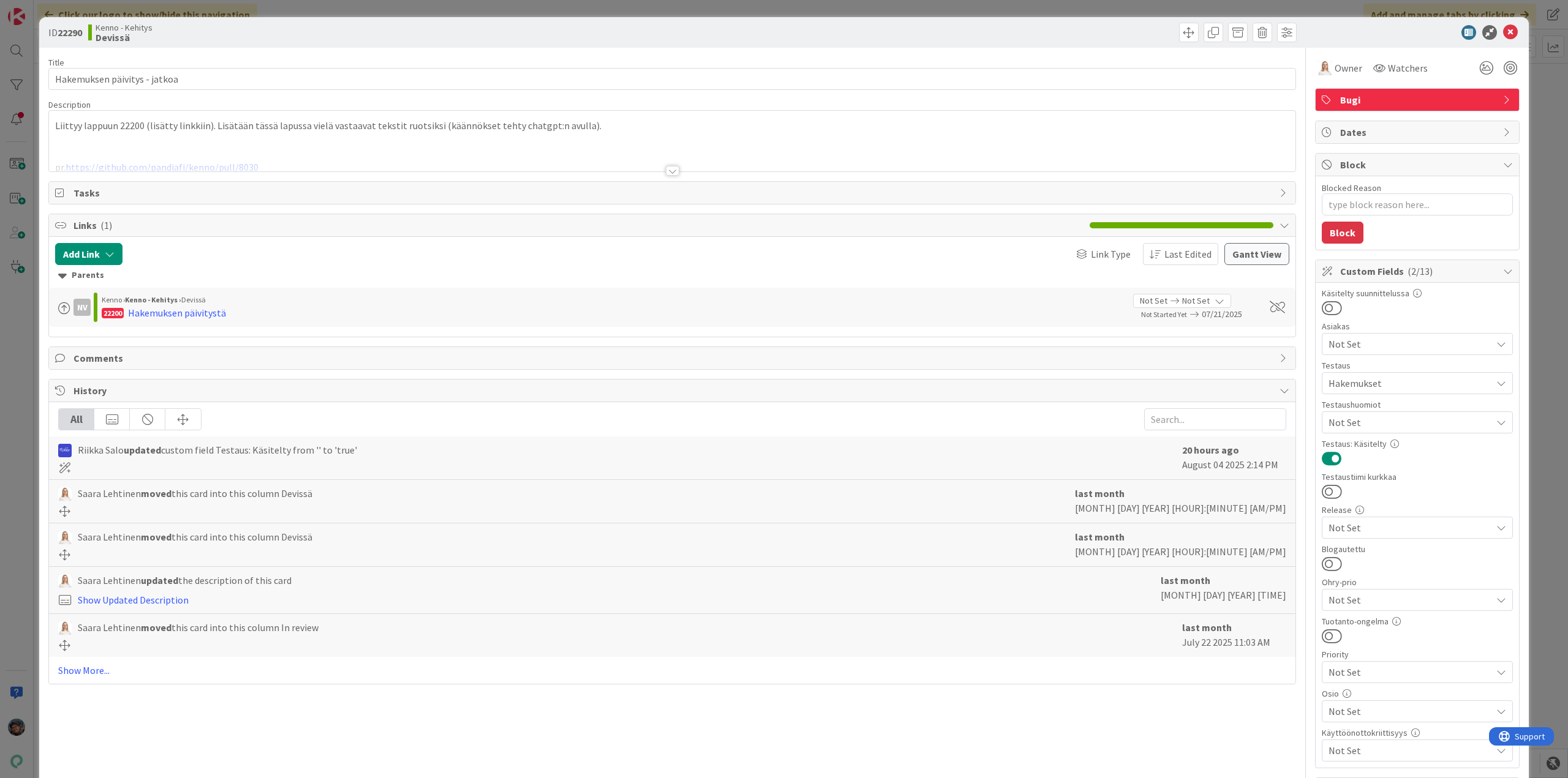 scroll, scrollTop: 0, scrollLeft: 0, axis: both 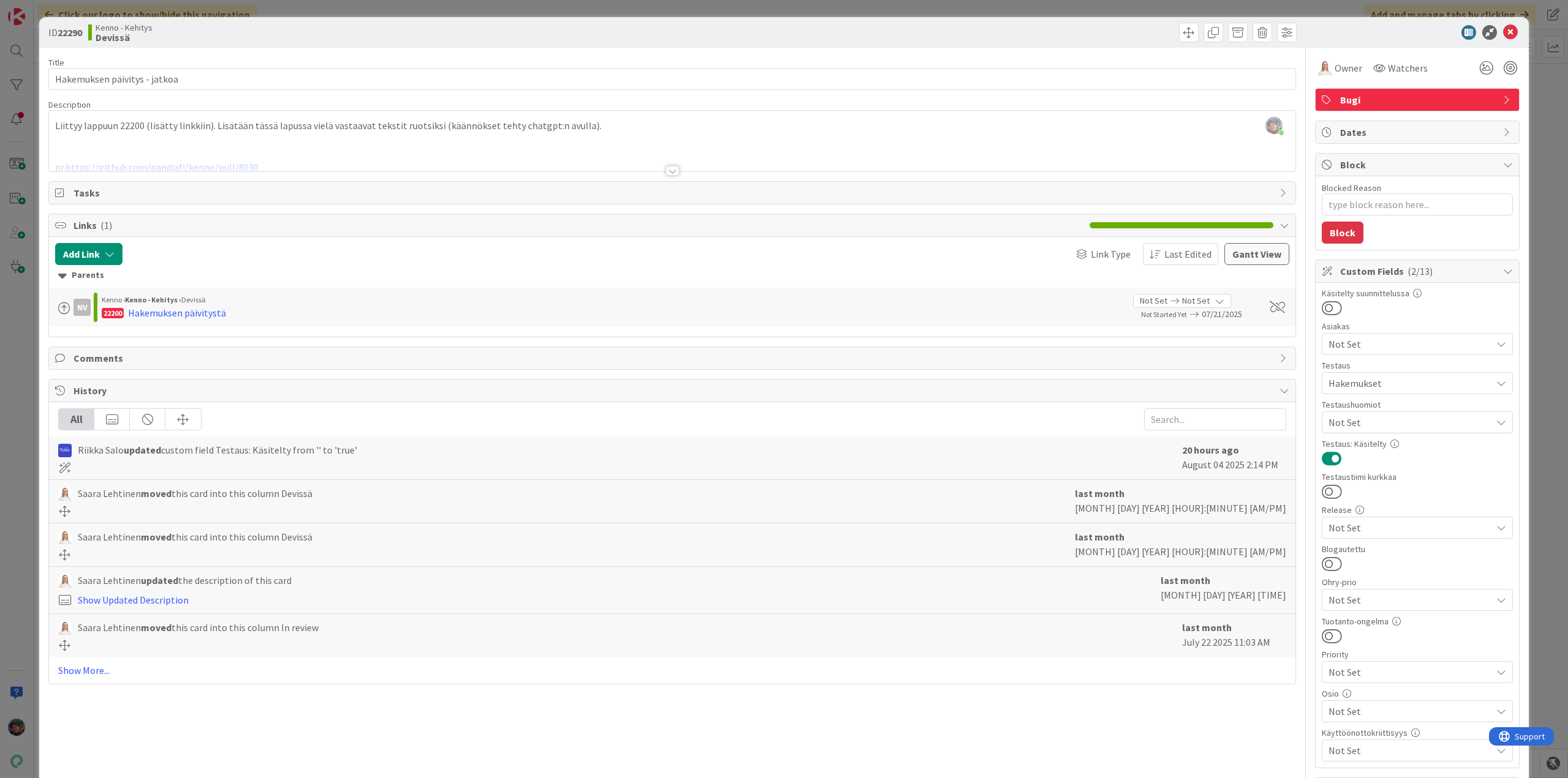 click at bounding box center (673, 171) 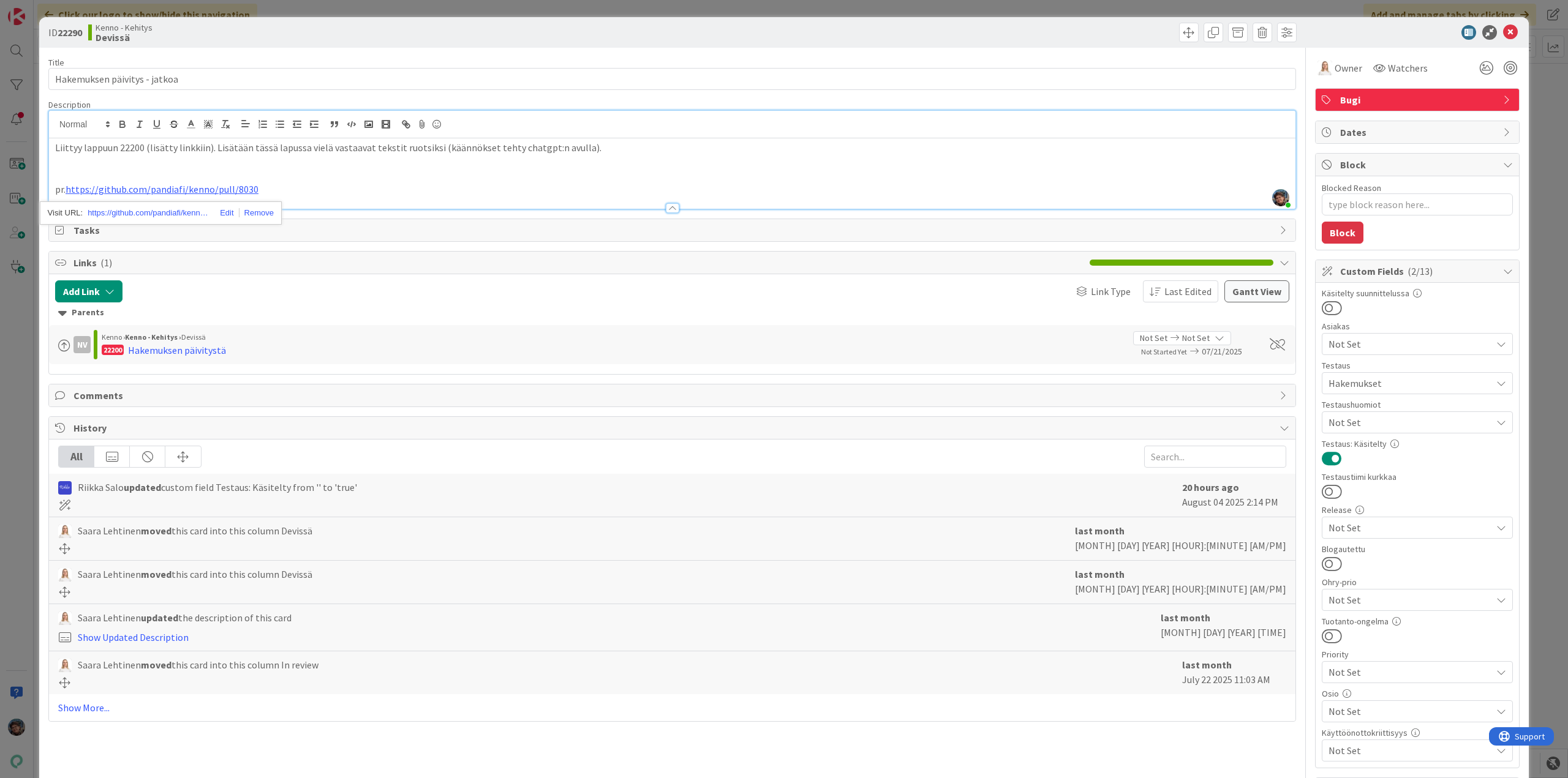 click at bounding box center (673, 208) 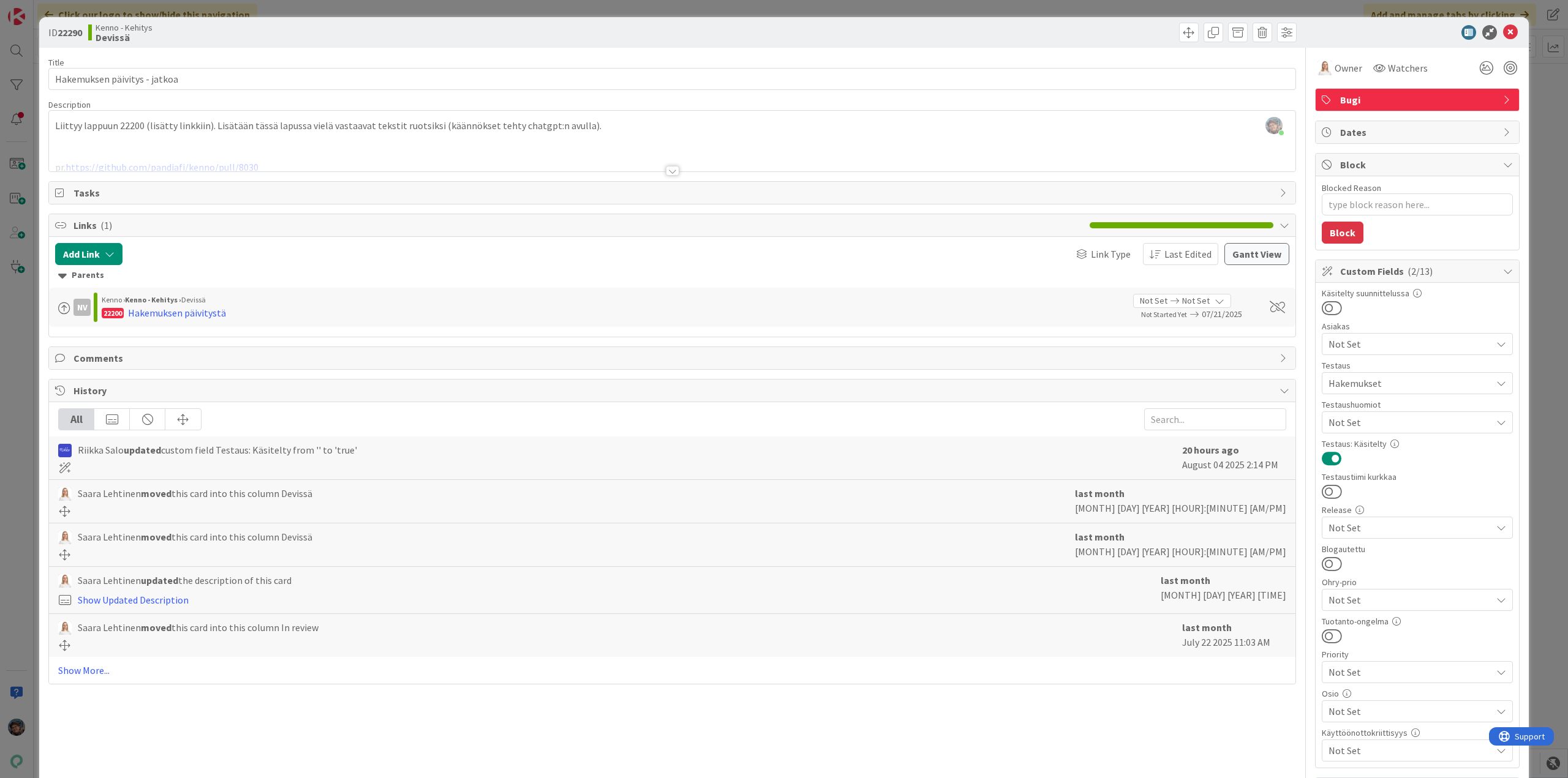 click at bounding box center (673, 171) 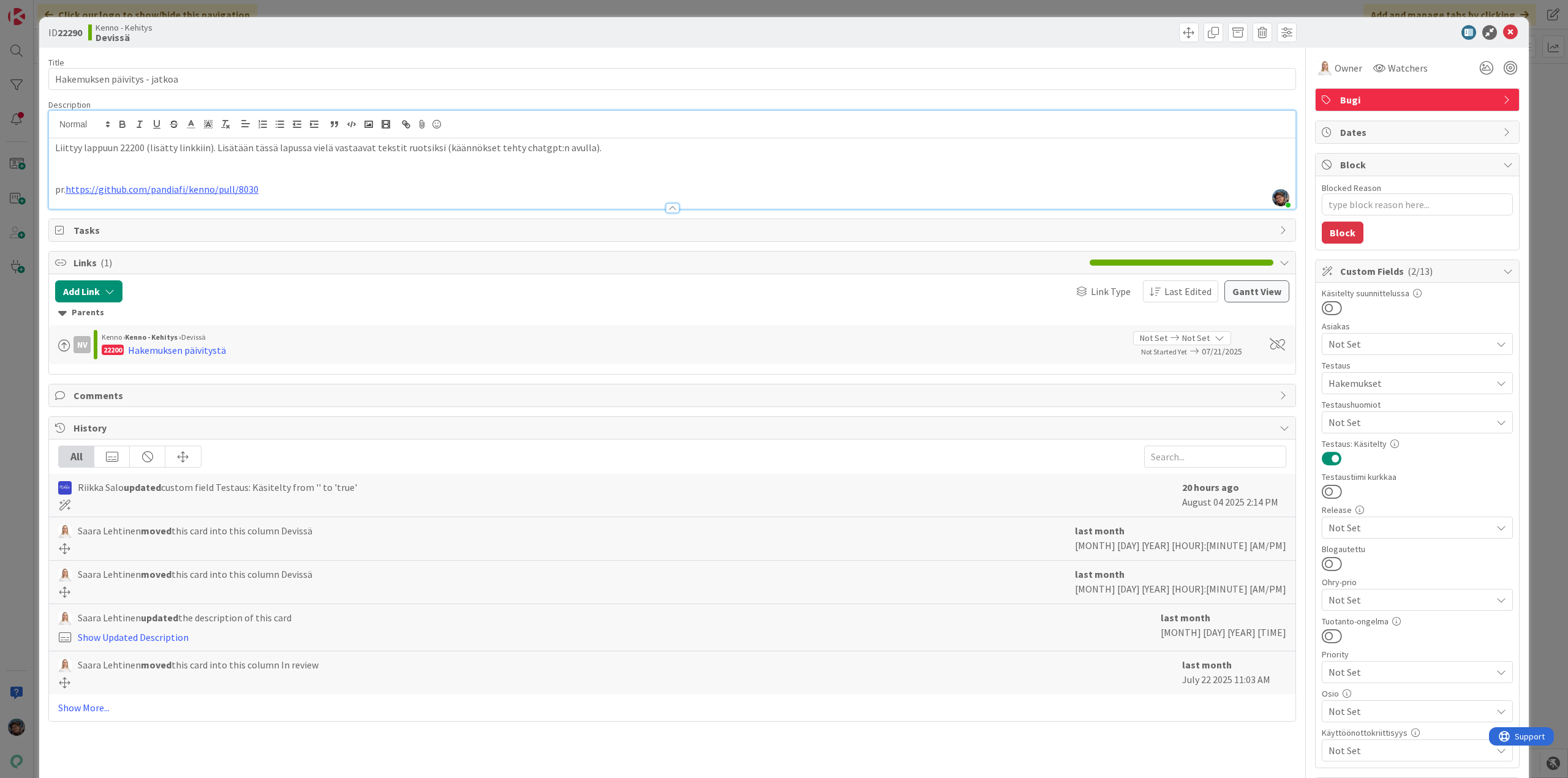 click on "Hakemuksen päivitystä" at bounding box center [177, 350] 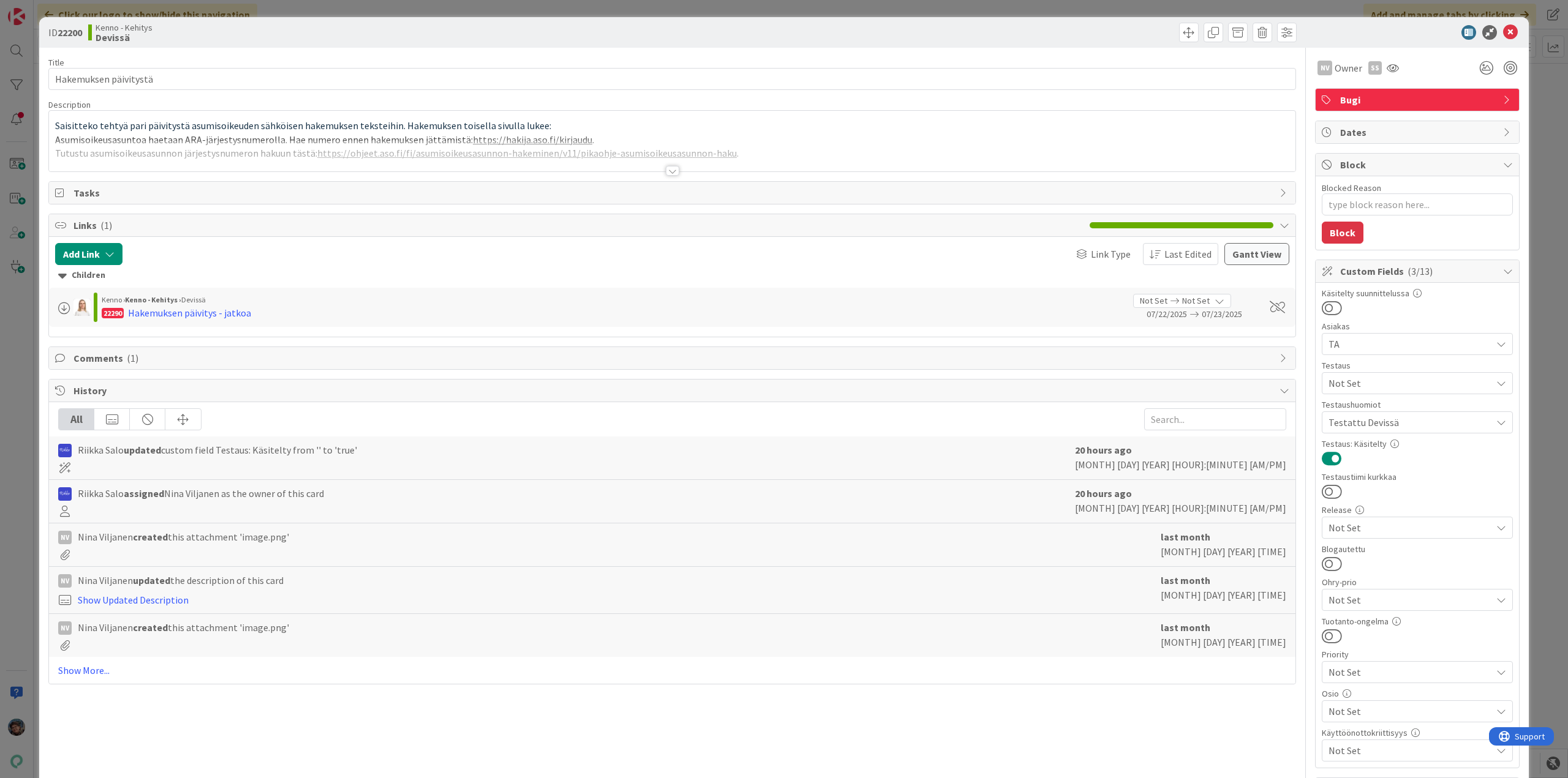 scroll, scrollTop: 0, scrollLeft: 0, axis: both 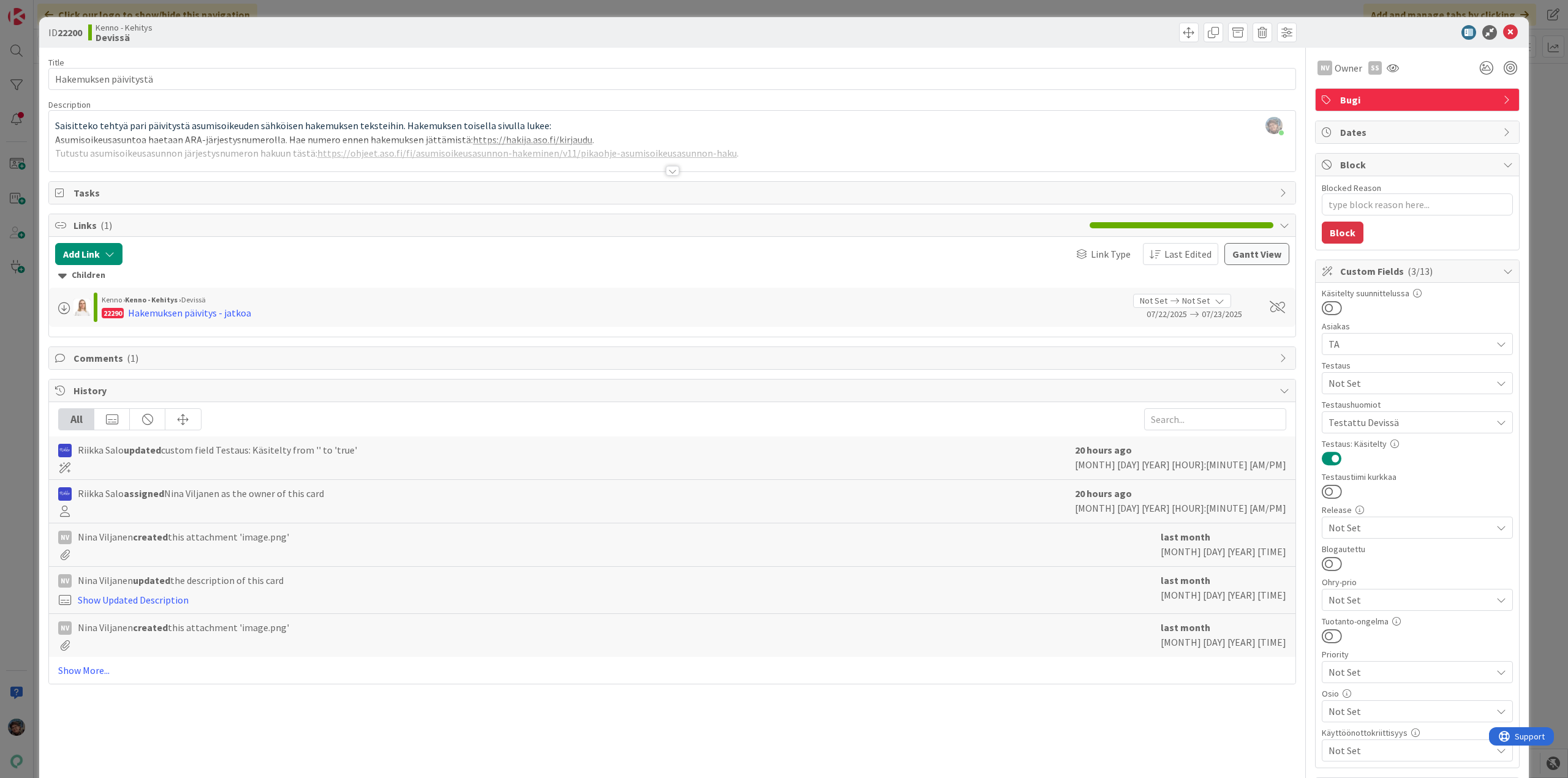click at bounding box center (673, 171) 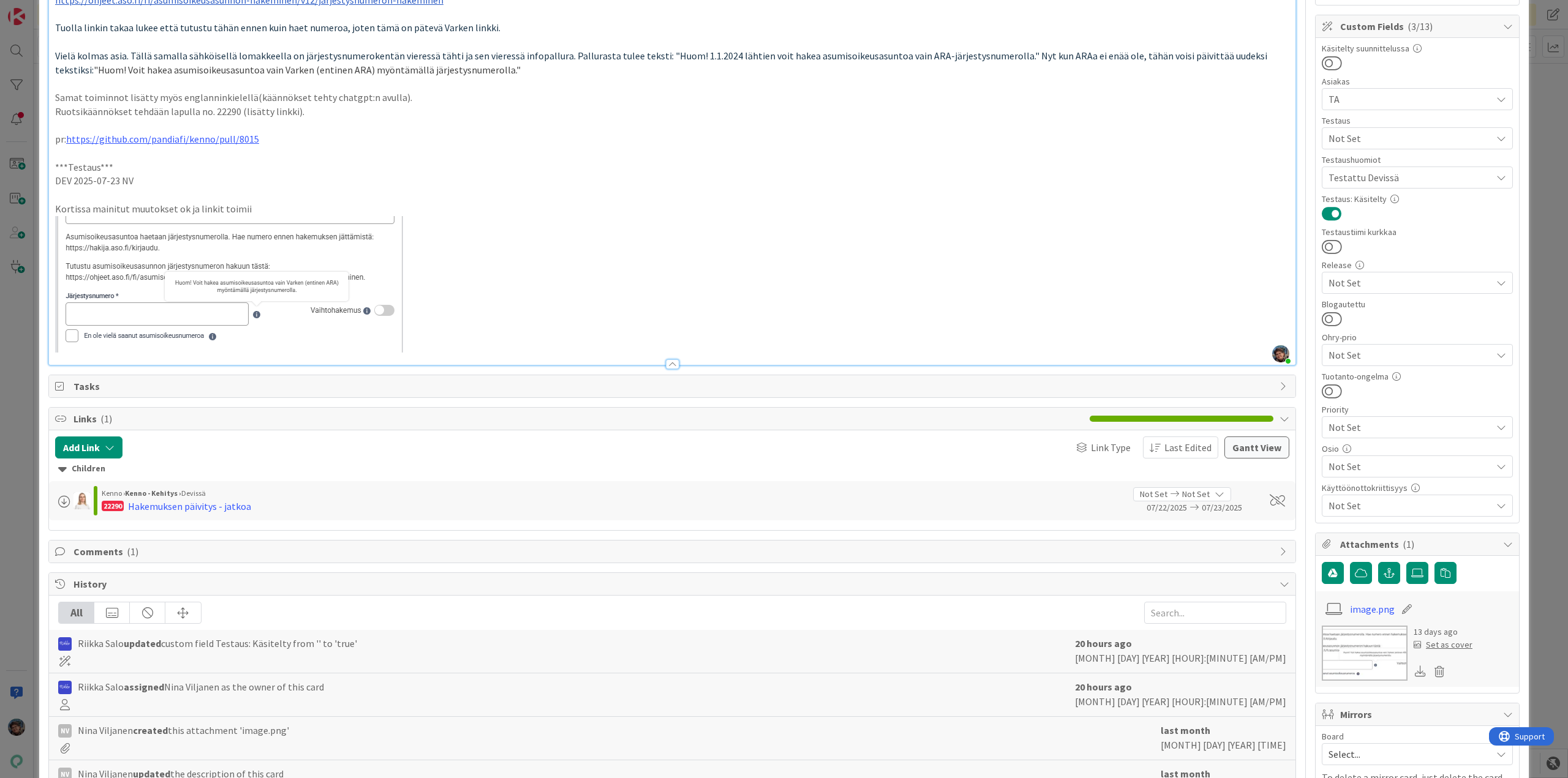 scroll, scrollTop: 0, scrollLeft: 0, axis: both 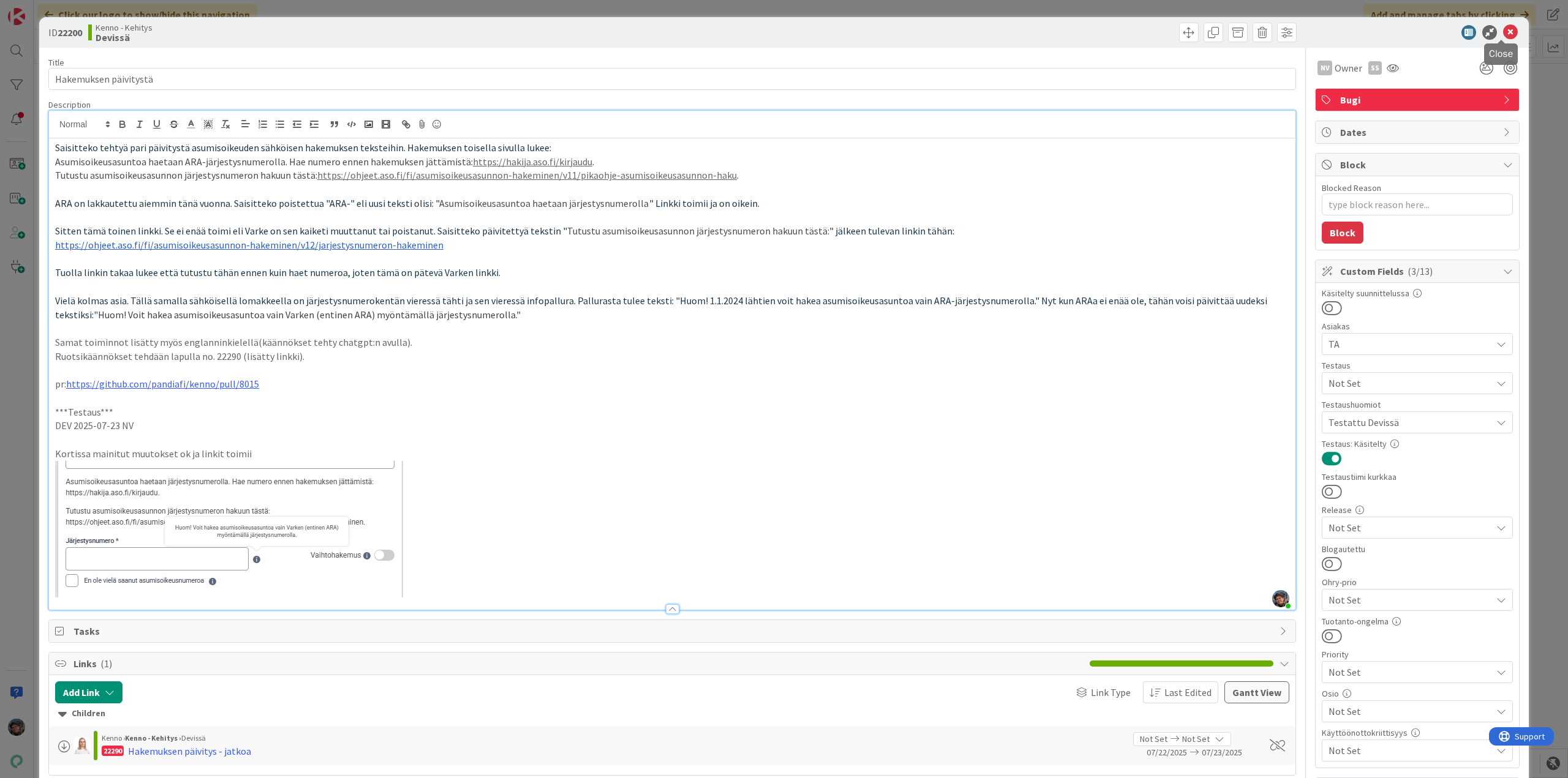 click at bounding box center [1510, 32] 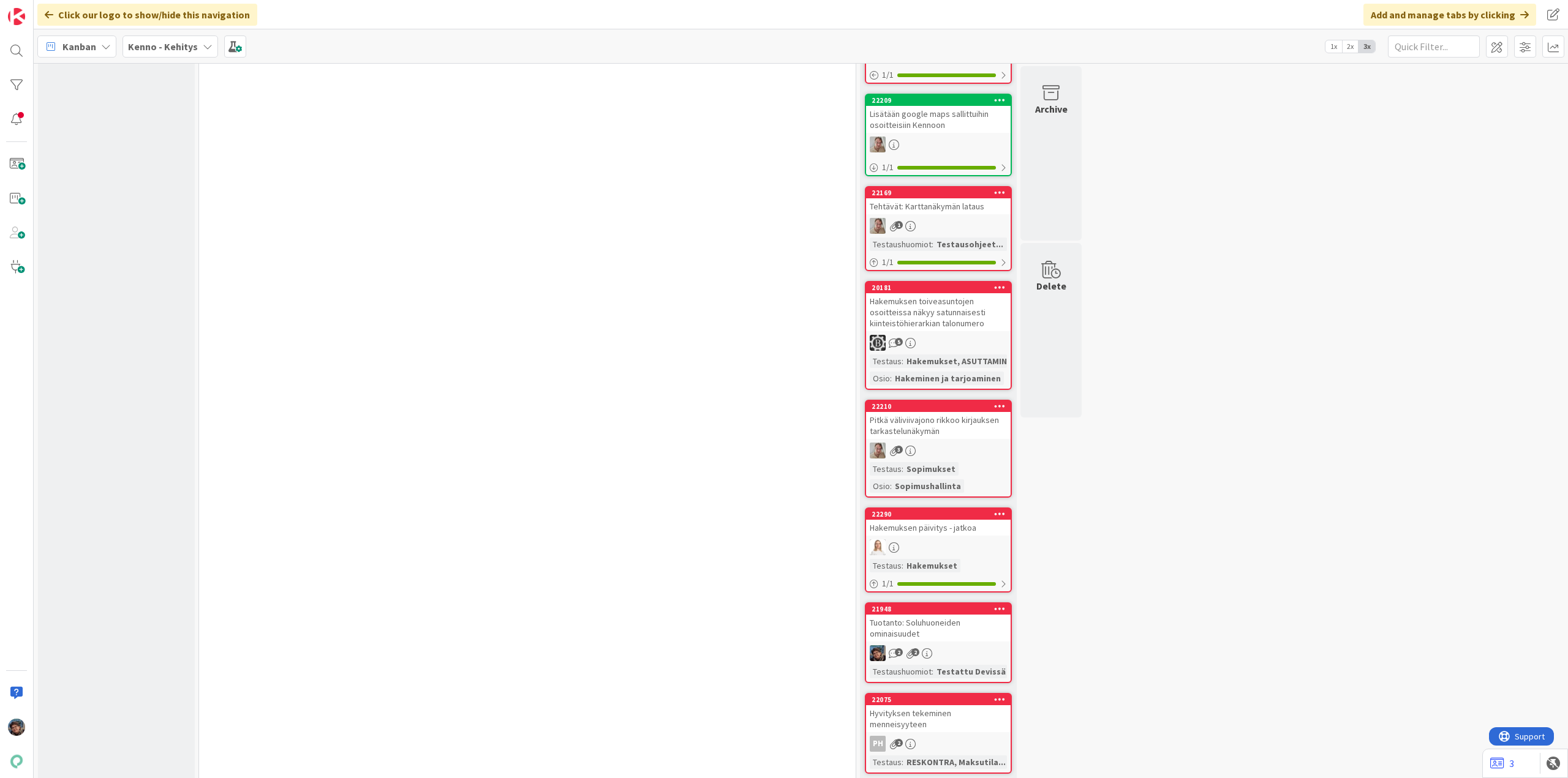 scroll, scrollTop: 0, scrollLeft: 0, axis: both 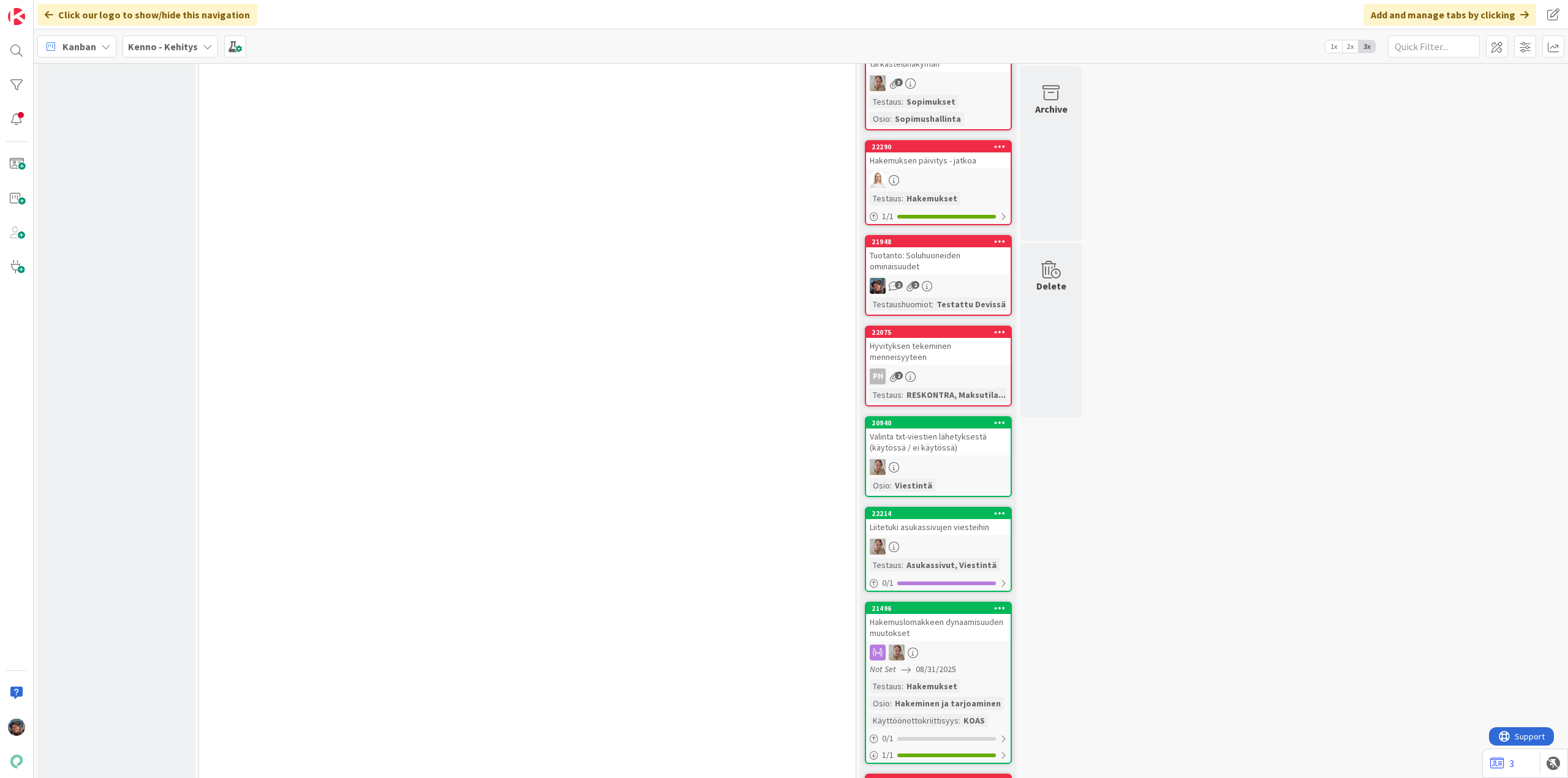 click at bounding box center (938, 547) 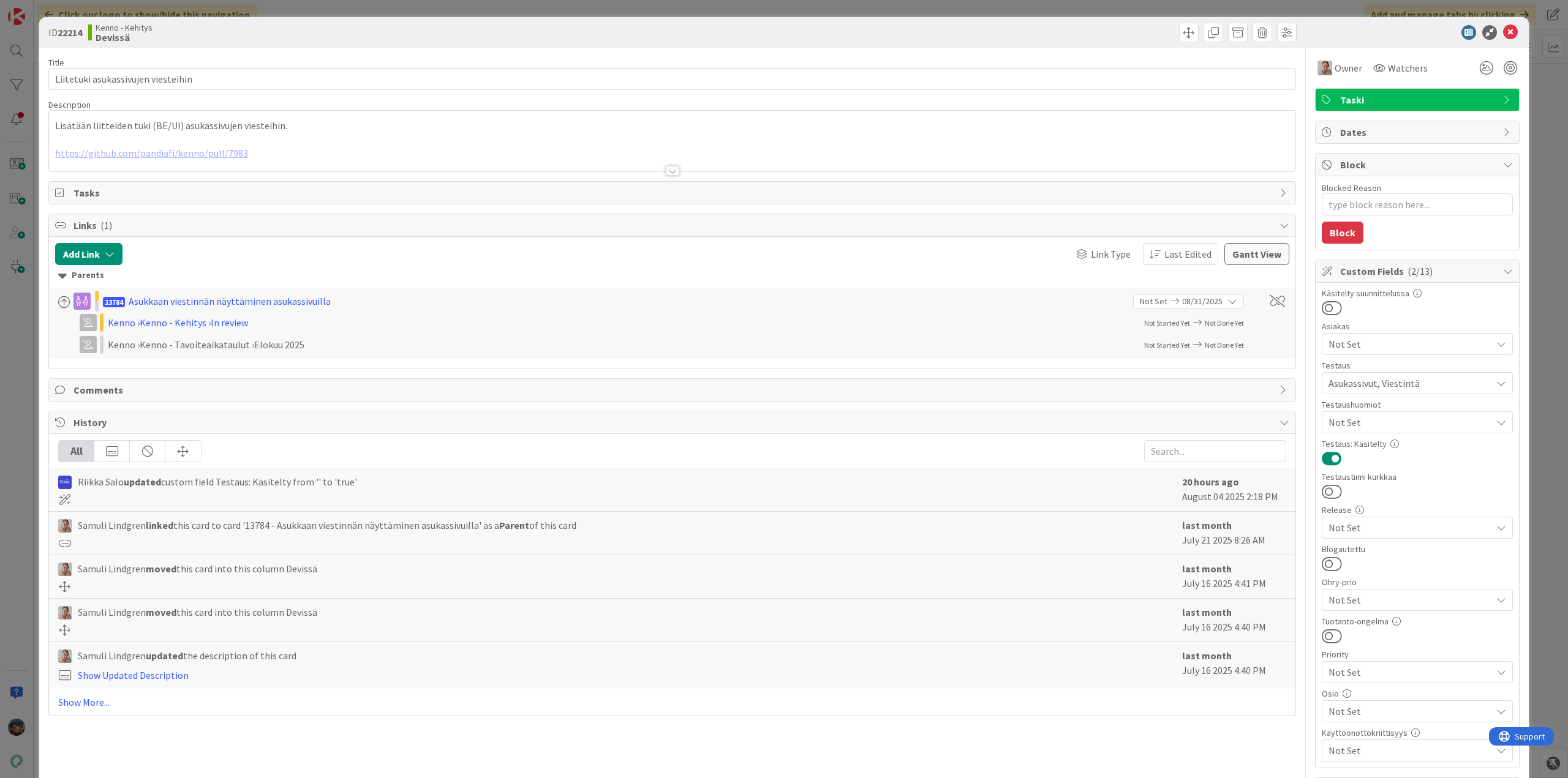 scroll, scrollTop: 0, scrollLeft: 0, axis: both 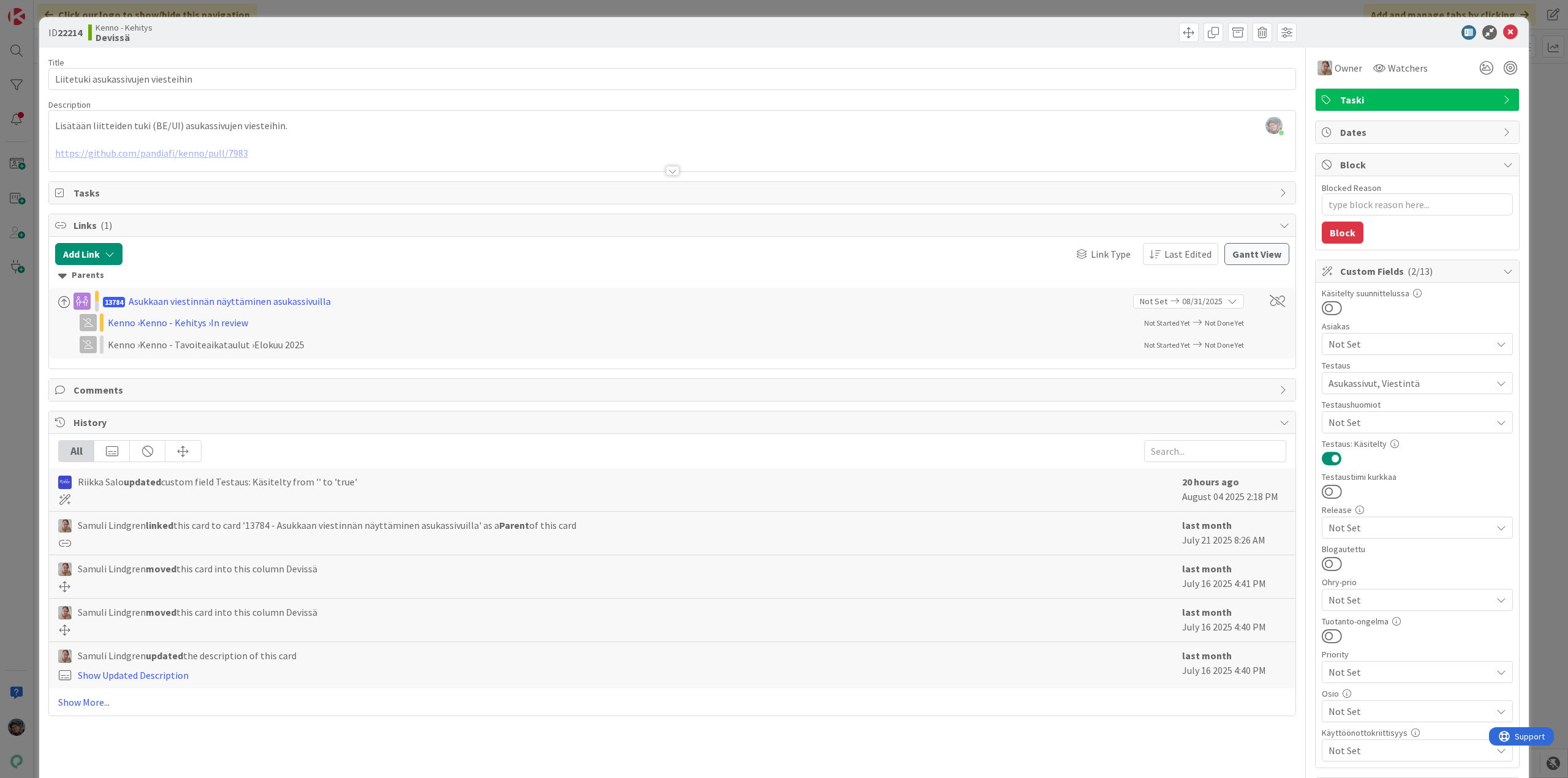 click at bounding box center (673, 171) 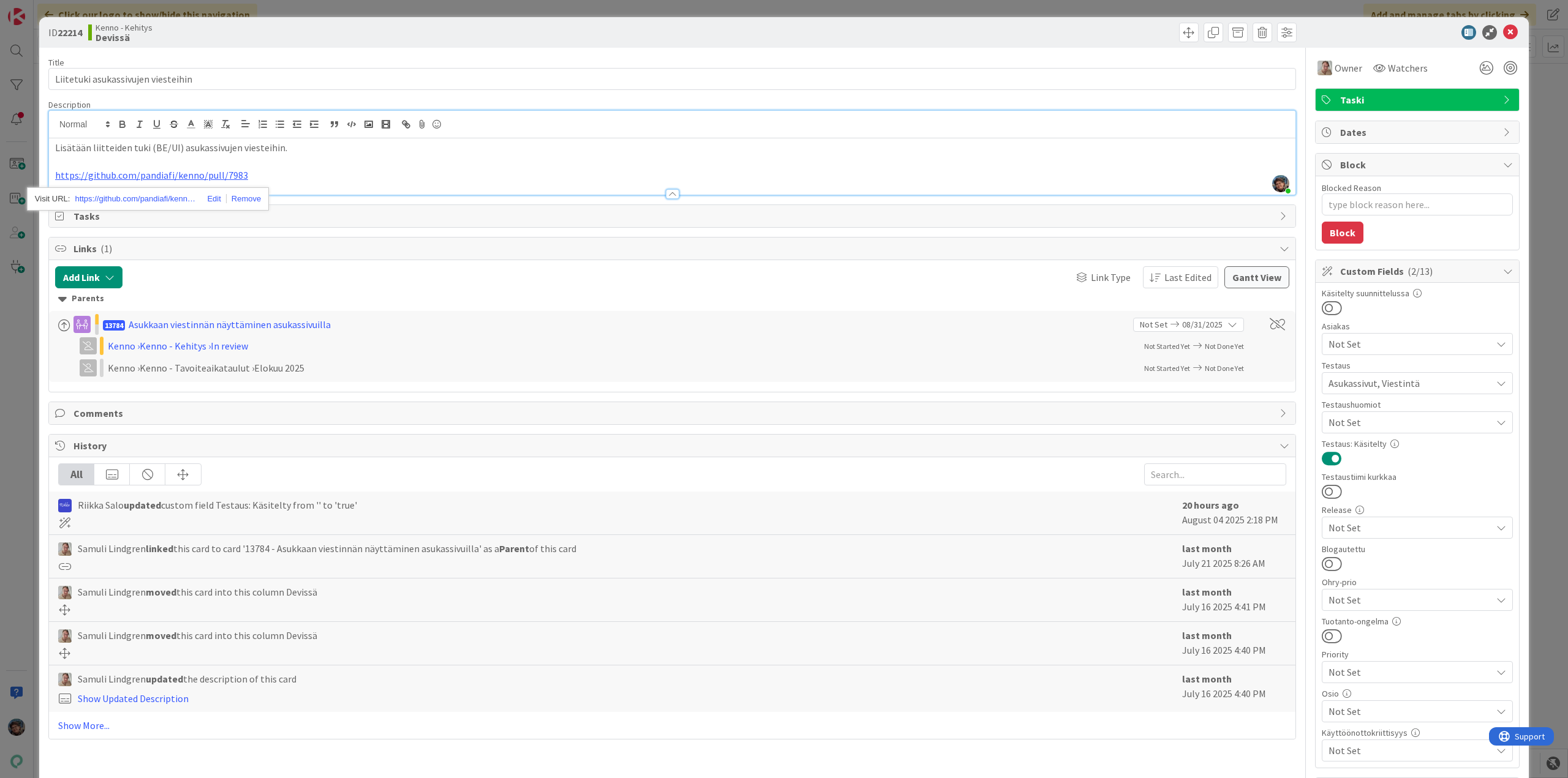 click at bounding box center (672, 162) 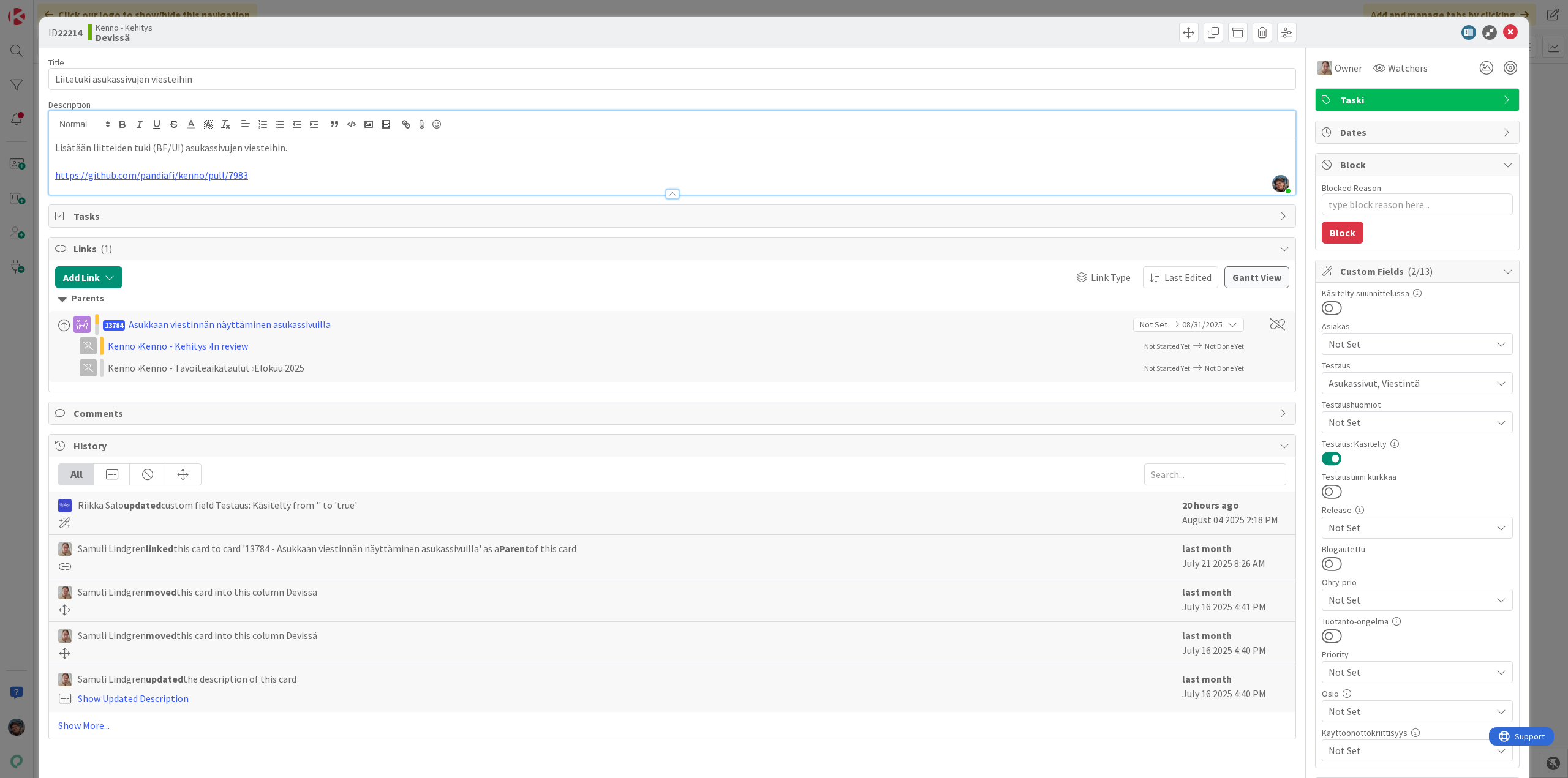type on "x" 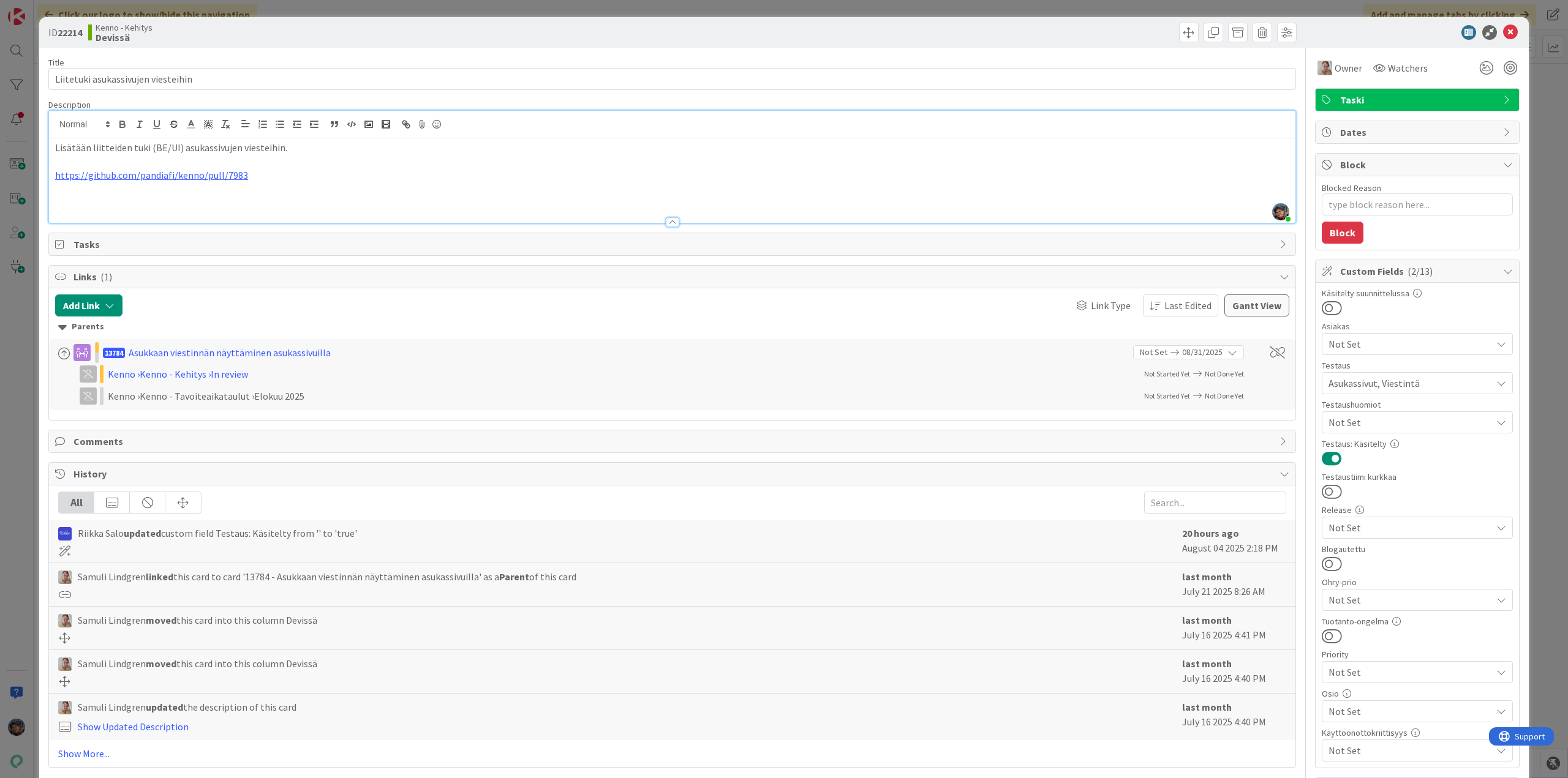 type 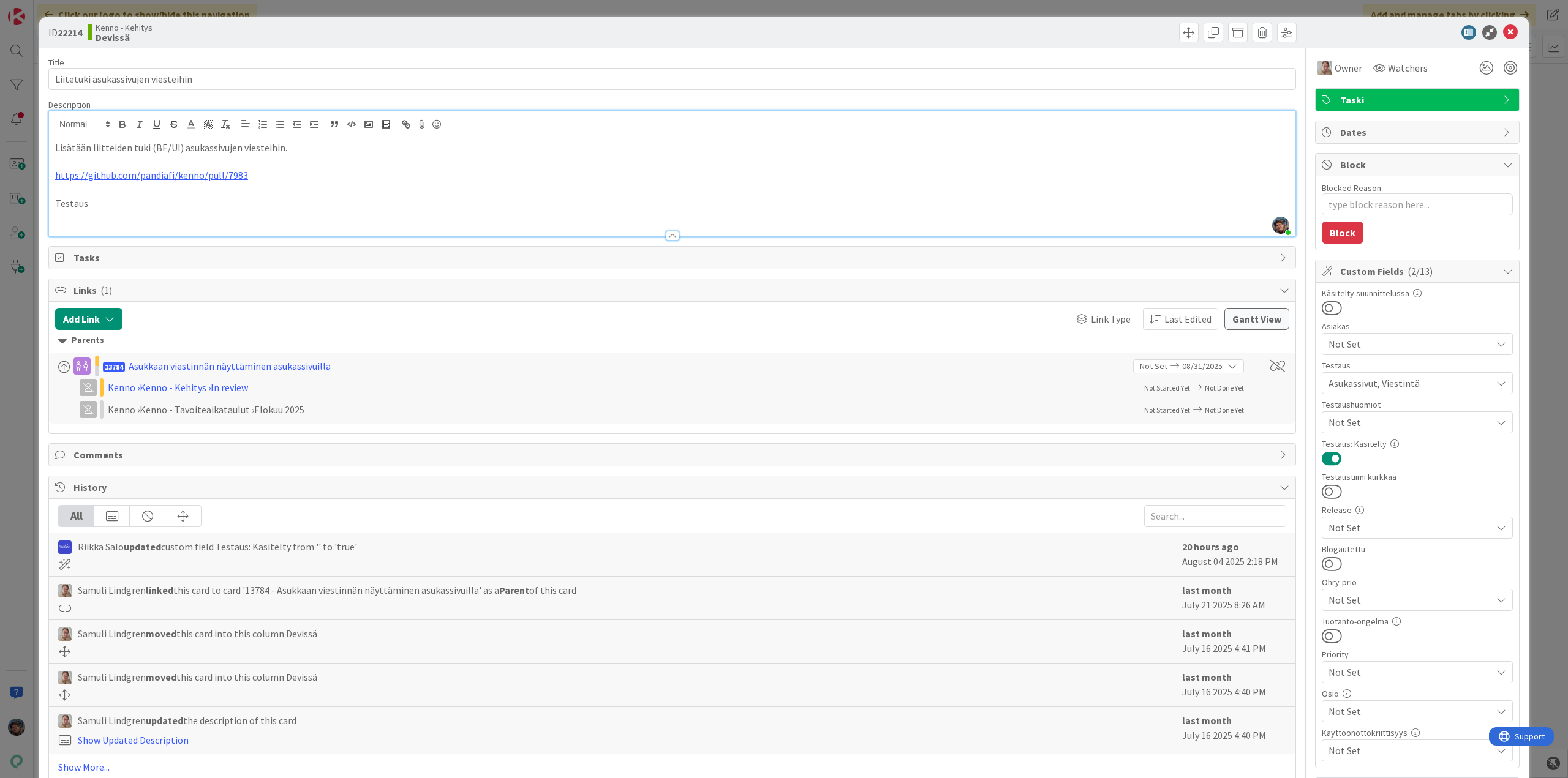 click at bounding box center [672, 217] 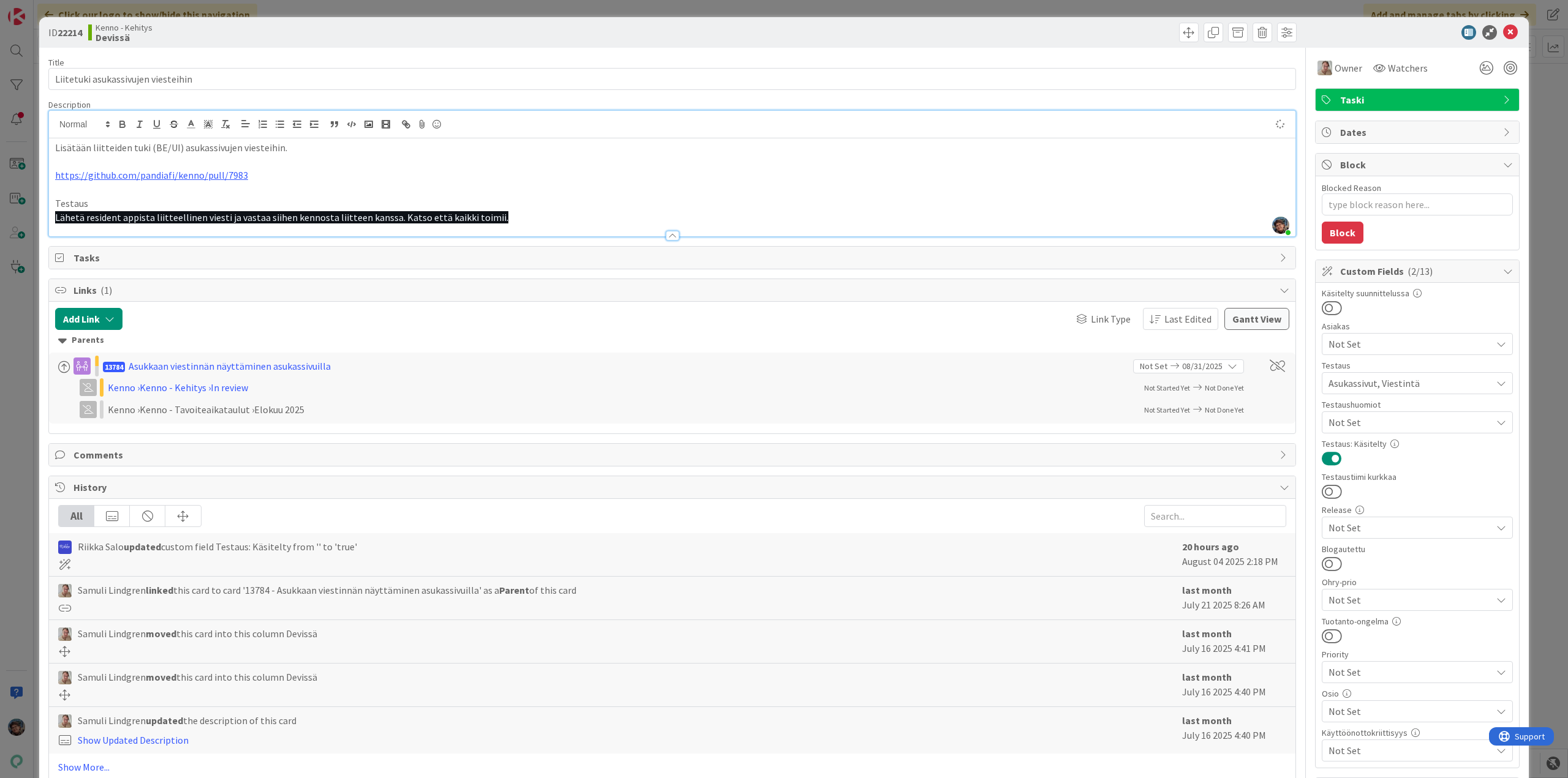 click on "Lisätään liitteiden tuki (BE/UI) asukassivujen viesteihin." at bounding box center [672, 148] 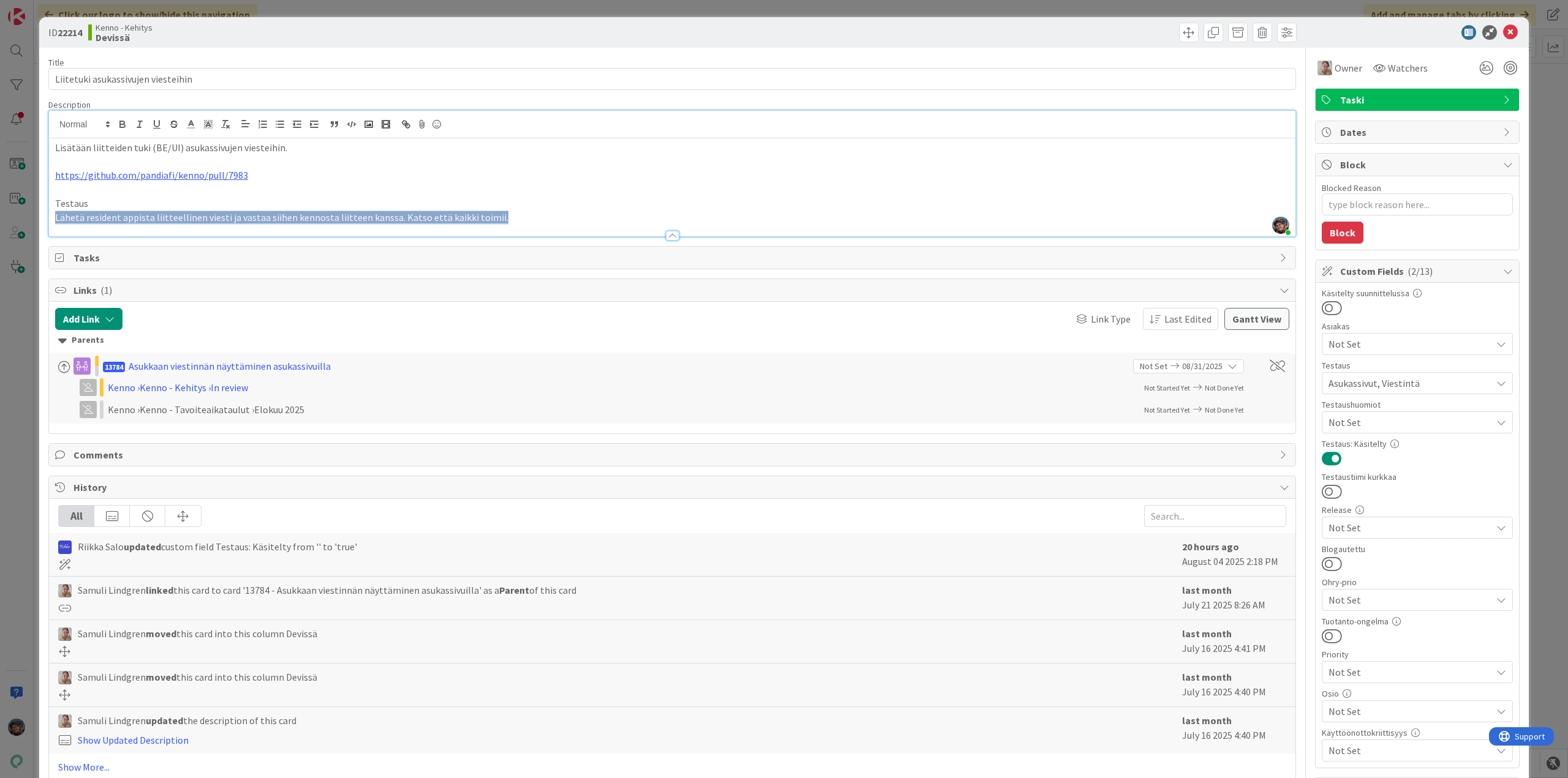 drag, startPoint x: 498, startPoint y: 215, endPoint x: 36, endPoint y: 219, distance: 462.0173 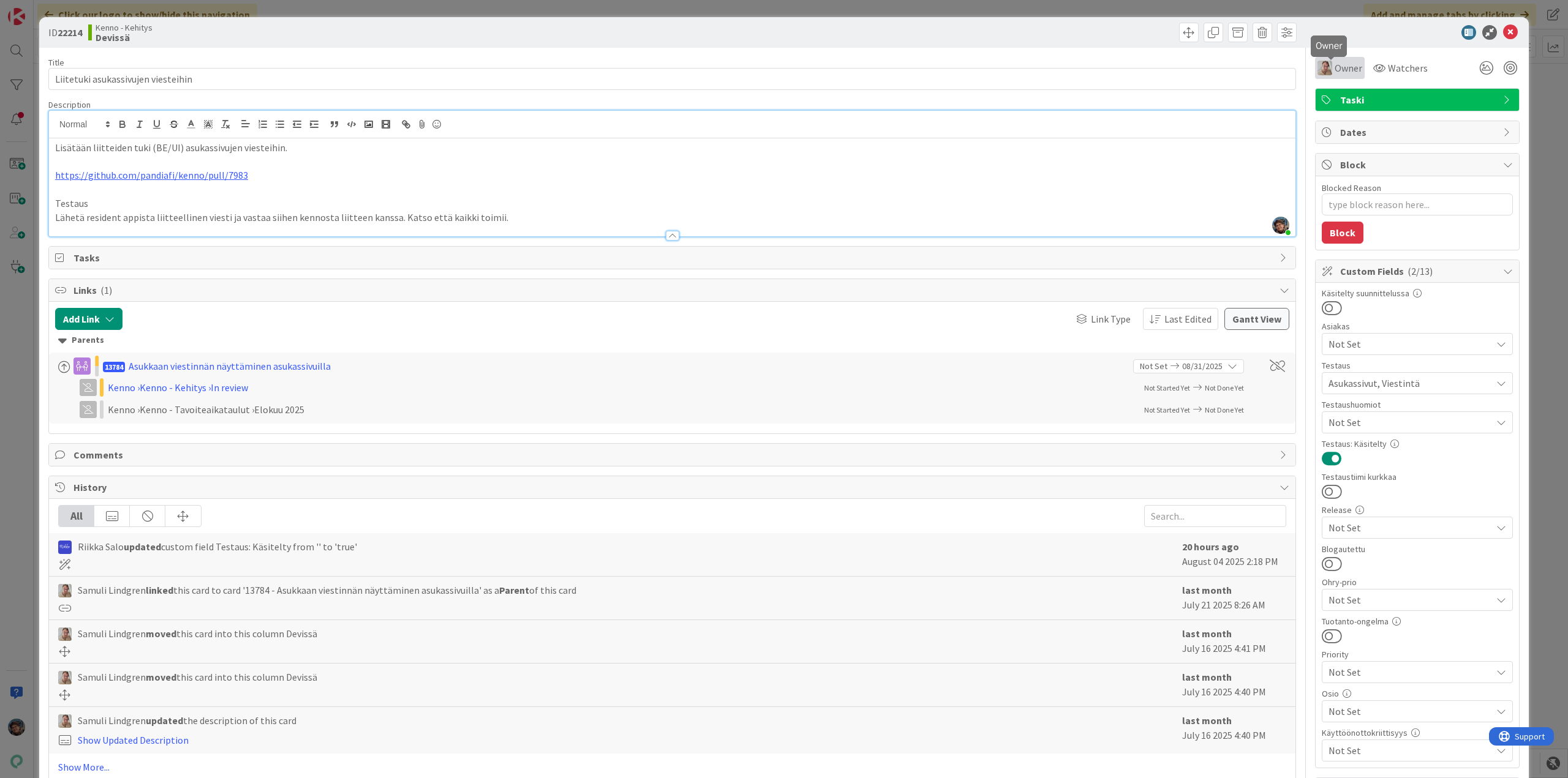 click on "Owner" at bounding box center (1348, 68) 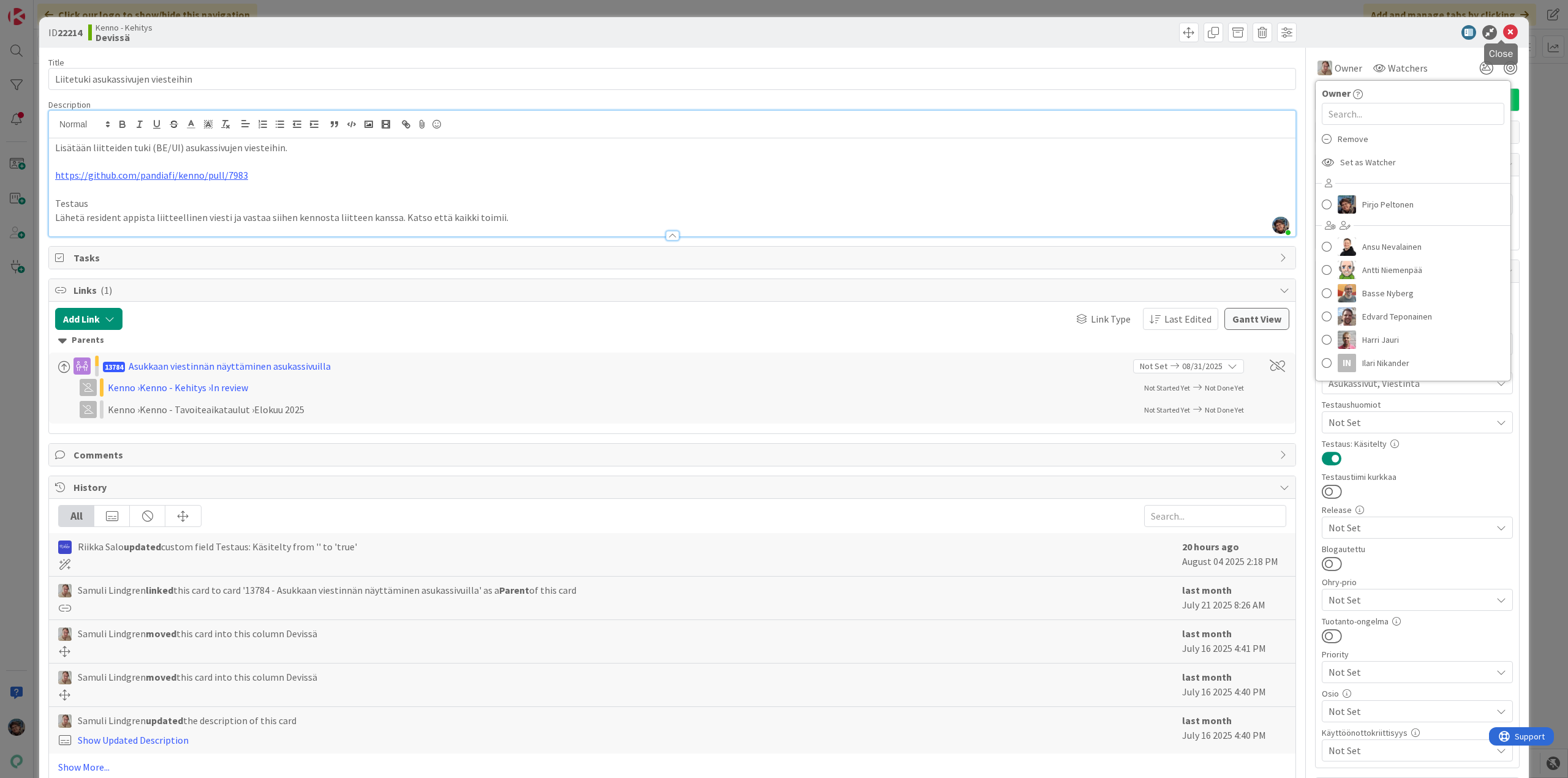 click at bounding box center (1510, 32) 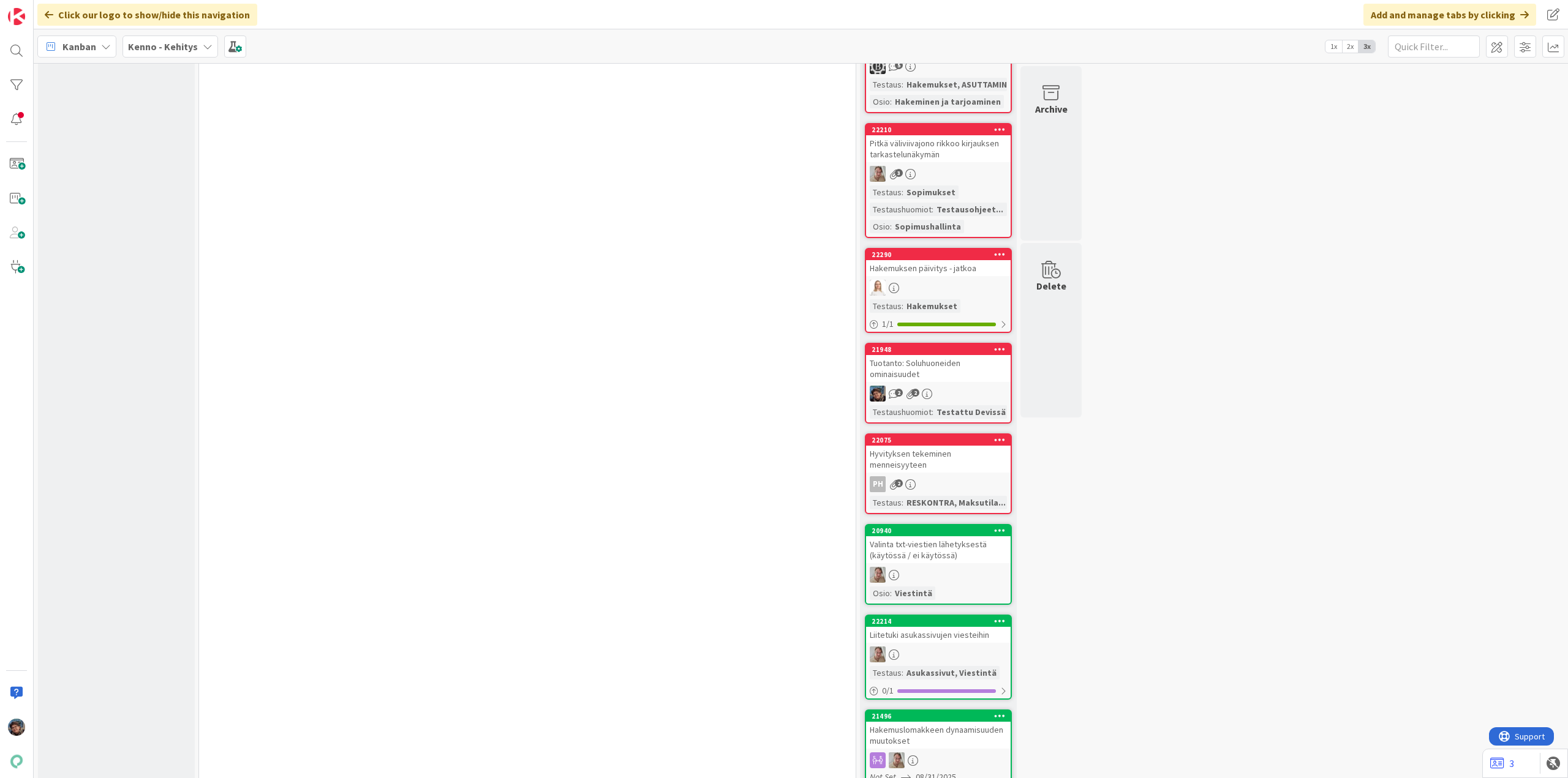 scroll, scrollTop: 0, scrollLeft: 0, axis: both 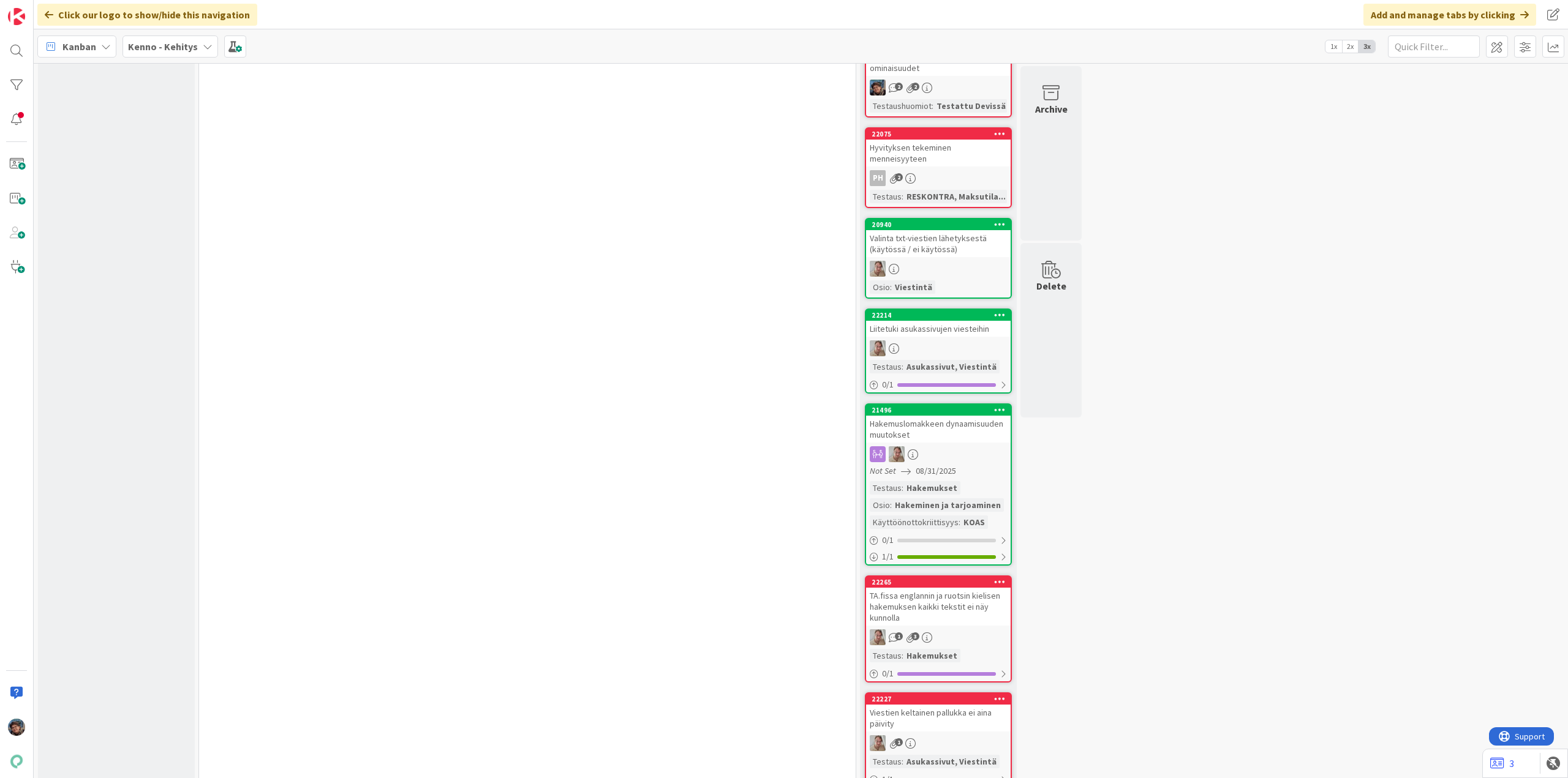 click on "22265 TA.fissa englannin ja ruotsin kielisen hakemuksen kaikki tekstit ei näy kunnolla 1 3 Testaus : Hakemukset 0 / 1" at bounding box center (938, 629) 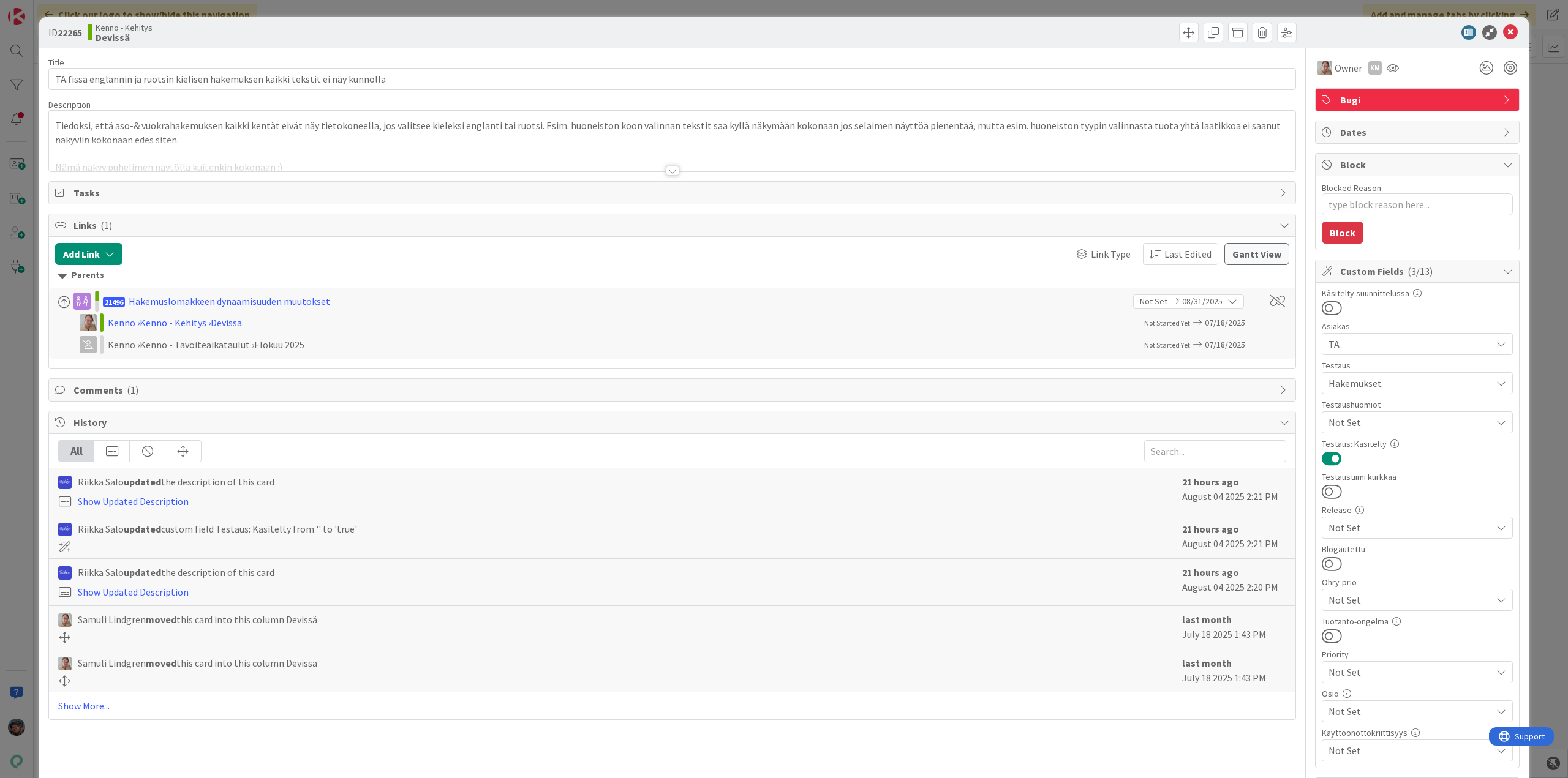 scroll, scrollTop: 0, scrollLeft: 0, axis: both 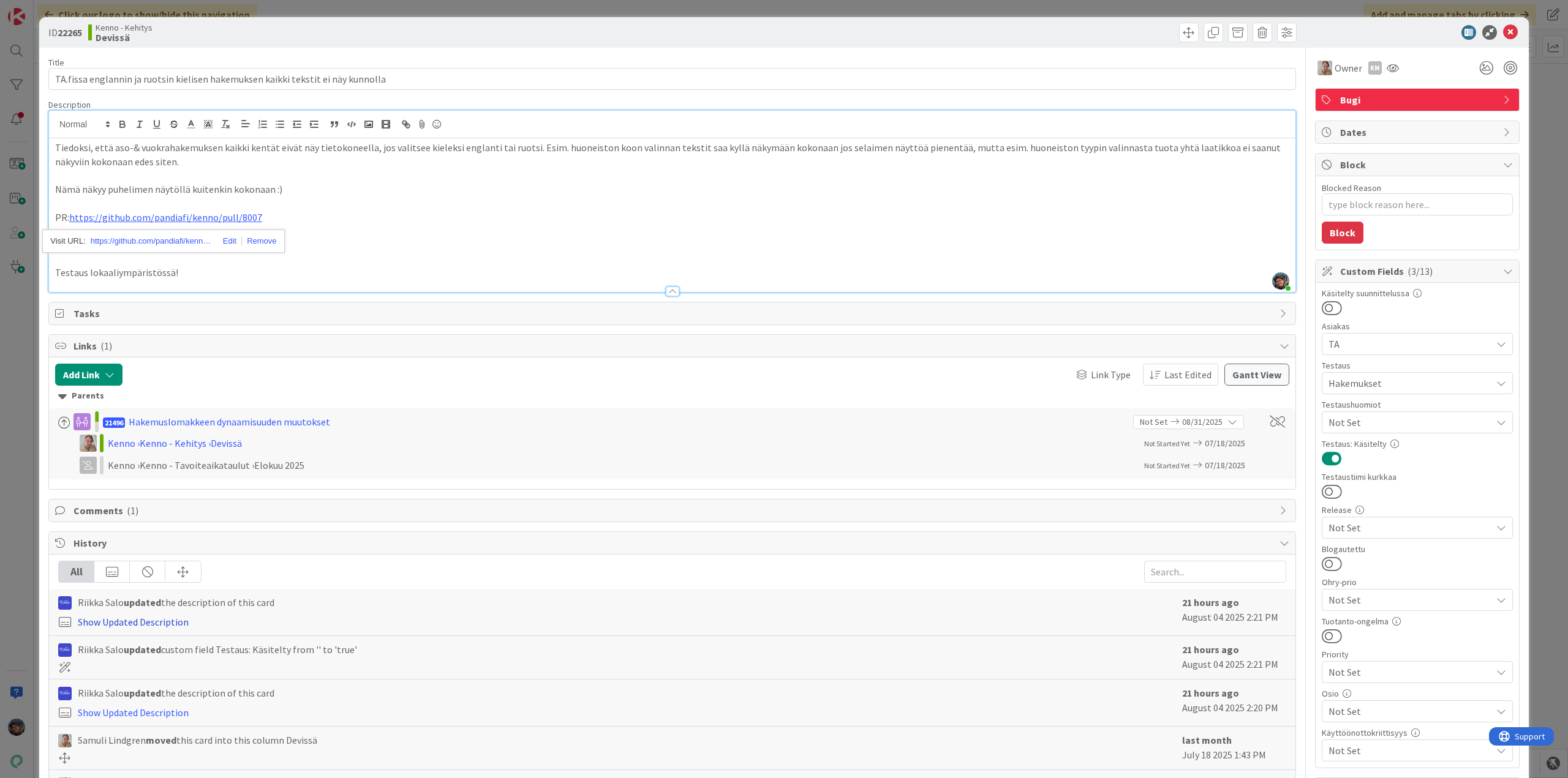 click on "Show Updated Description" at bounding box center [133, 622] 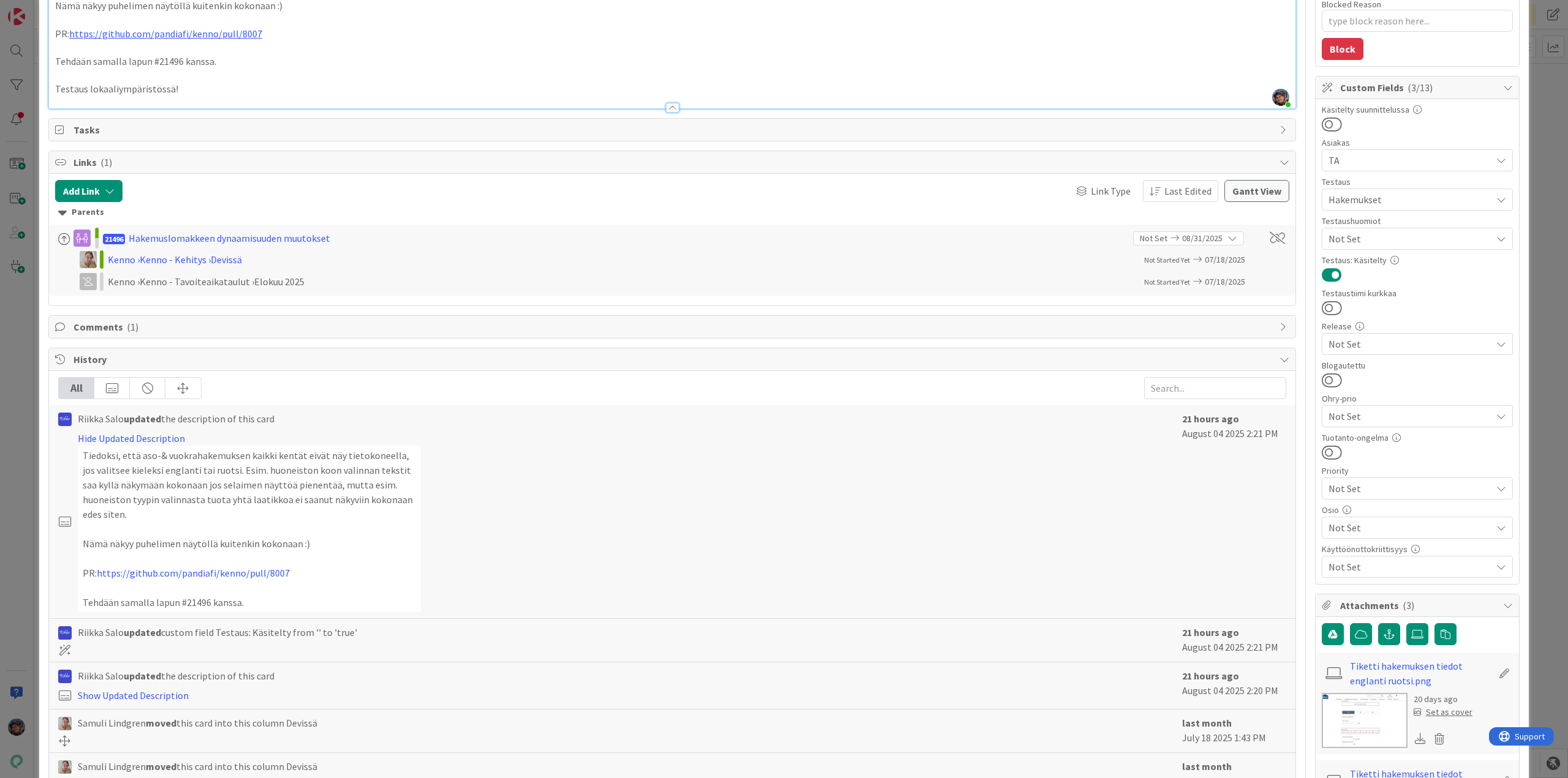 scroll, scrollTop: 0, scrollLeft: 0, axis: both 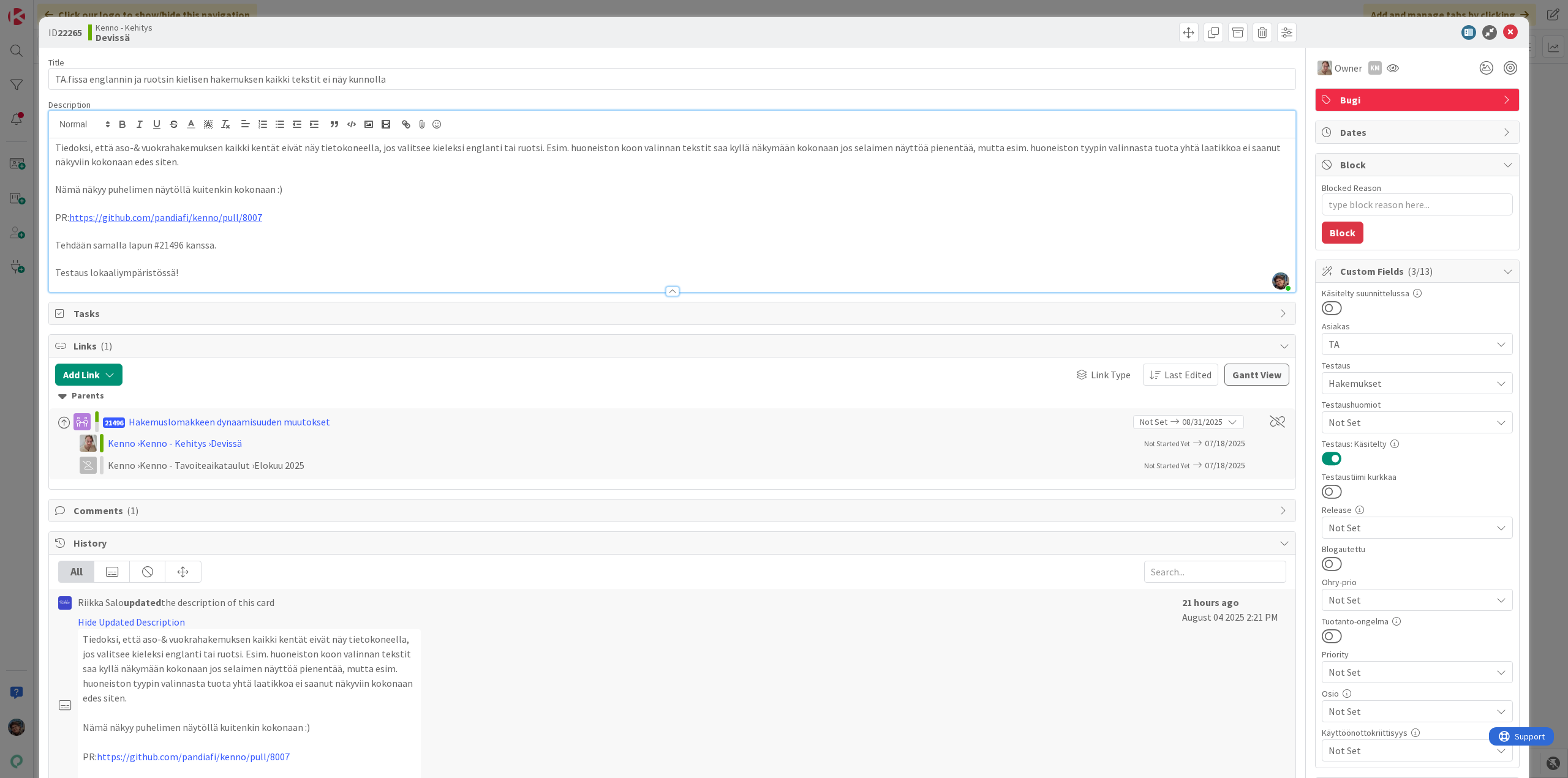 click on "Testaus lokaaliympäristössä!" at bounding box center [672, 272] 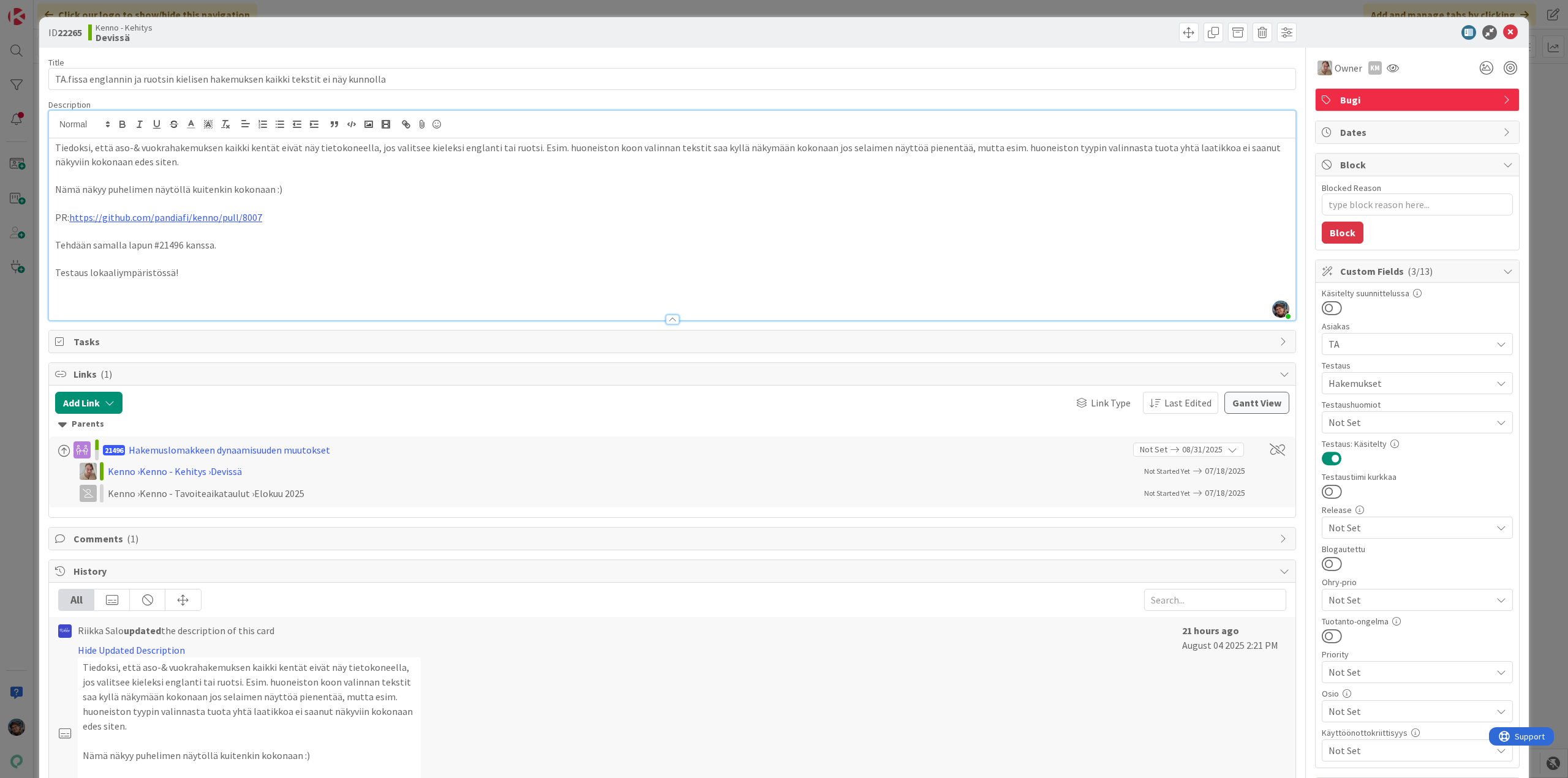 type on "x" 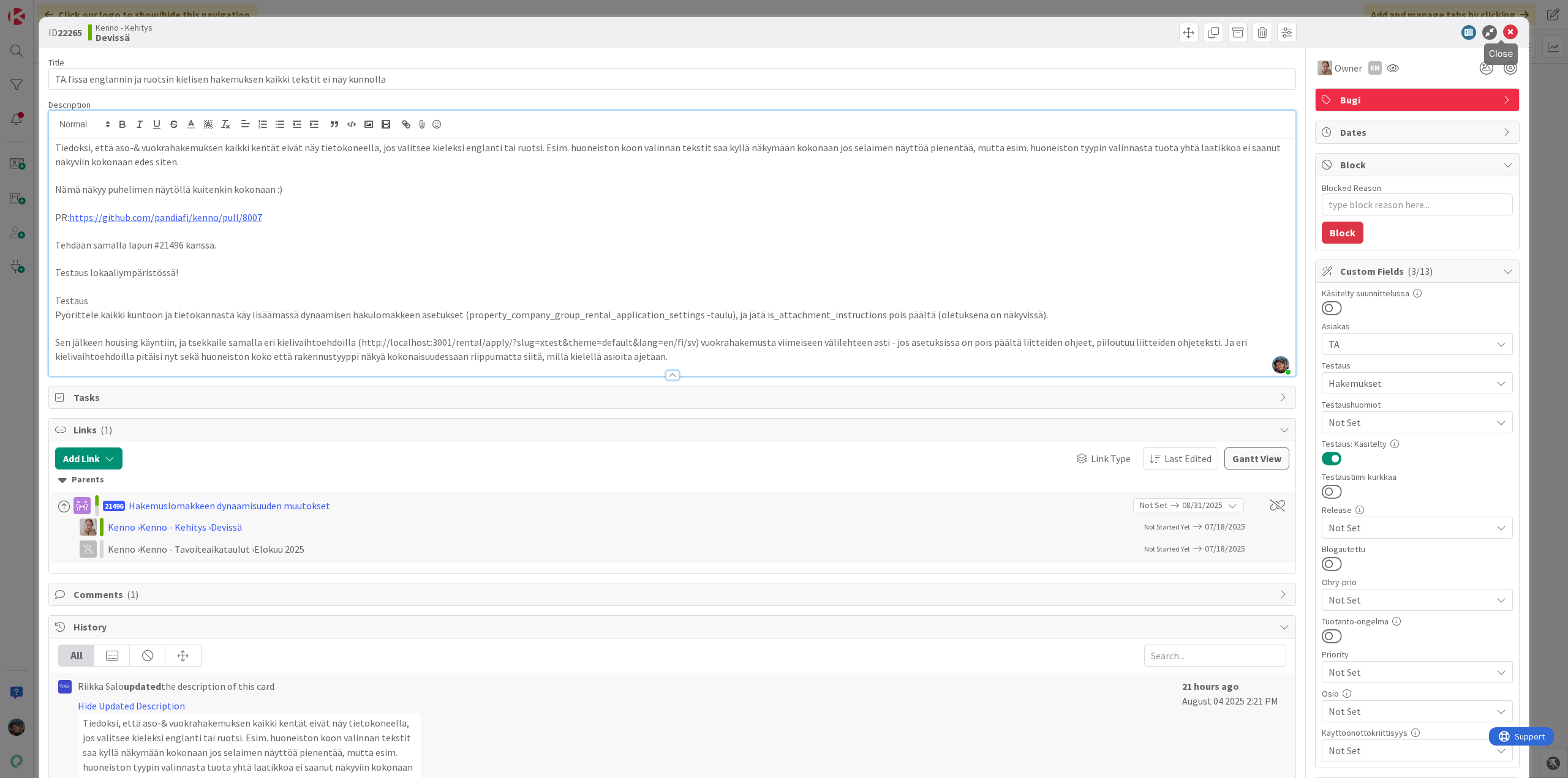 click at bounding box center [1510, 32] 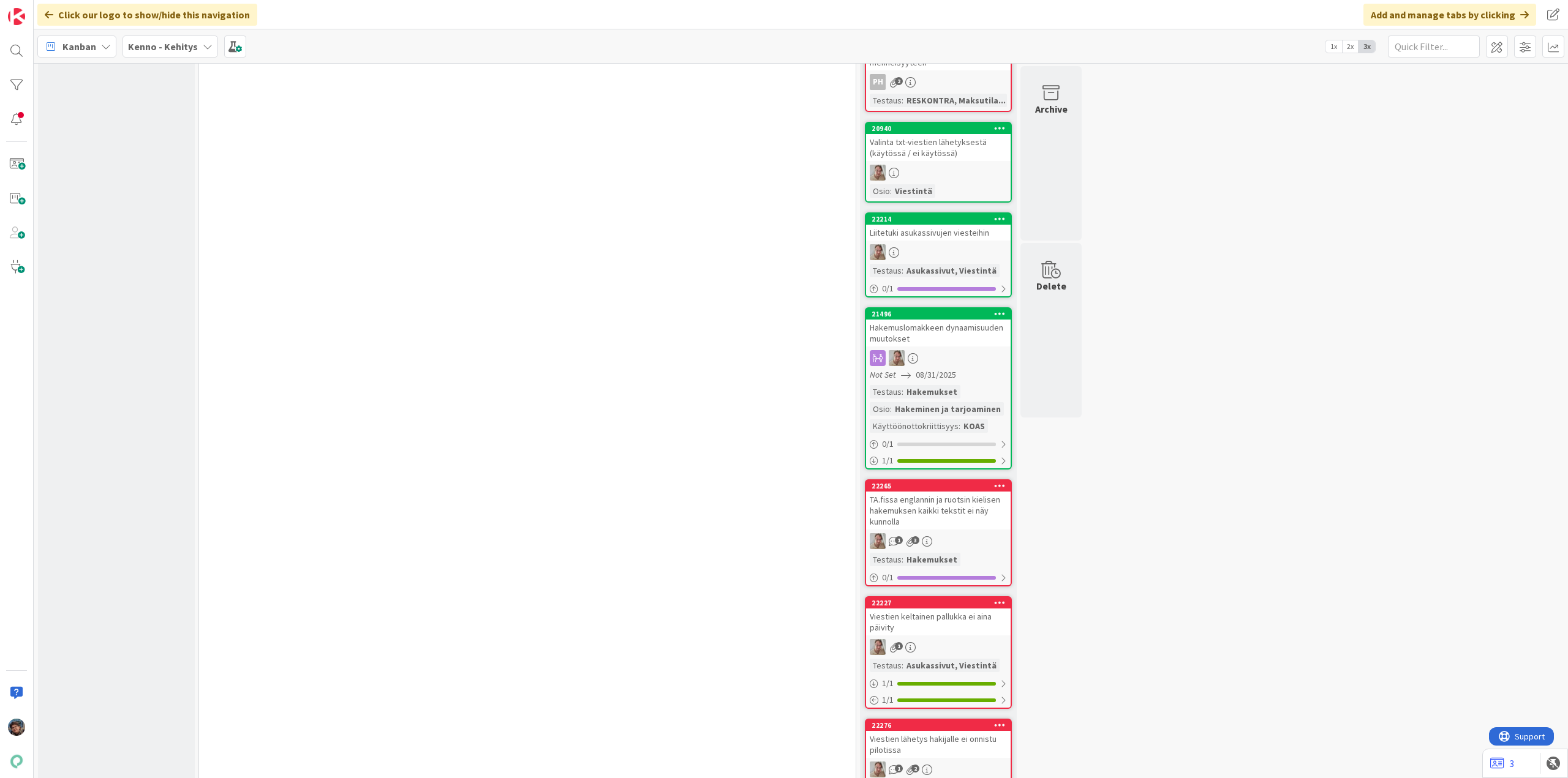 scroll, scrollTop: 20016, scrollLeft: 0, axis: vertical 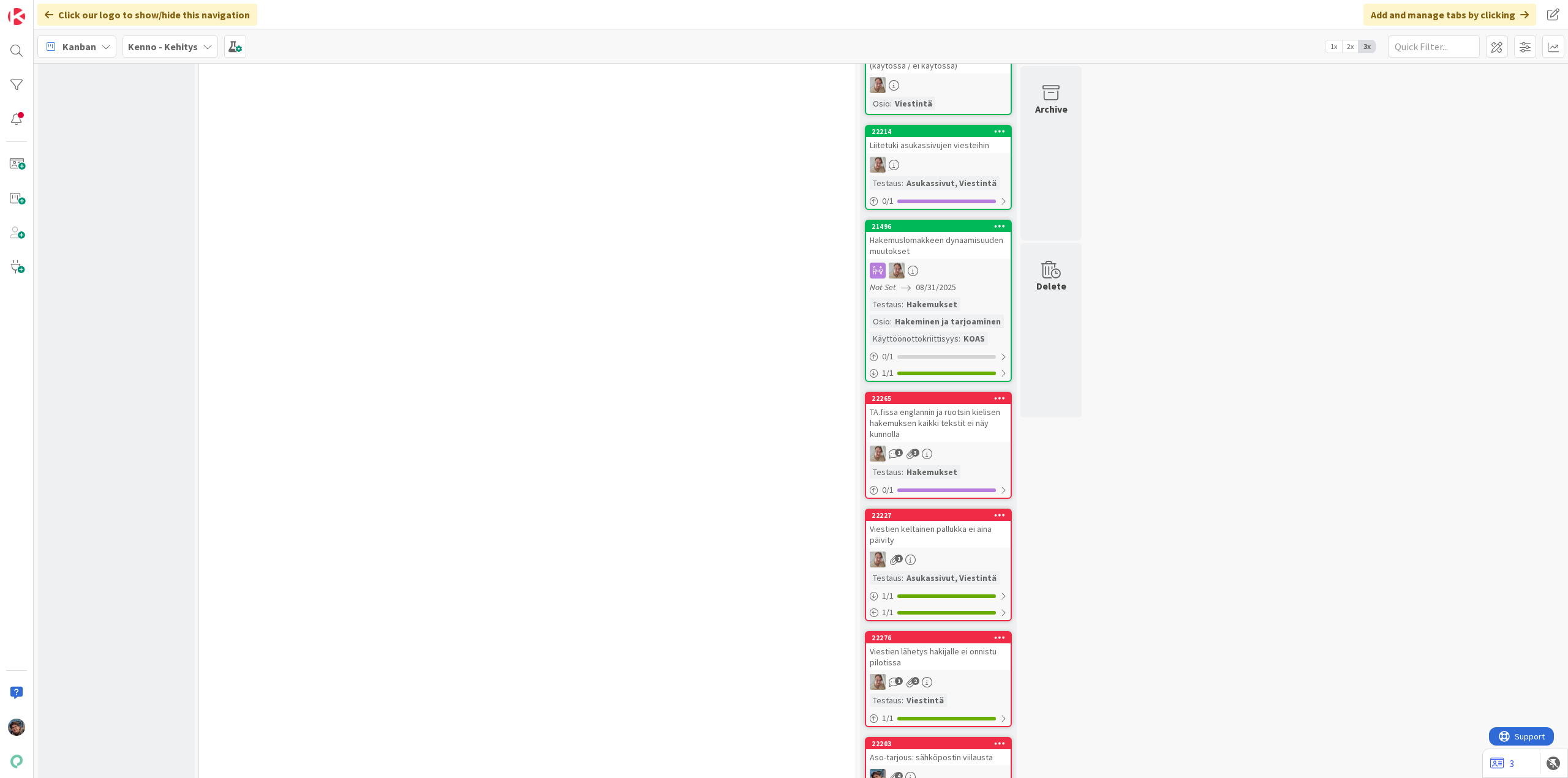 click on "1" at bounding box center [938, 559] 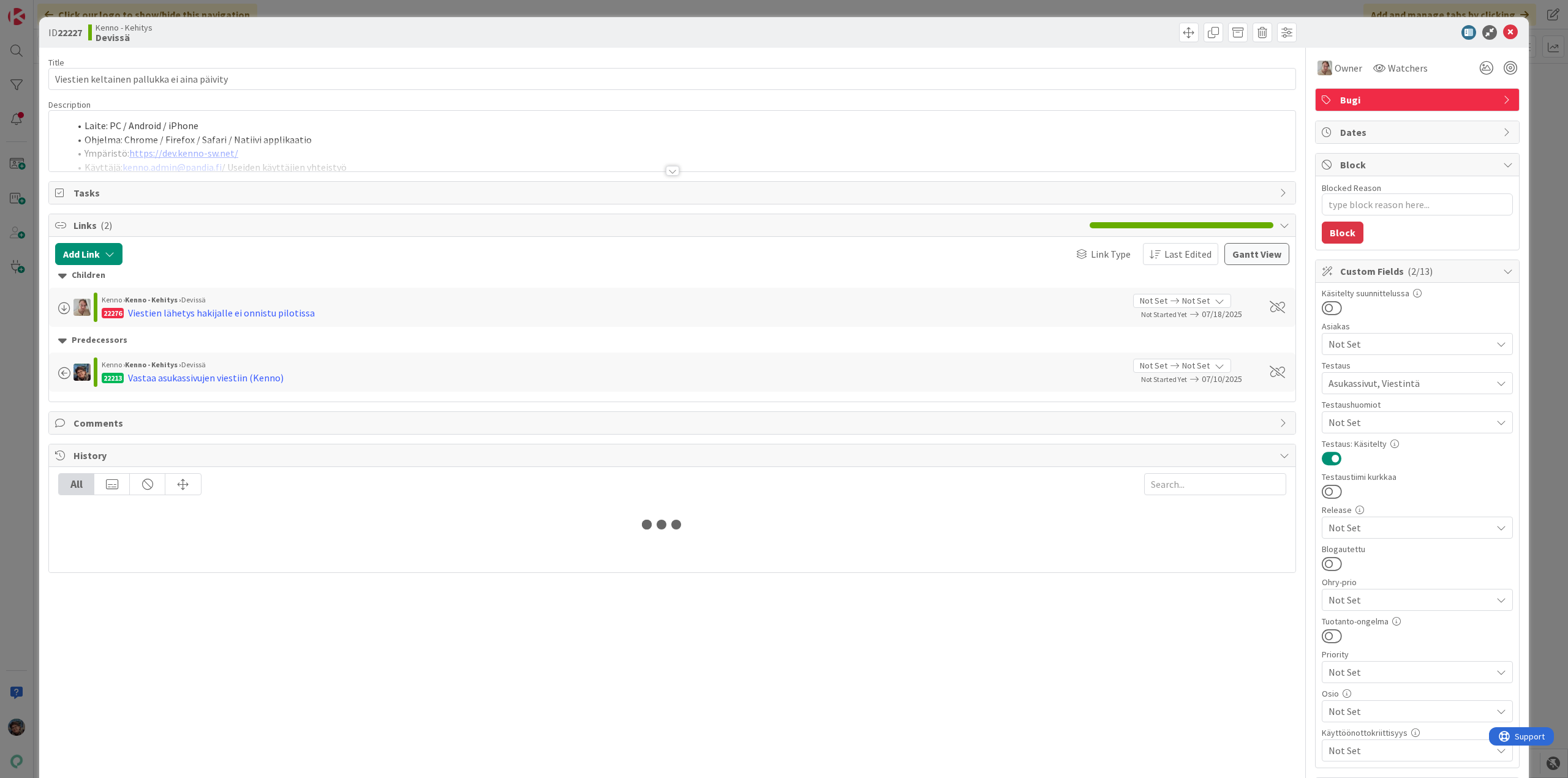 type on "x" 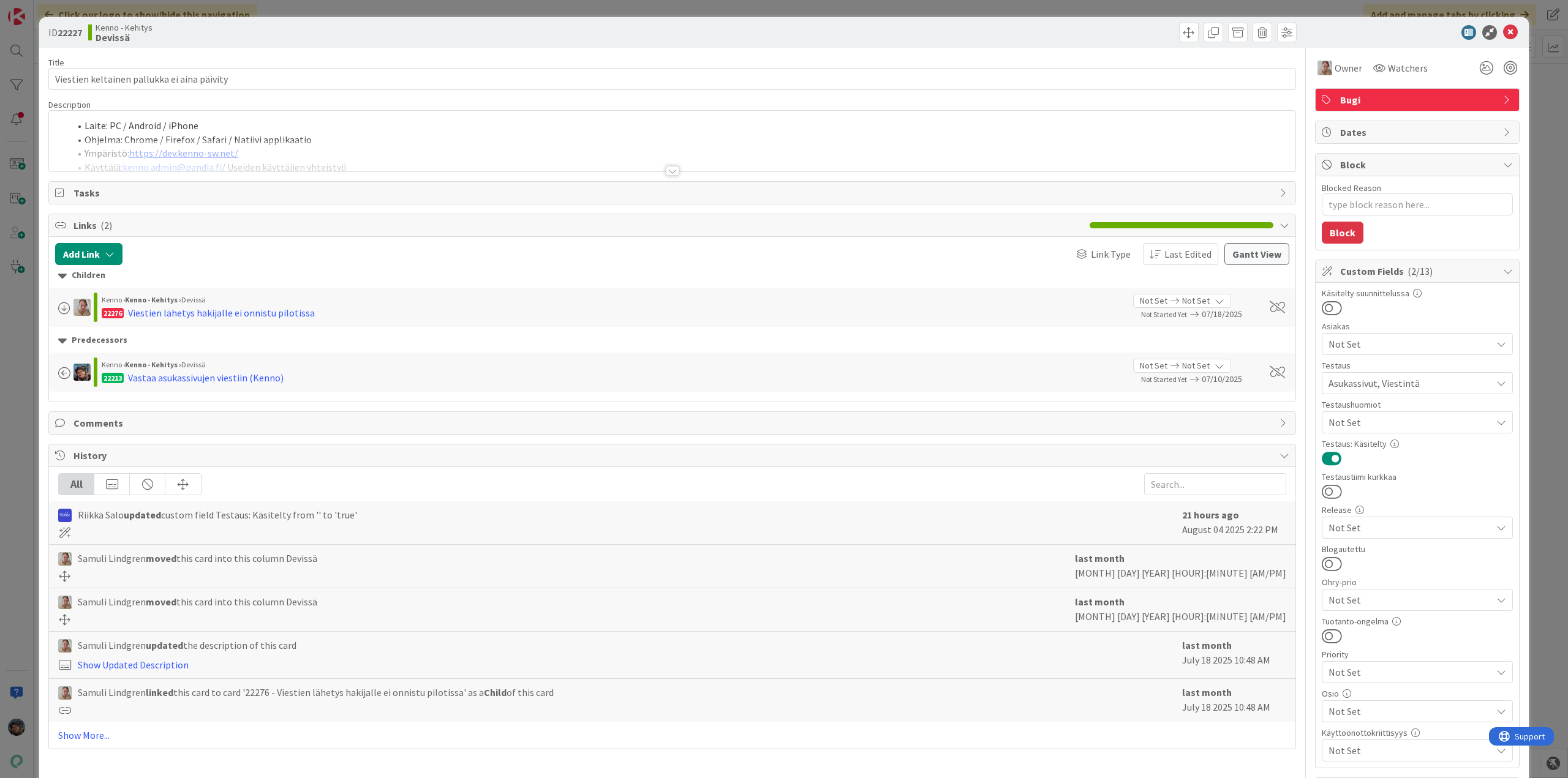 scroll, scrollTop: 0, scrollLeft: 0, axis: both 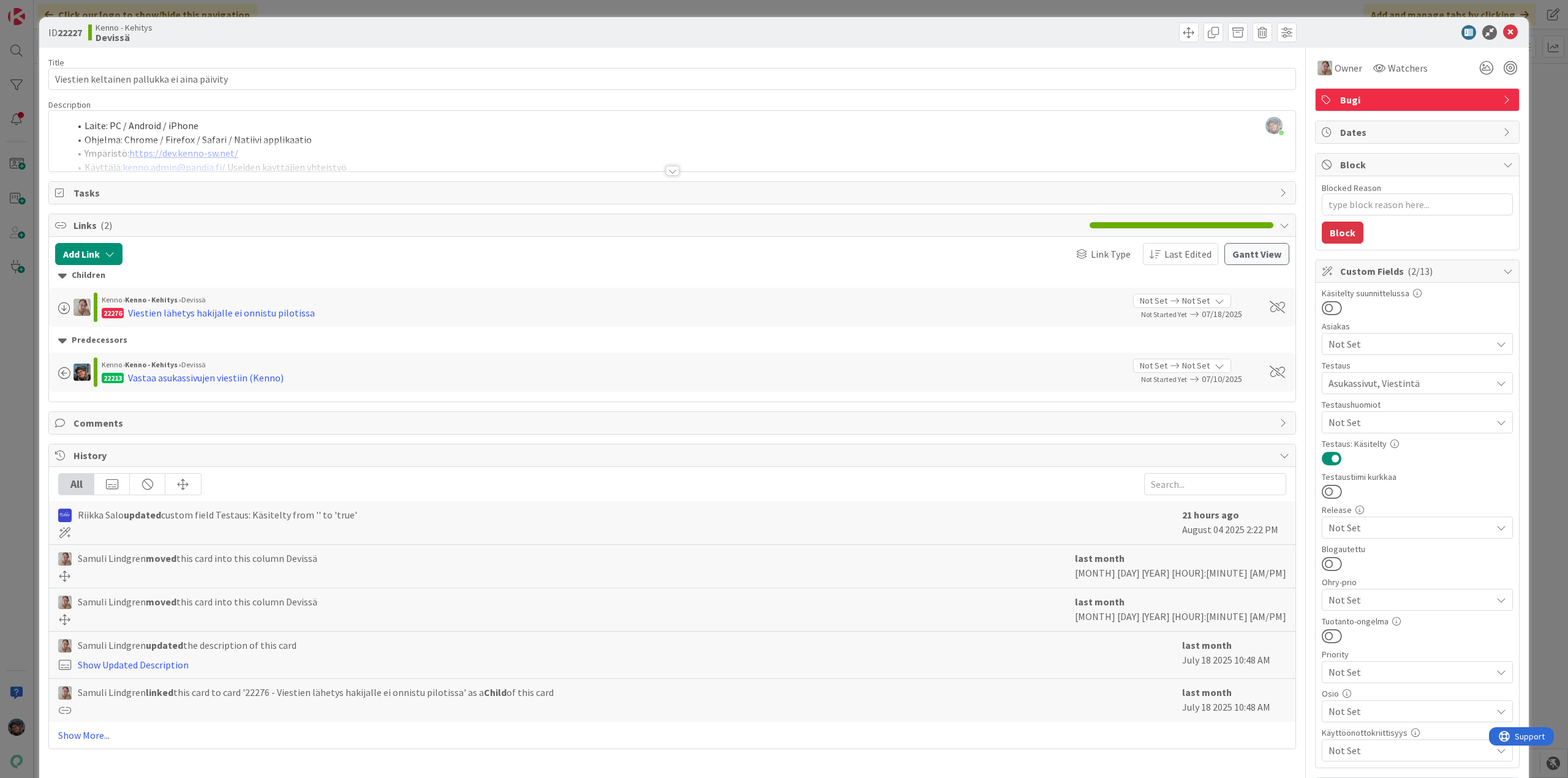 click at bounding box center [673, 171] 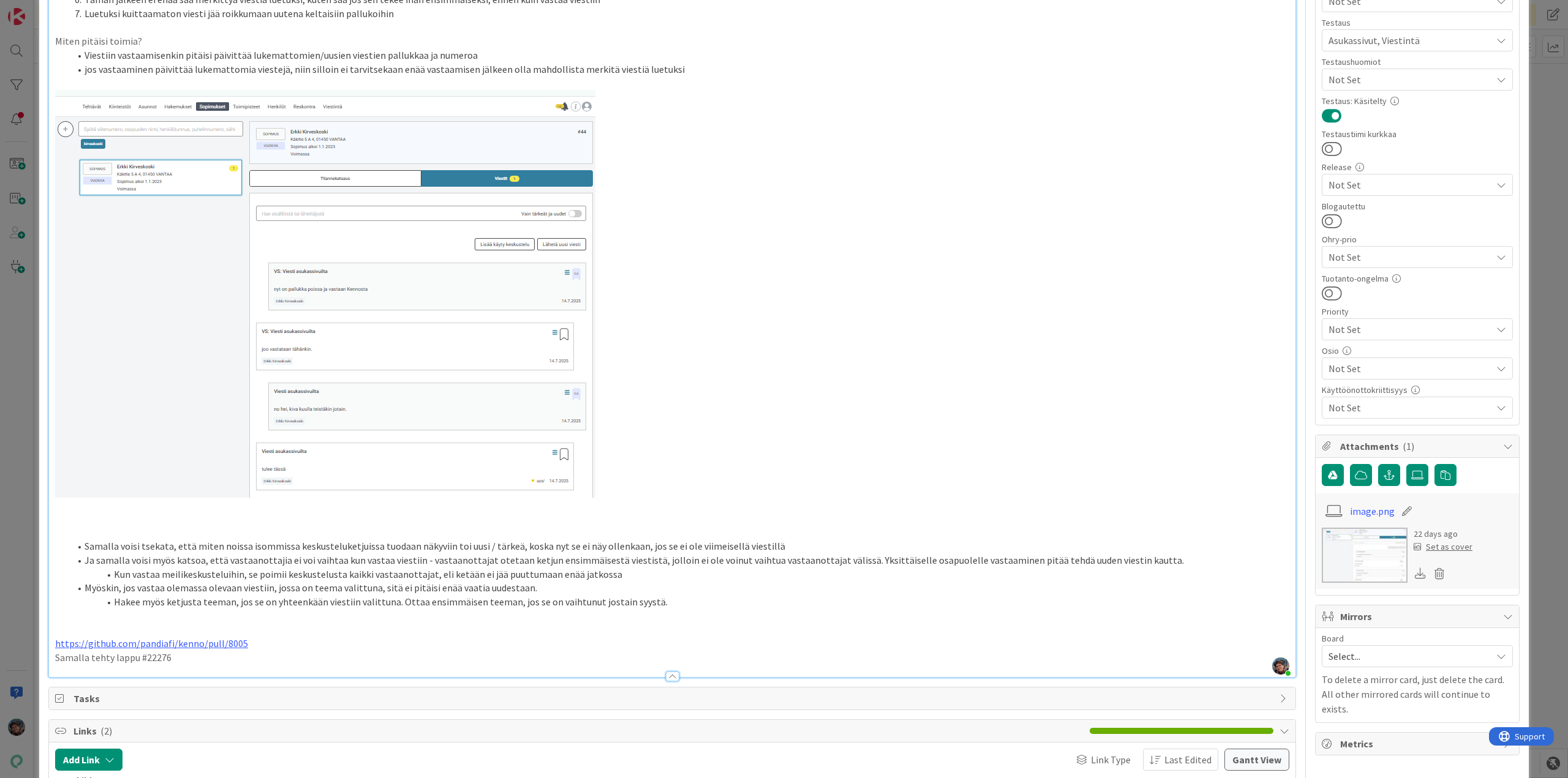 scroll, scrollTop: 490, scrollLeft: 0, axis: vertical 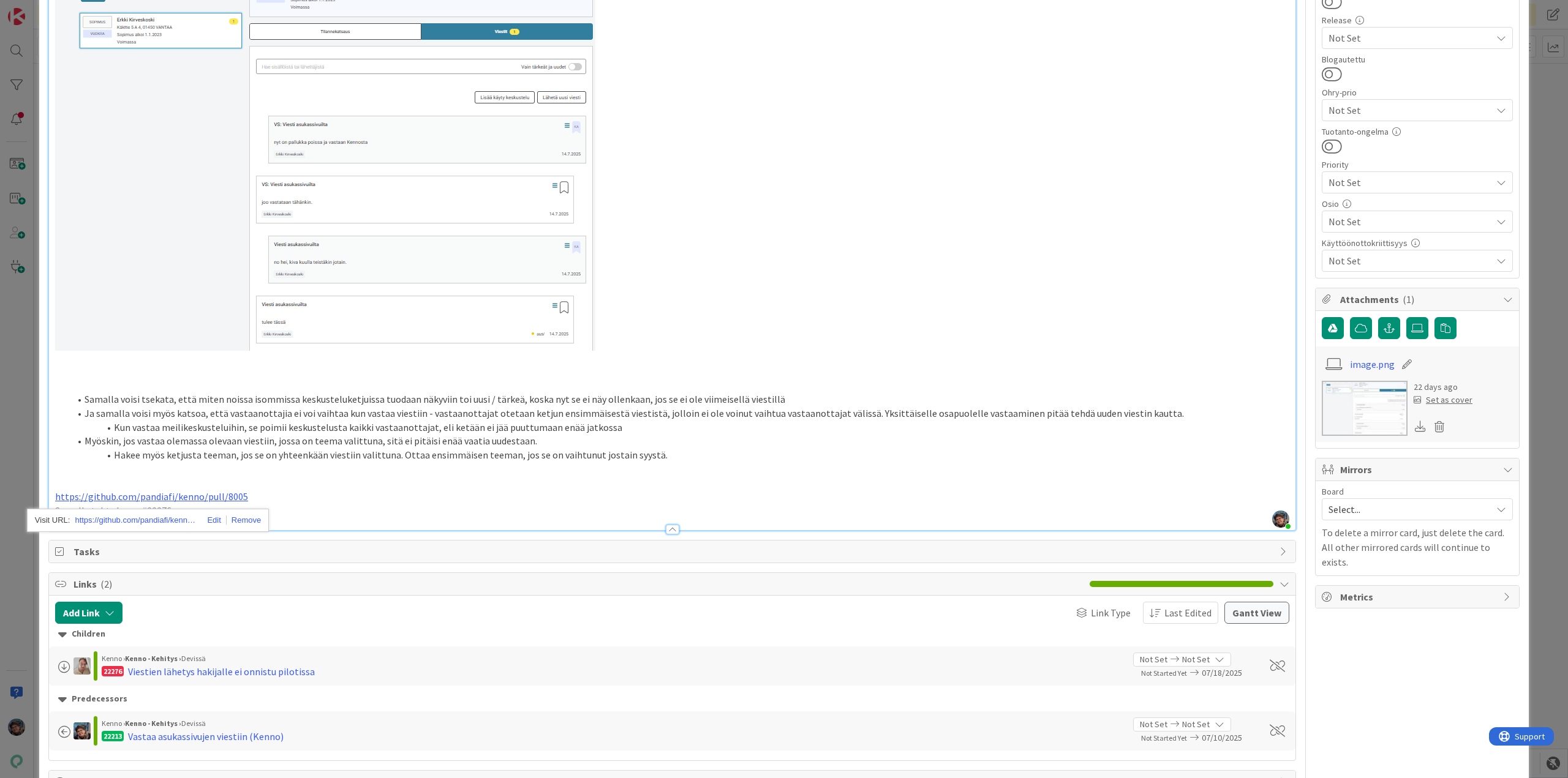 click on "https://github.com/pandiafi/kenno/pull/8005" at bounding box center [672, 496] 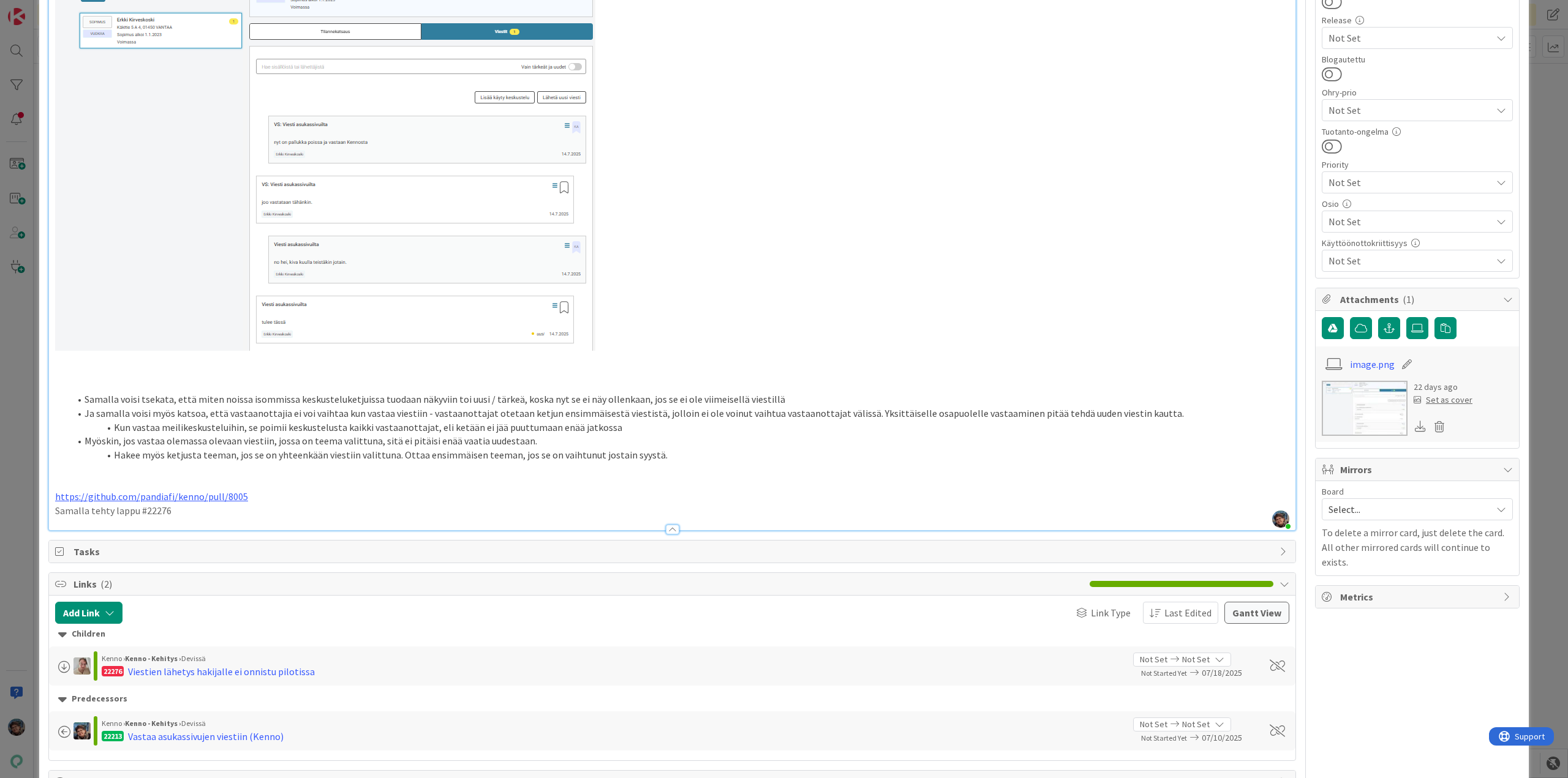 click on "Samalla tehty lappu #22276" at bounding box center [672, 511] 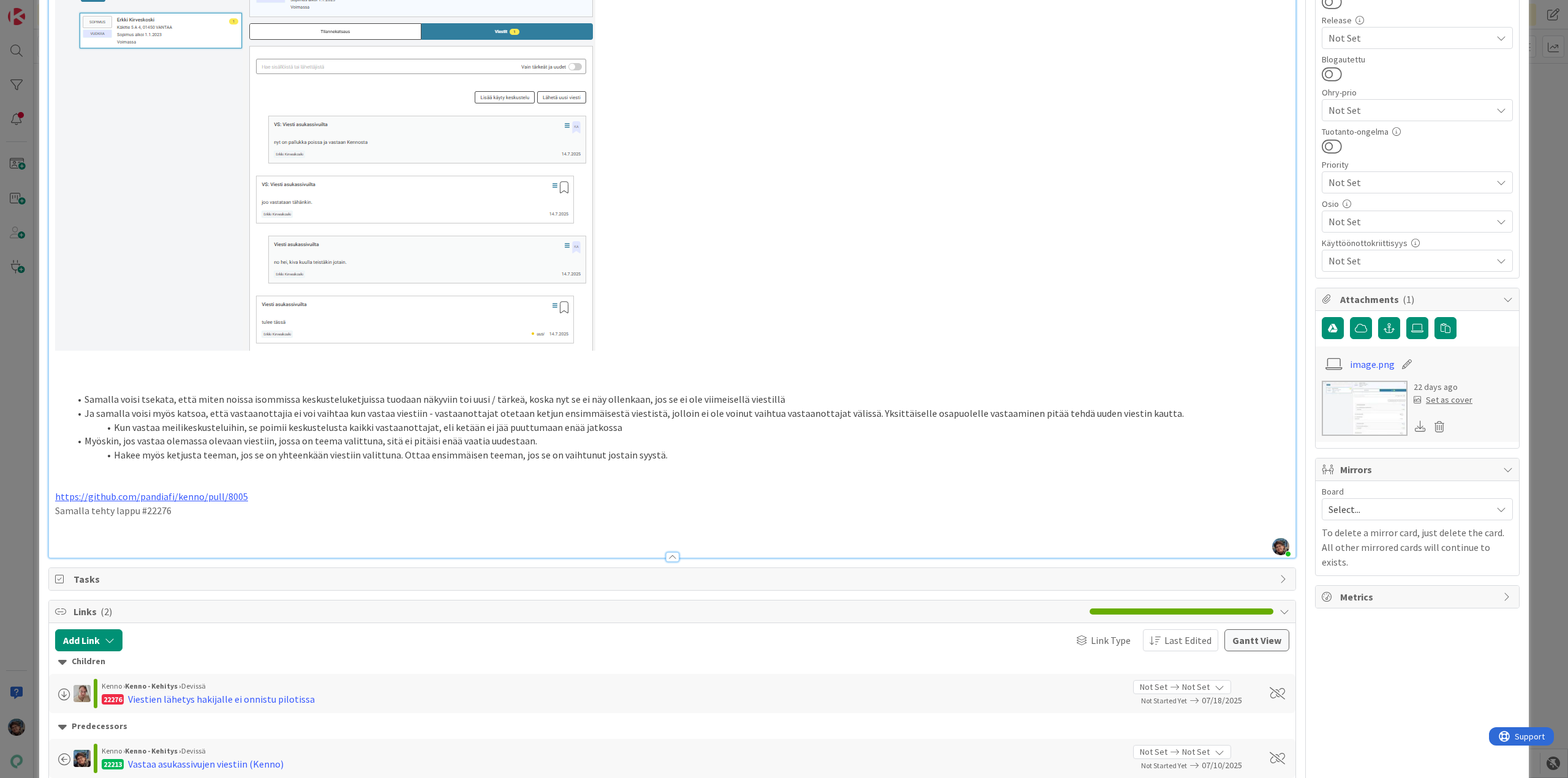 type 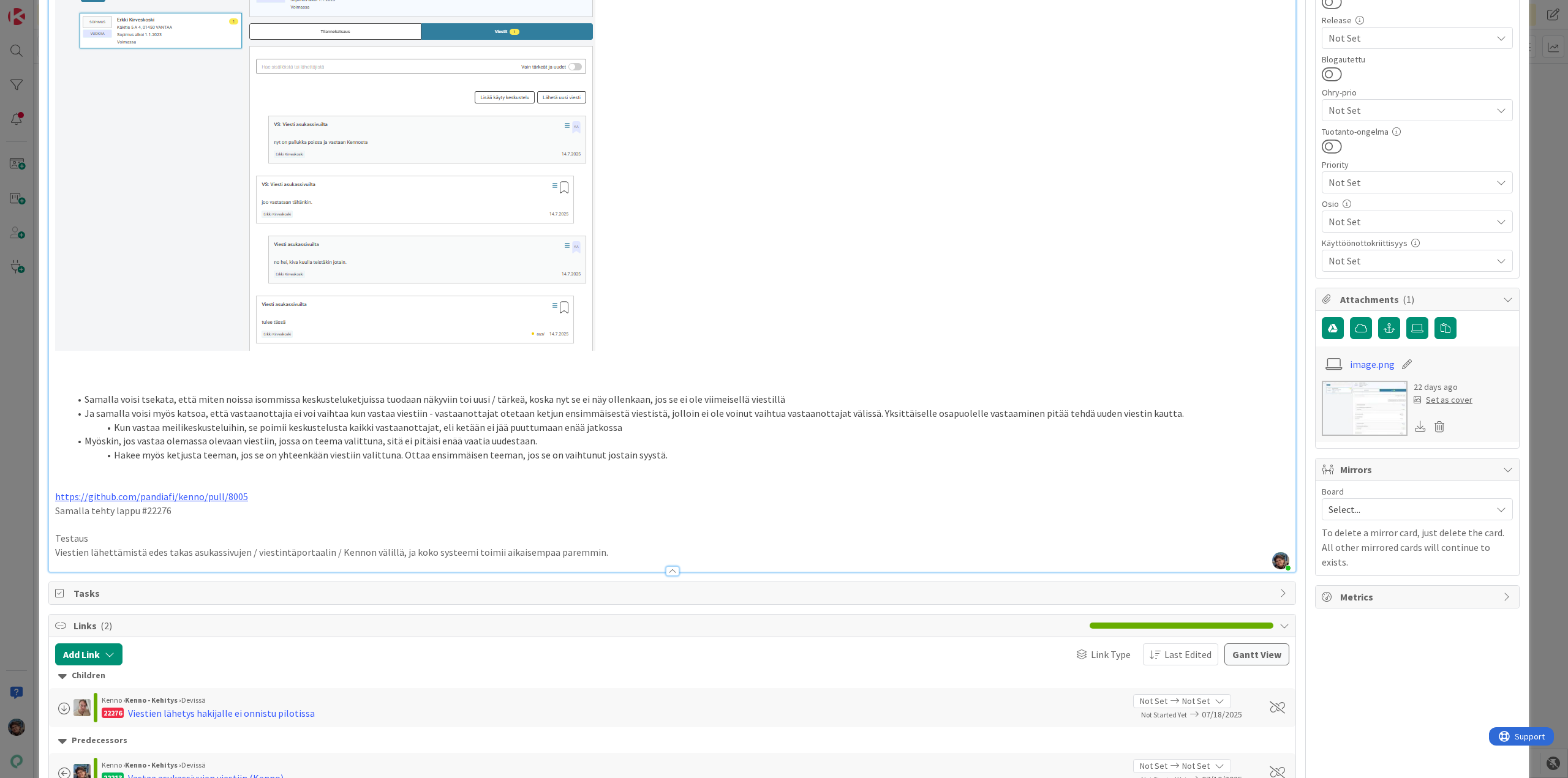 type on "x" 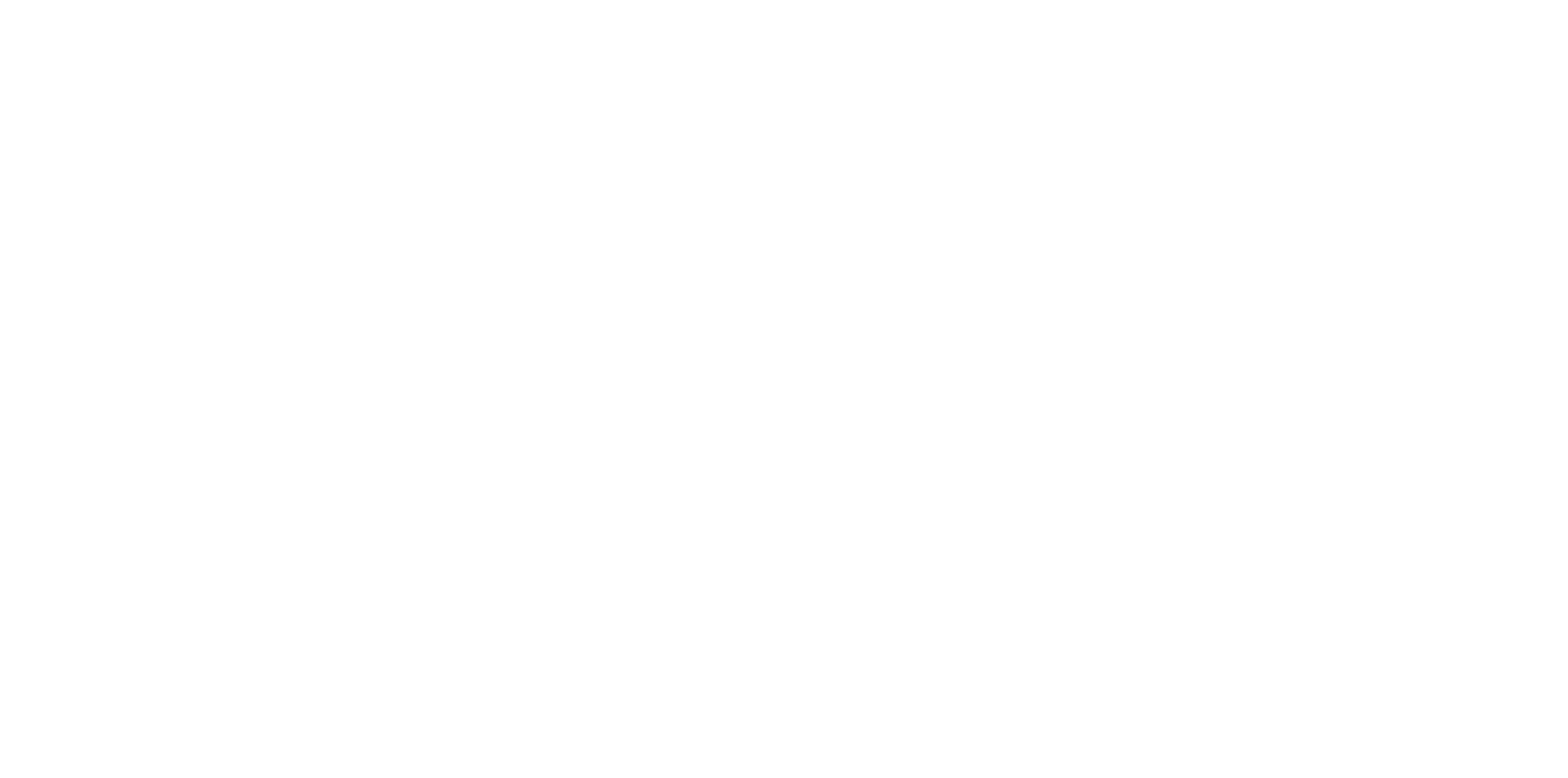 scroll, scrollTop: 0, scrollLeft: 0, axis: both 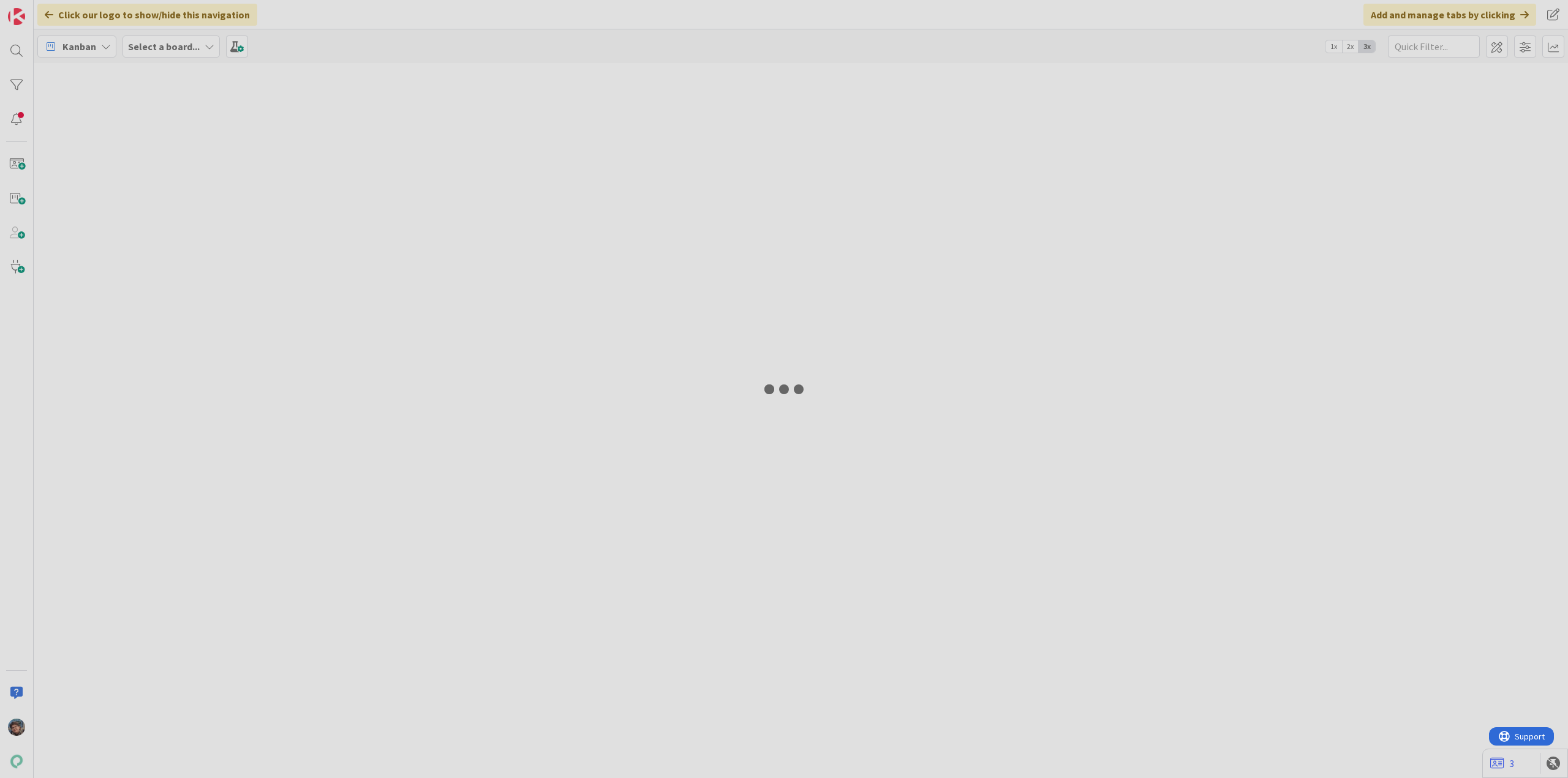 click at bounding box center [784, 389] 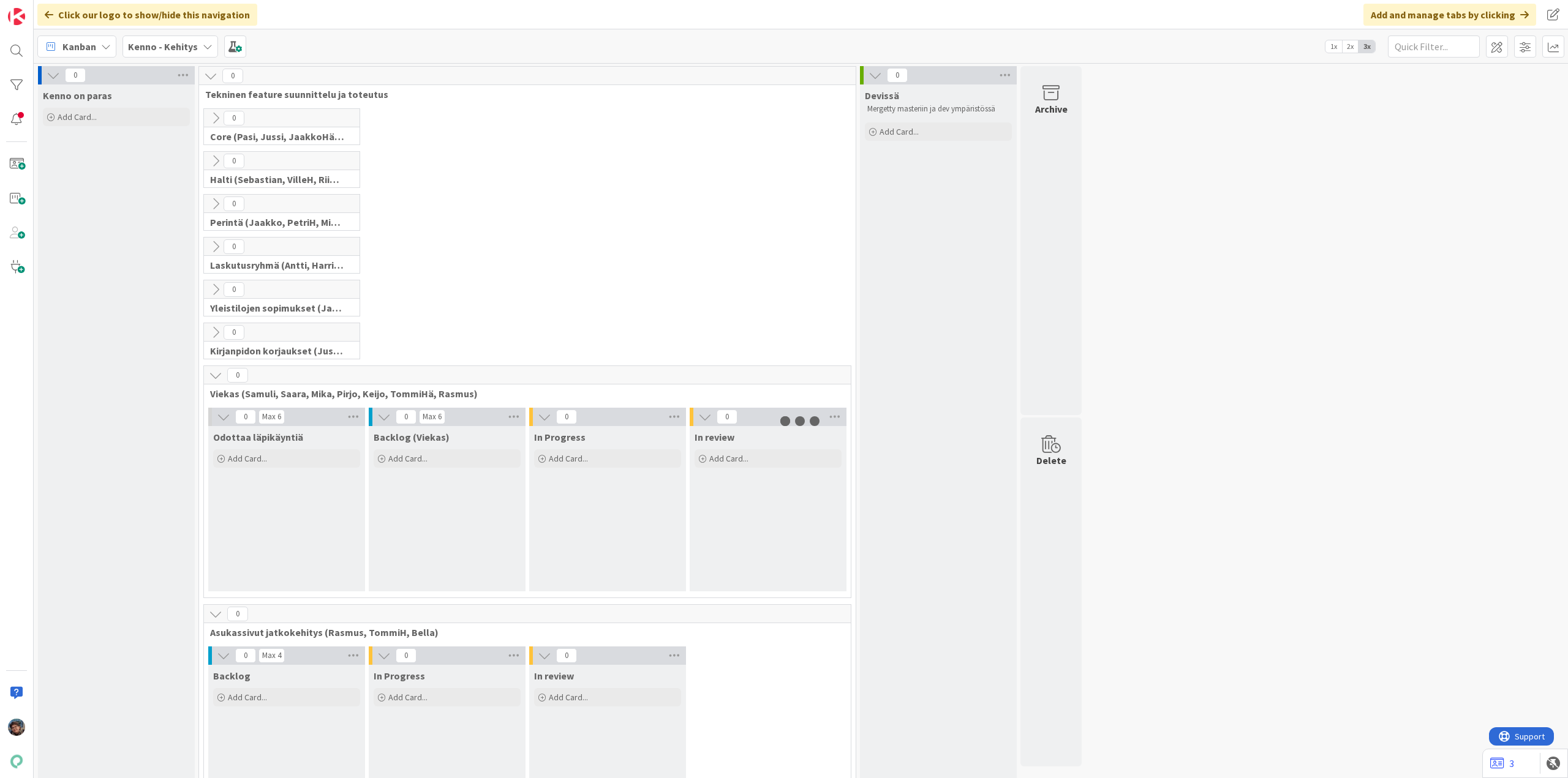 scroll, scrollTop: 0, scrollLeft: 0, axis: both 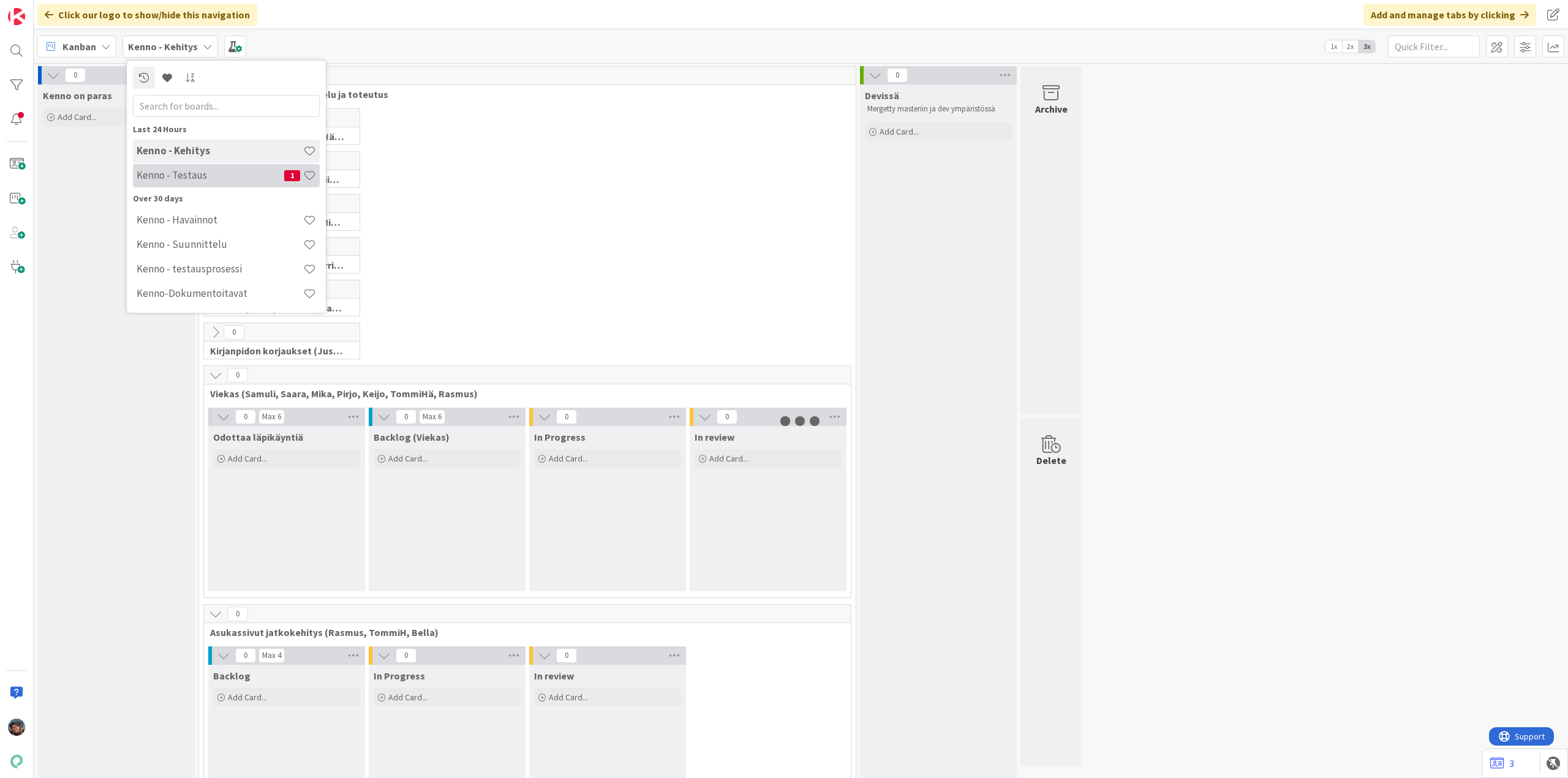 click on "Kenno - Testaus 1" at bounding box center (226, 176) 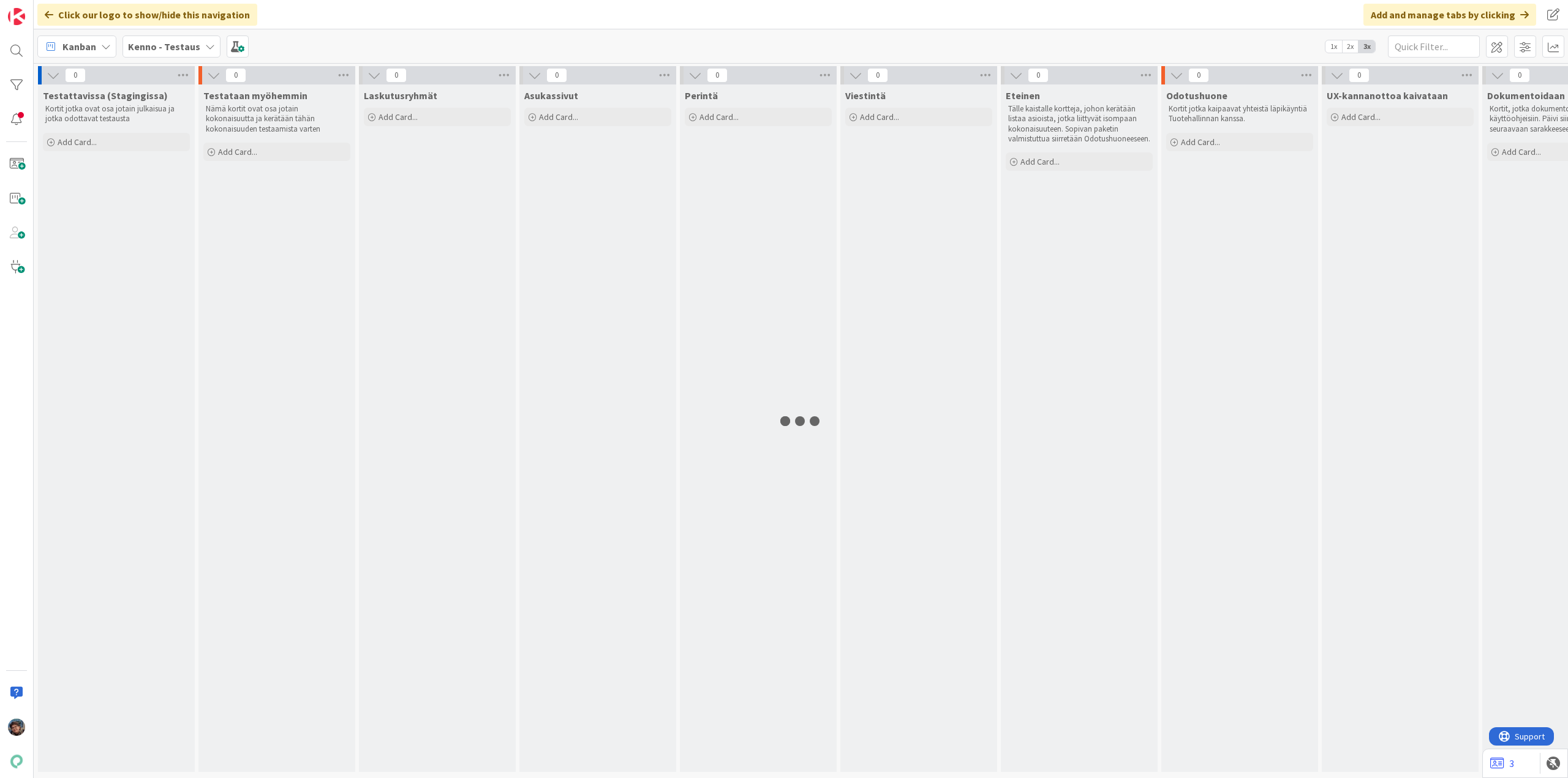 scroll, scrollTop: 0, scrollLeft: 0, axis: both 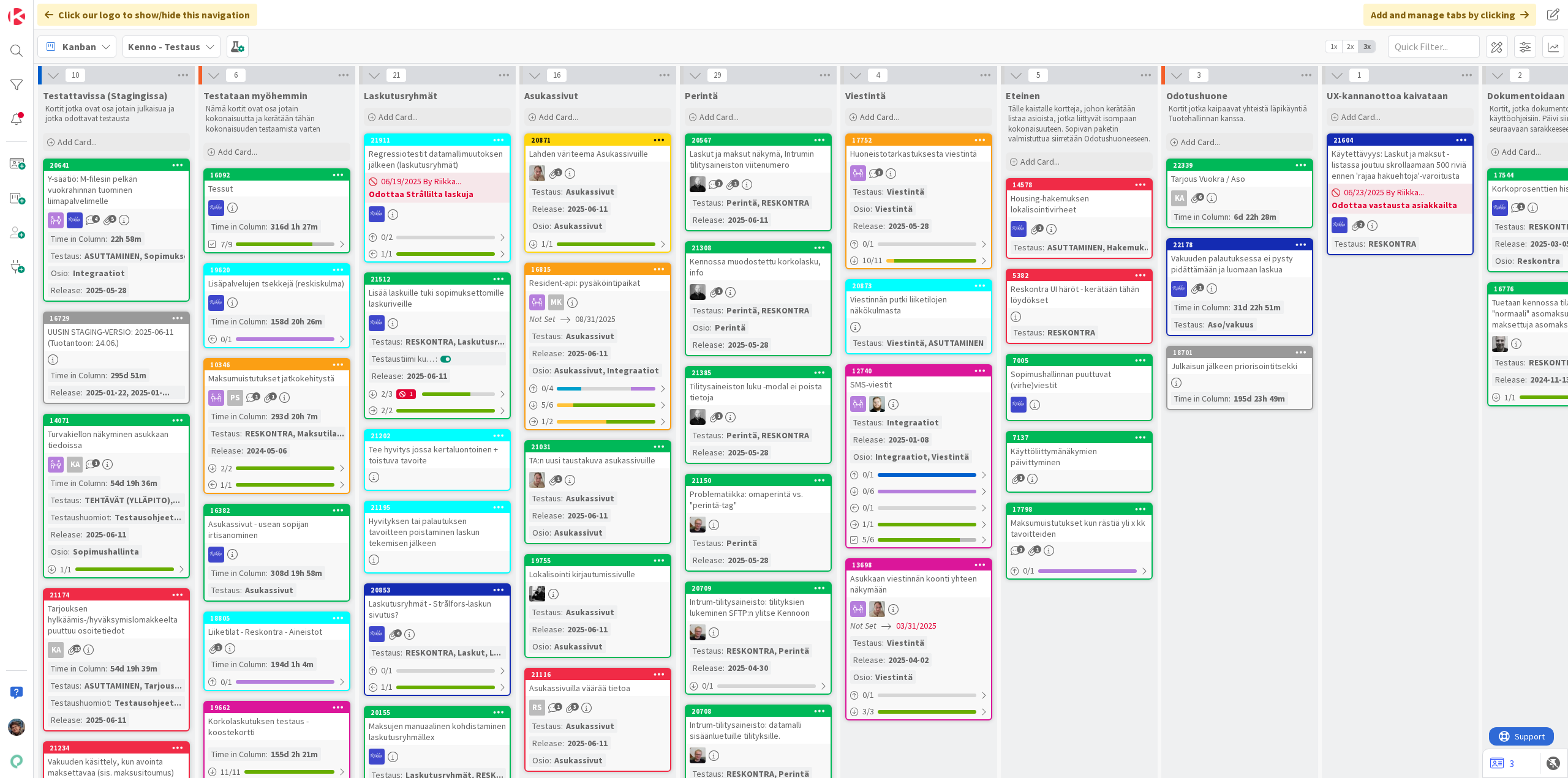 click at bounding box center (210, 47) 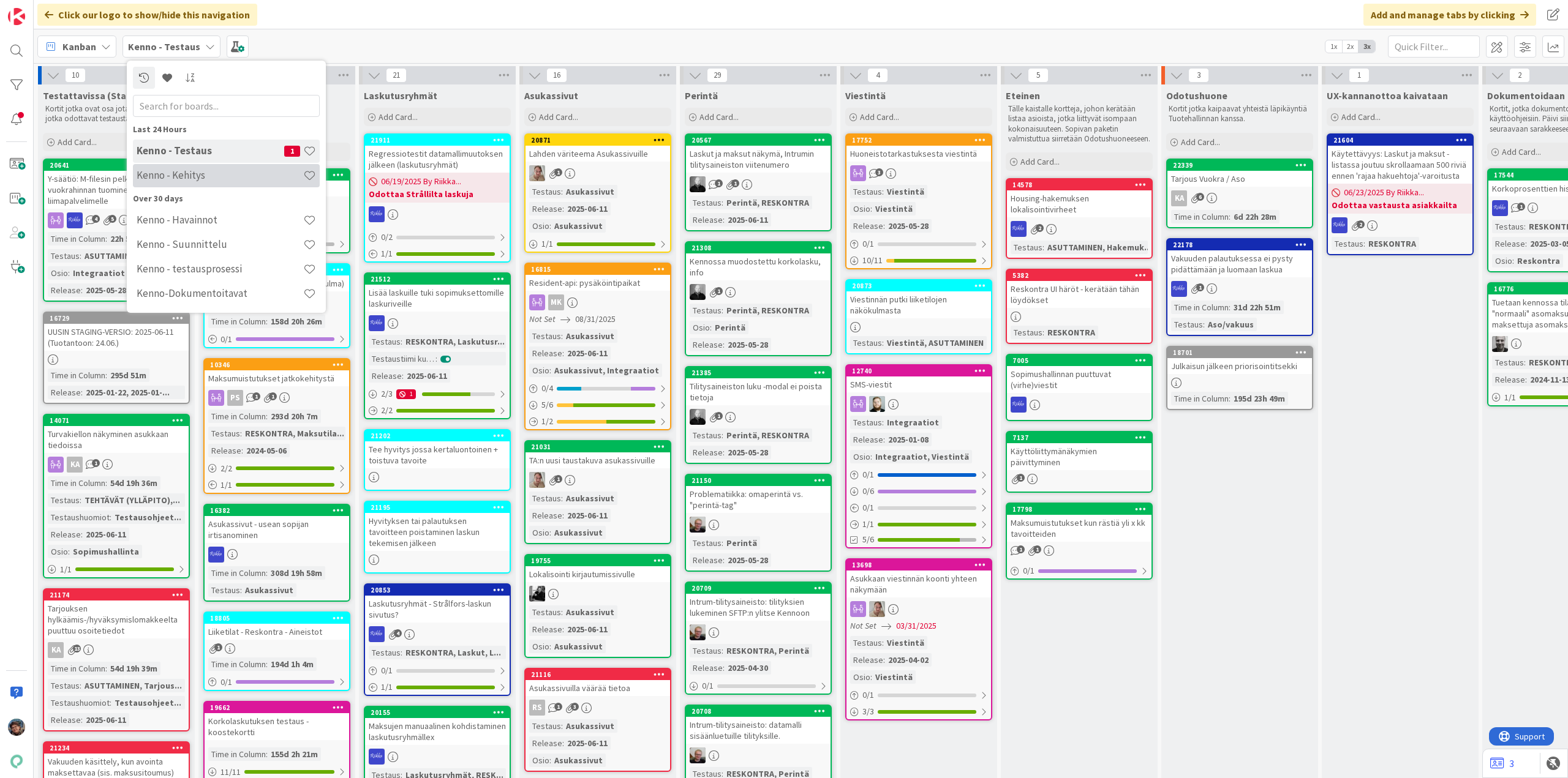 click on "Kenno - Kehitys" at bounding box center (220, 175) 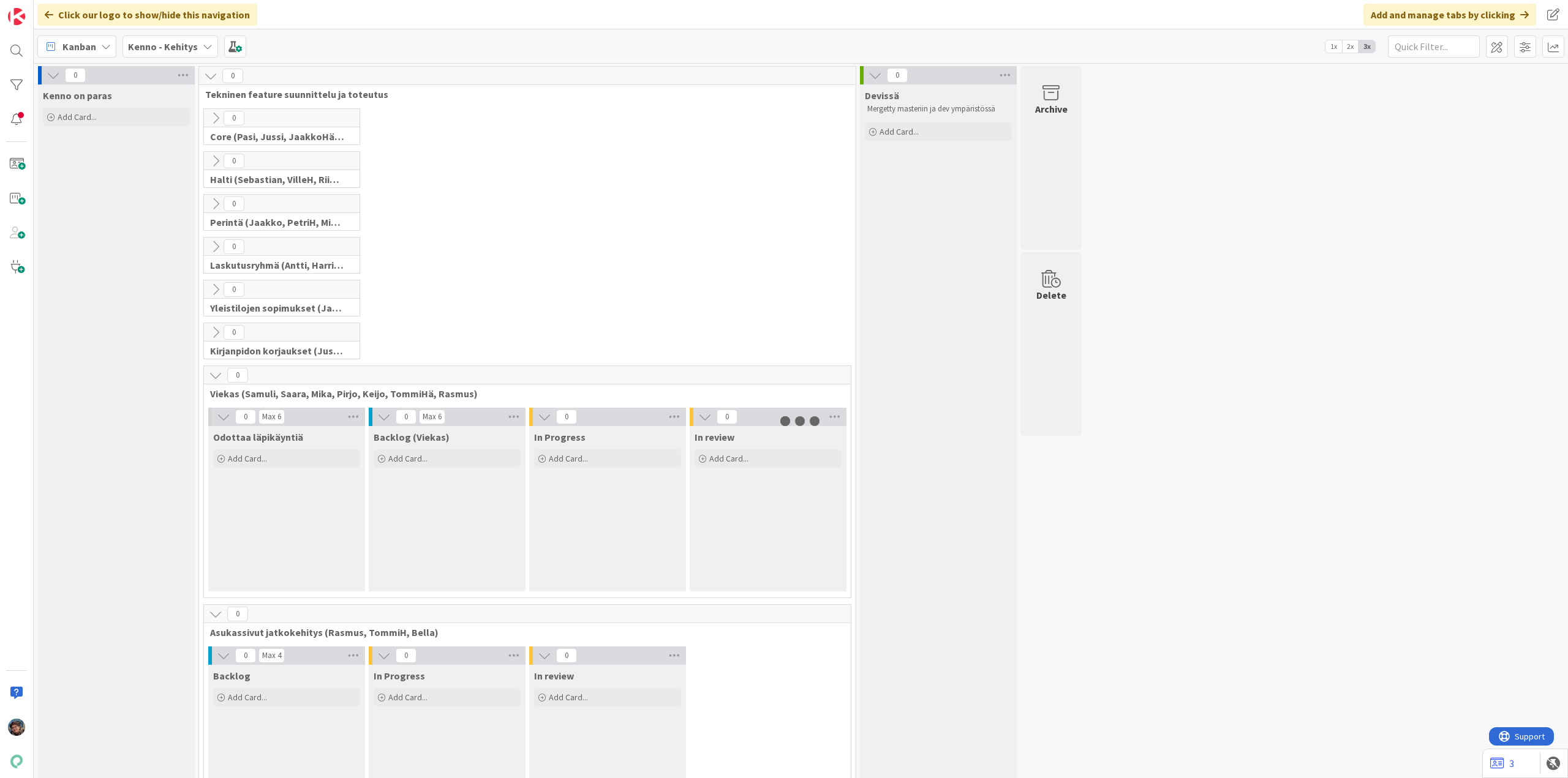scroll, scrollTop: 0, scrollLeft: 0, axis: both 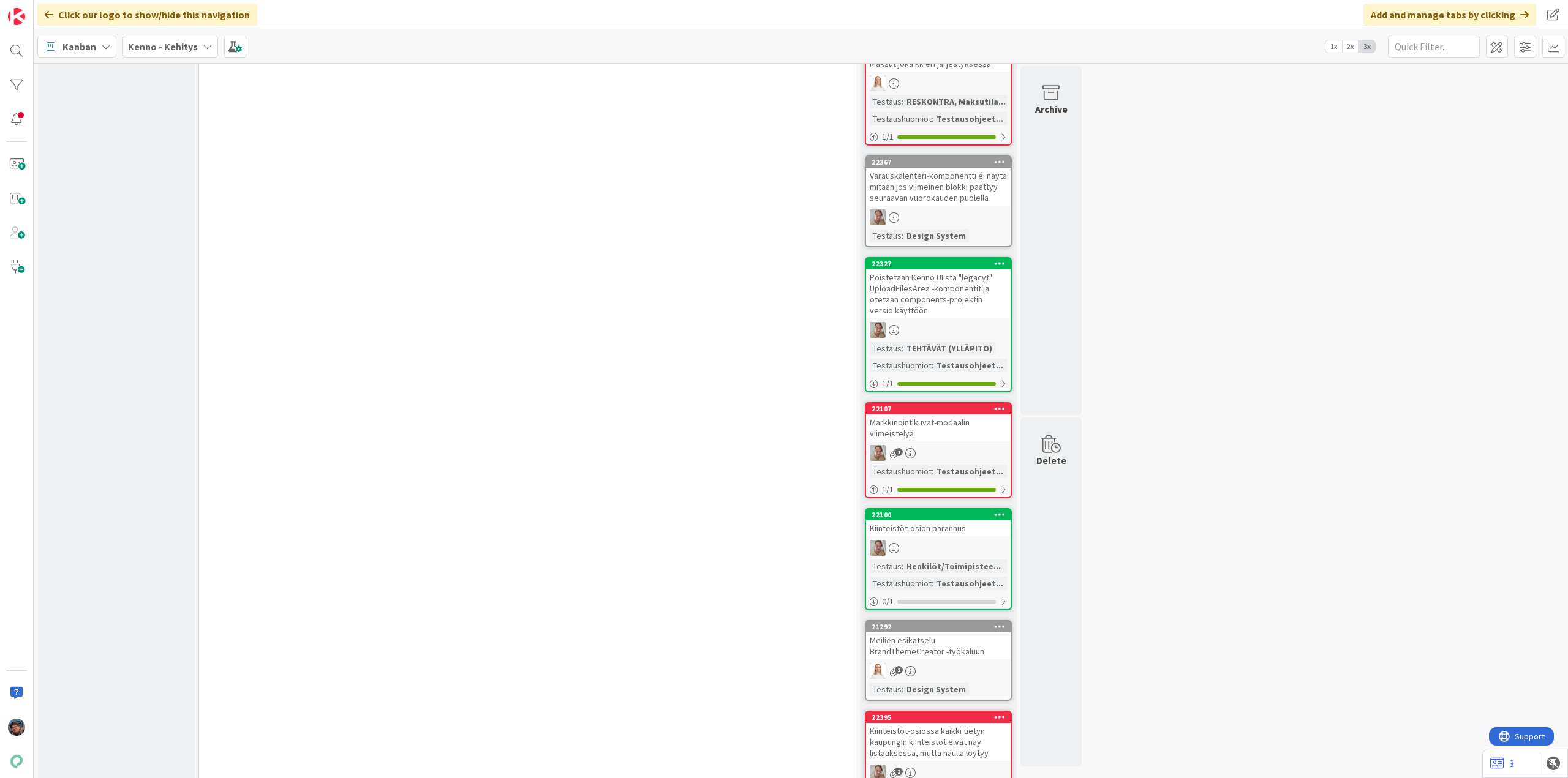 click at bounding box center (938, 548) 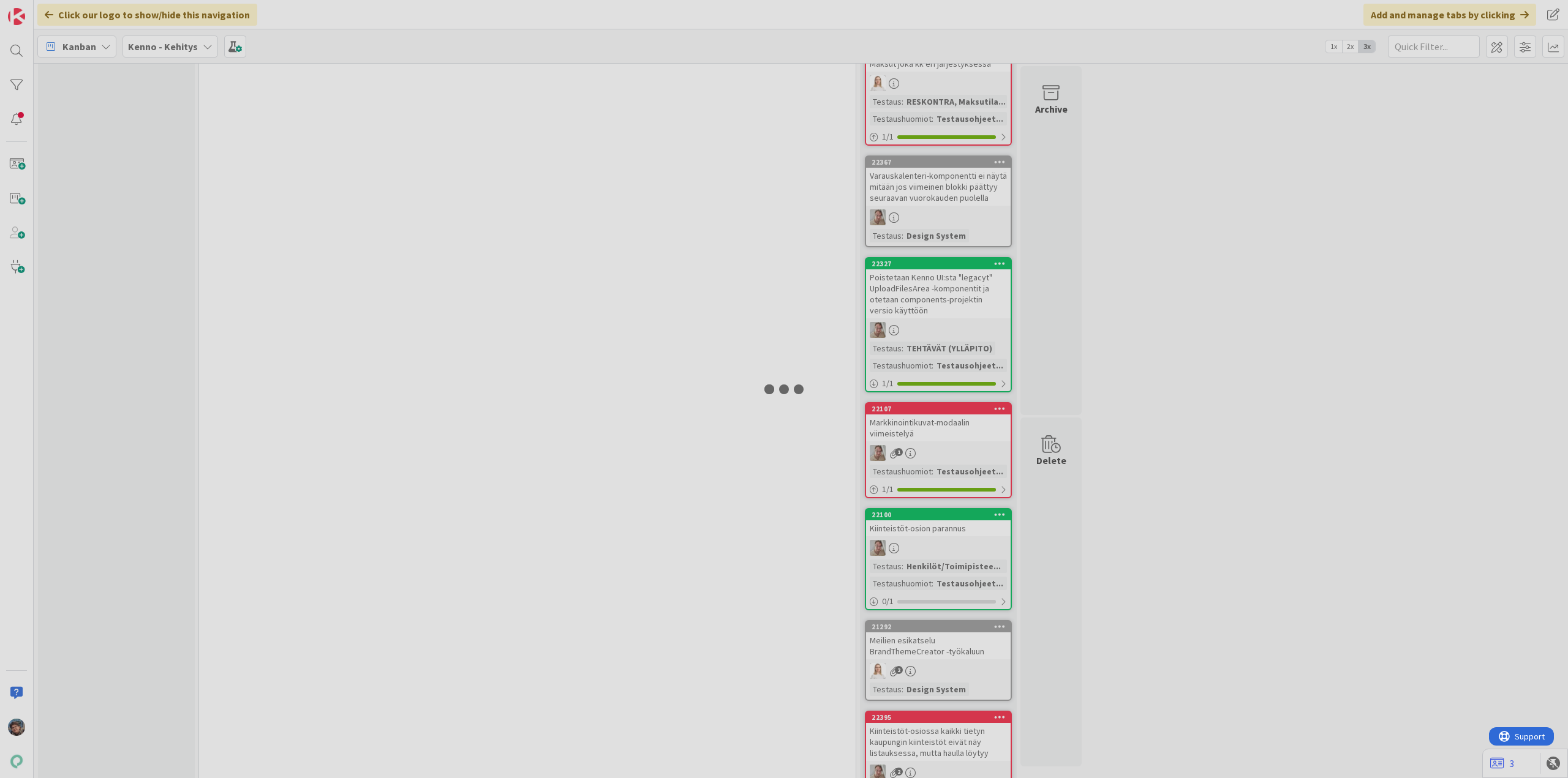 click at bounding box center [784, 389] 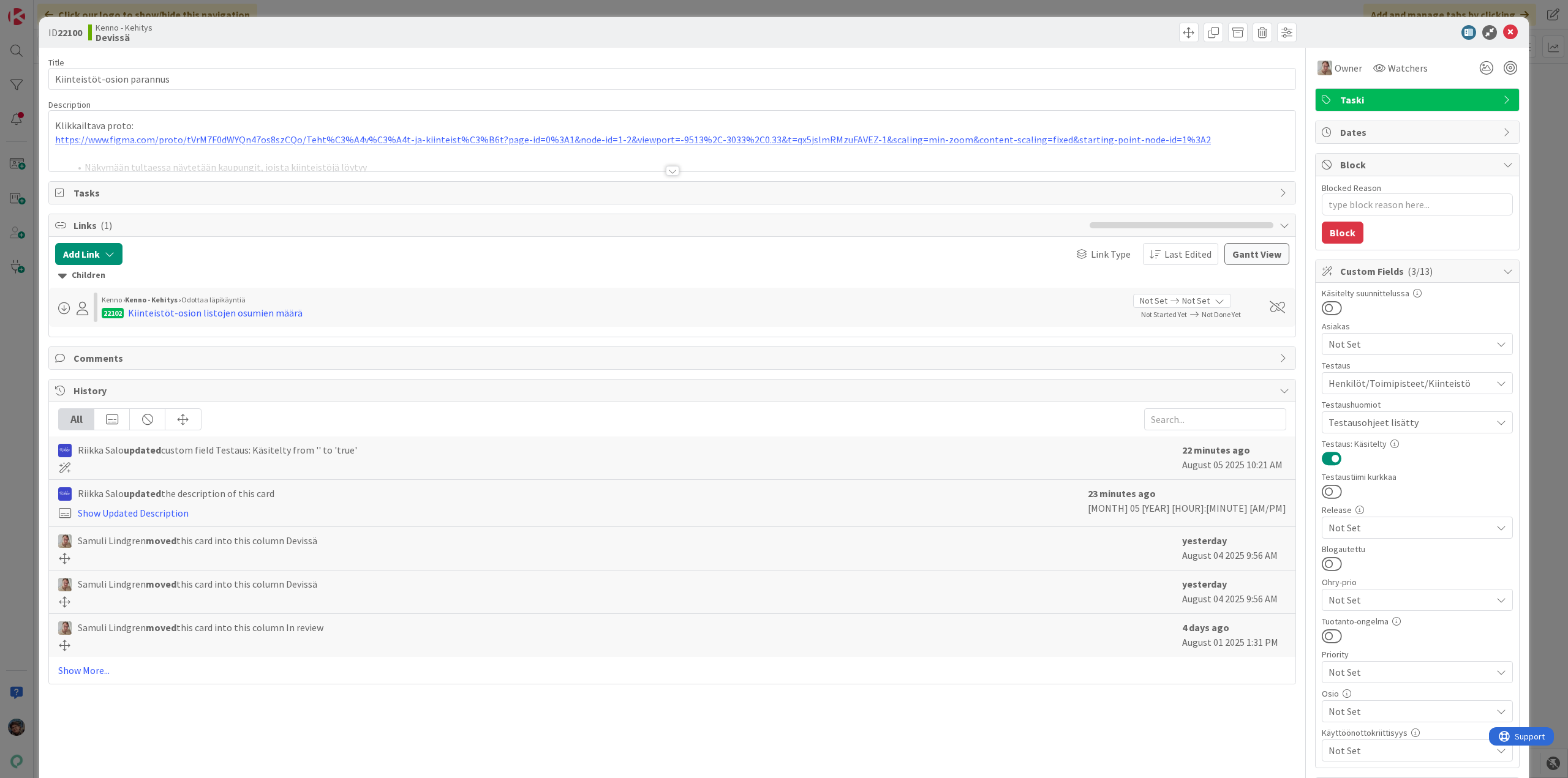 scroll, scrollTop: 0, scrollLeft: 0, axis: both 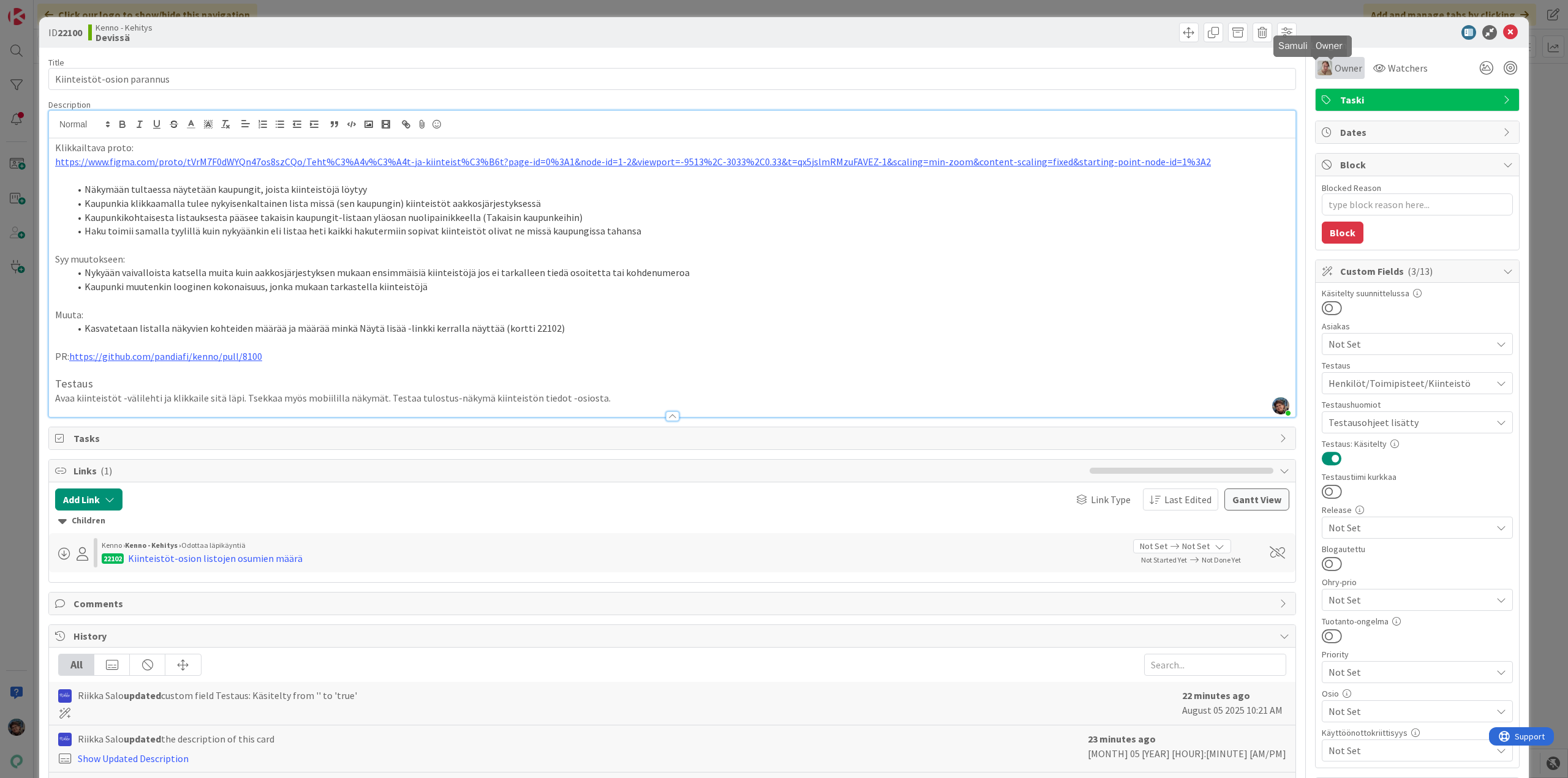 click at bounding box center (1325, 68) 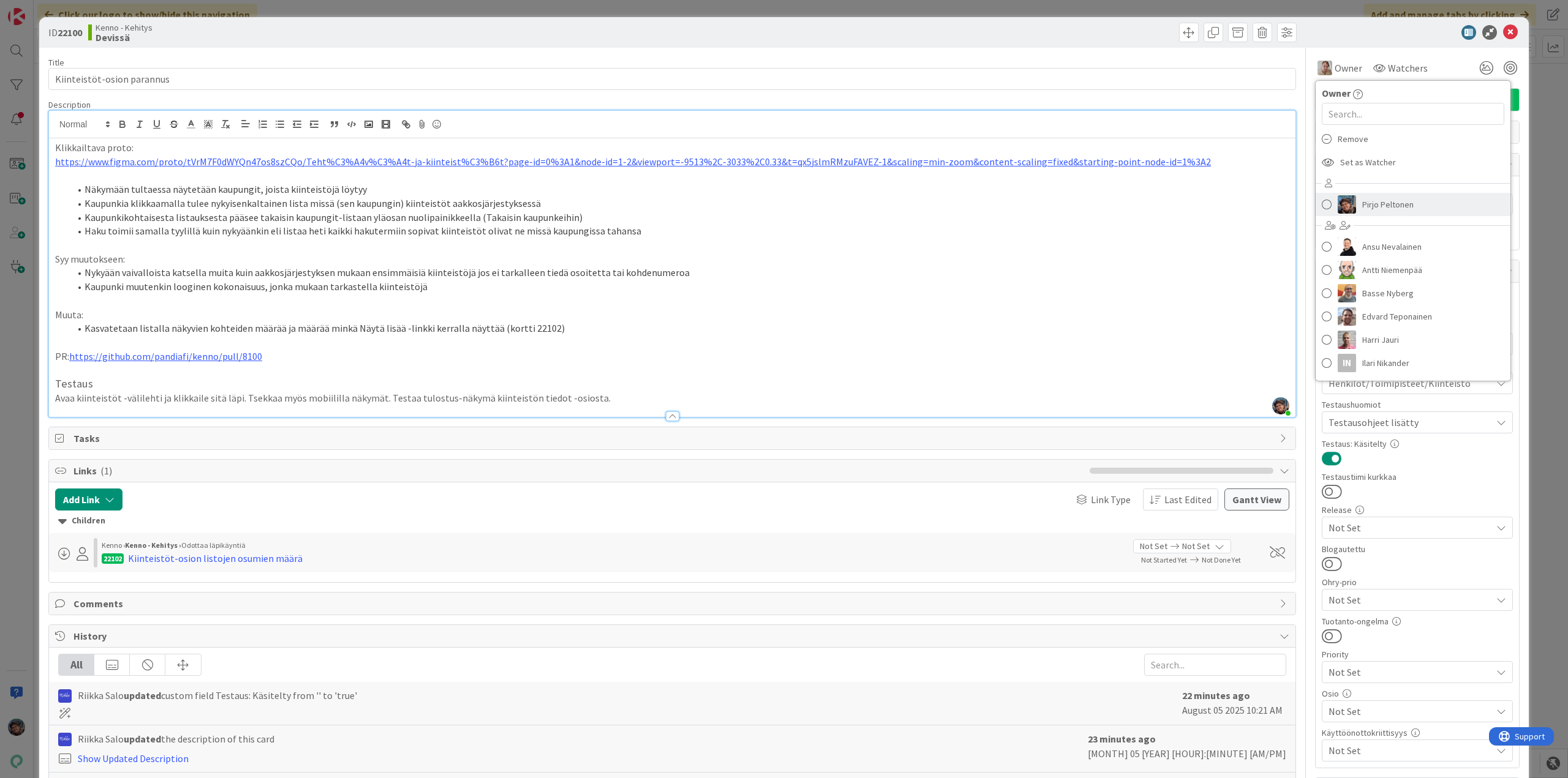 click on "Pirjo Peltonen" at bounding box center (1413, 204) 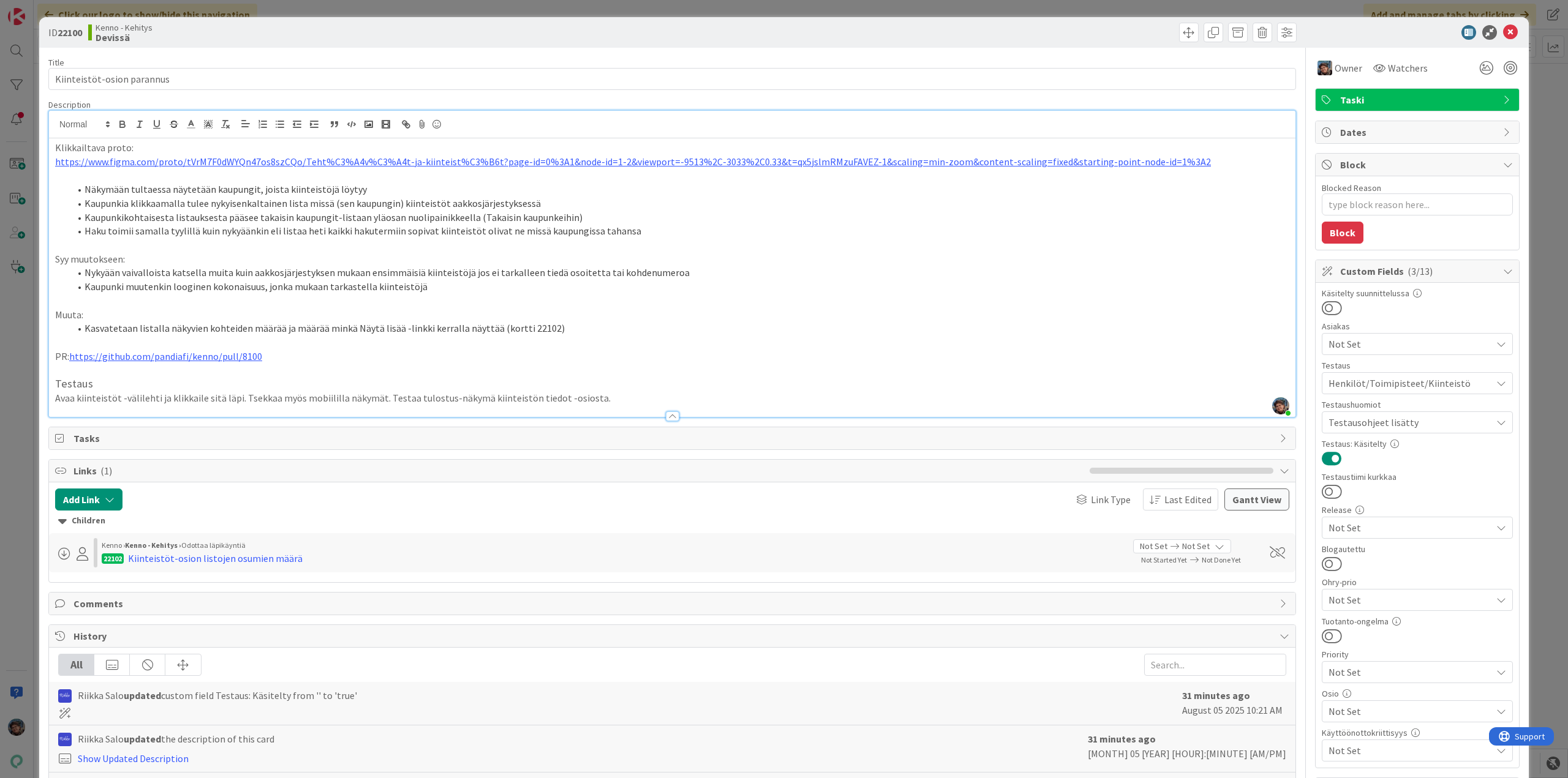 click on "Avaa kiinteistöt -välilehti ja klikkaile sitä läpi. Tsekkaa myös mobiililla näkymät. Testaa tulostus-näkymä kiinteistön tiedot -osiosta." at bounding box center (672, 398) 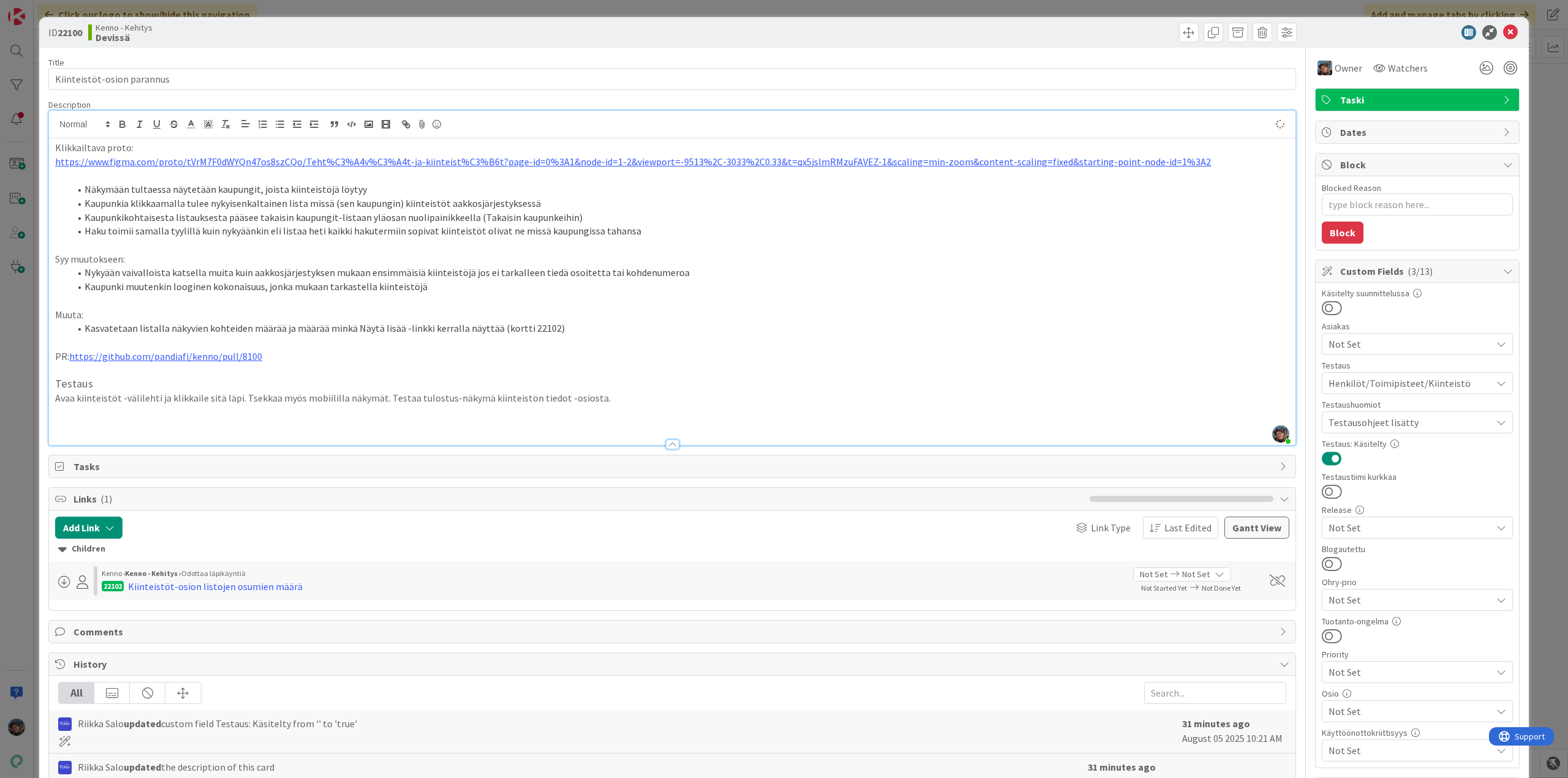 type on "x" 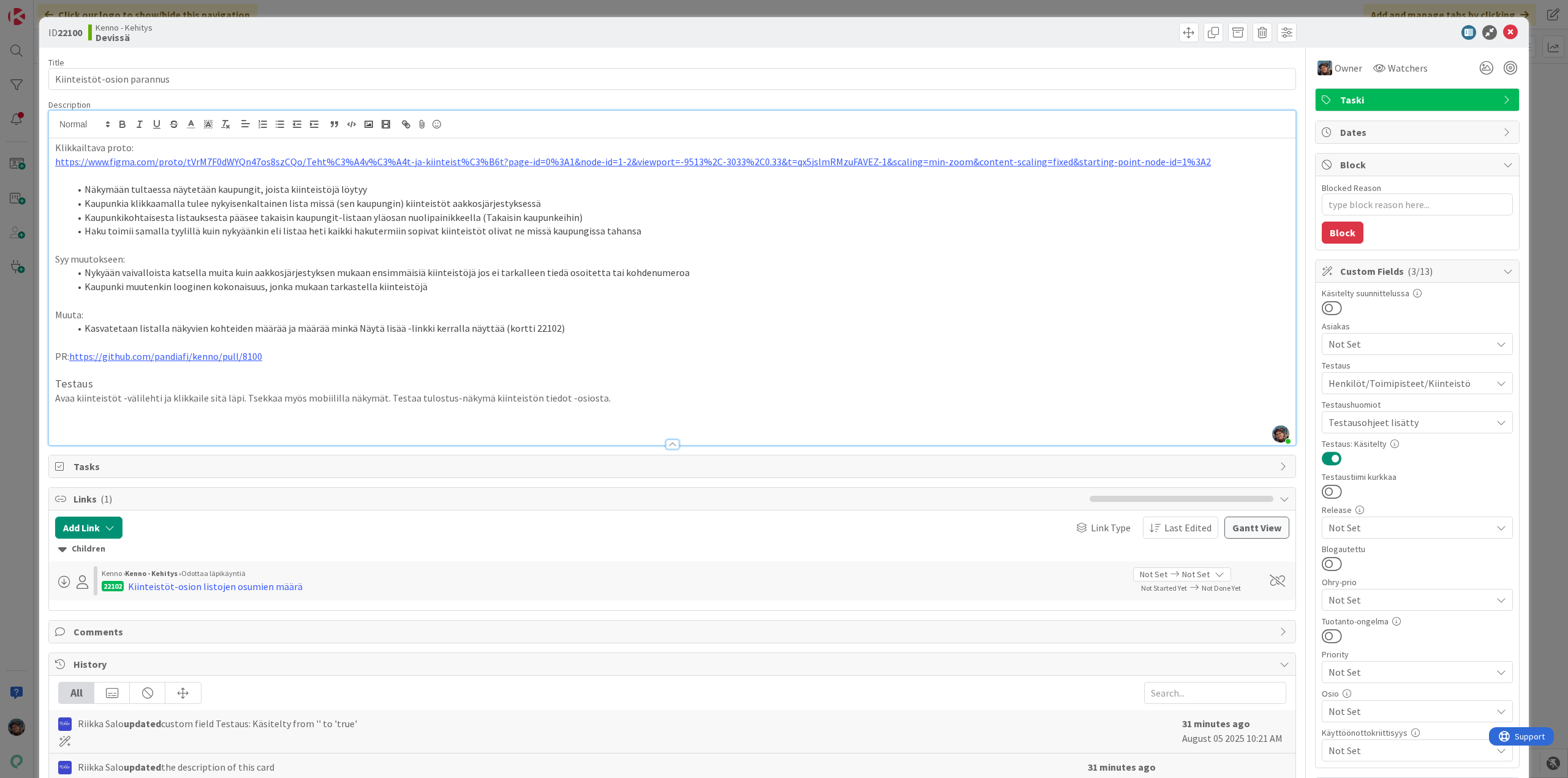type 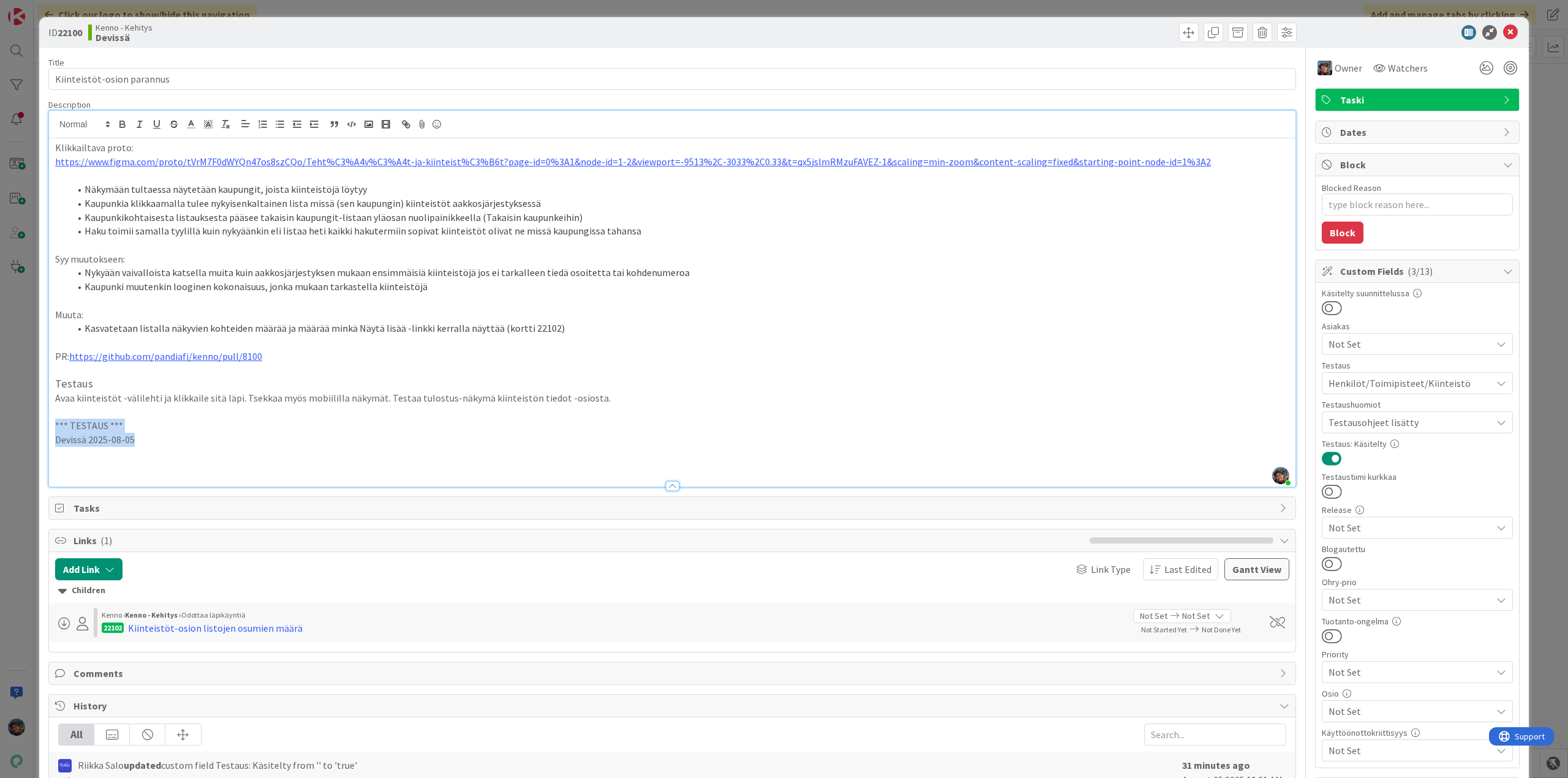 drag, startPoint x: 131, startPoint y: 438, endPoint x: 49, endPoint y: 419, distance: 84.17244 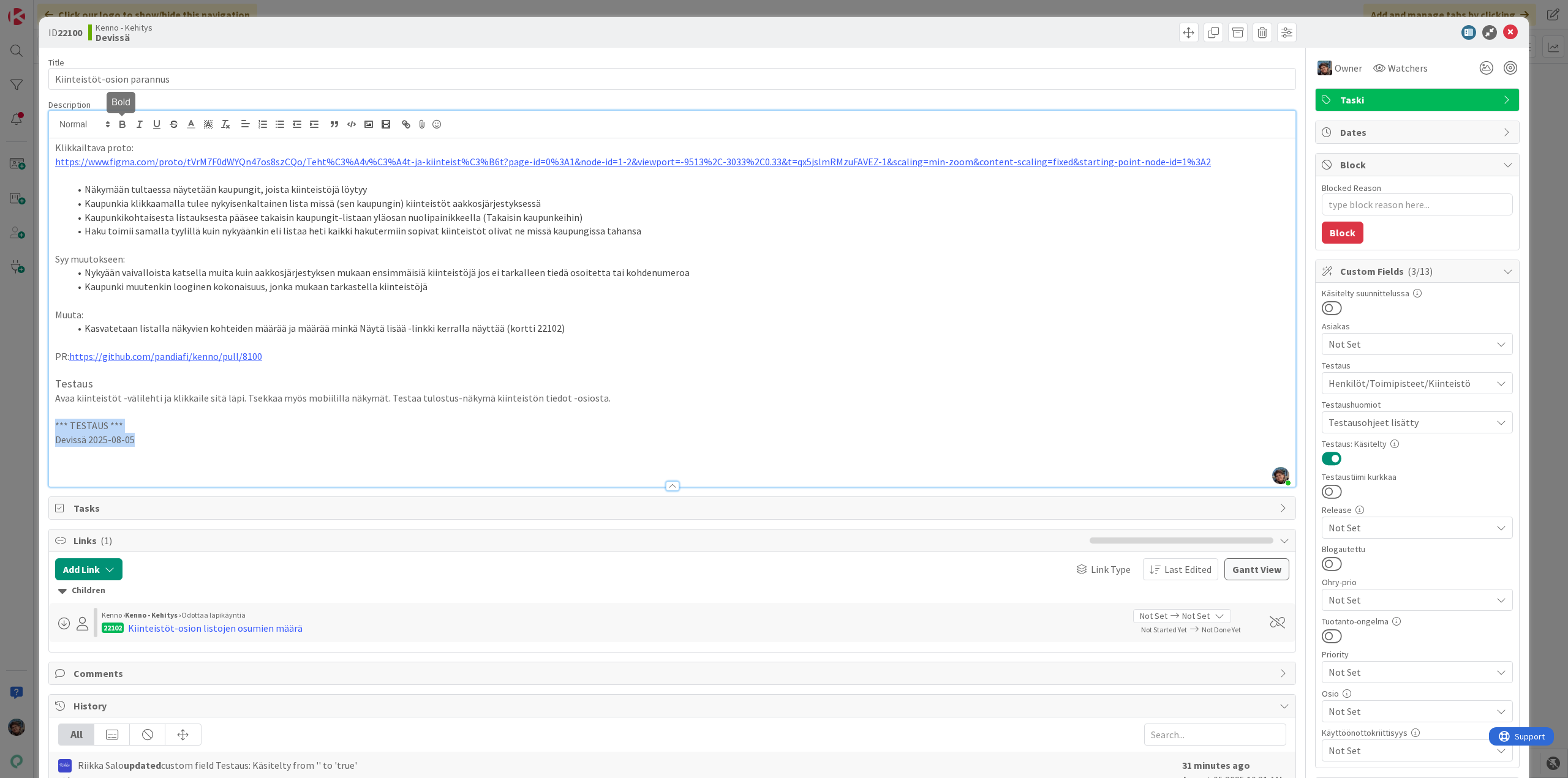 click 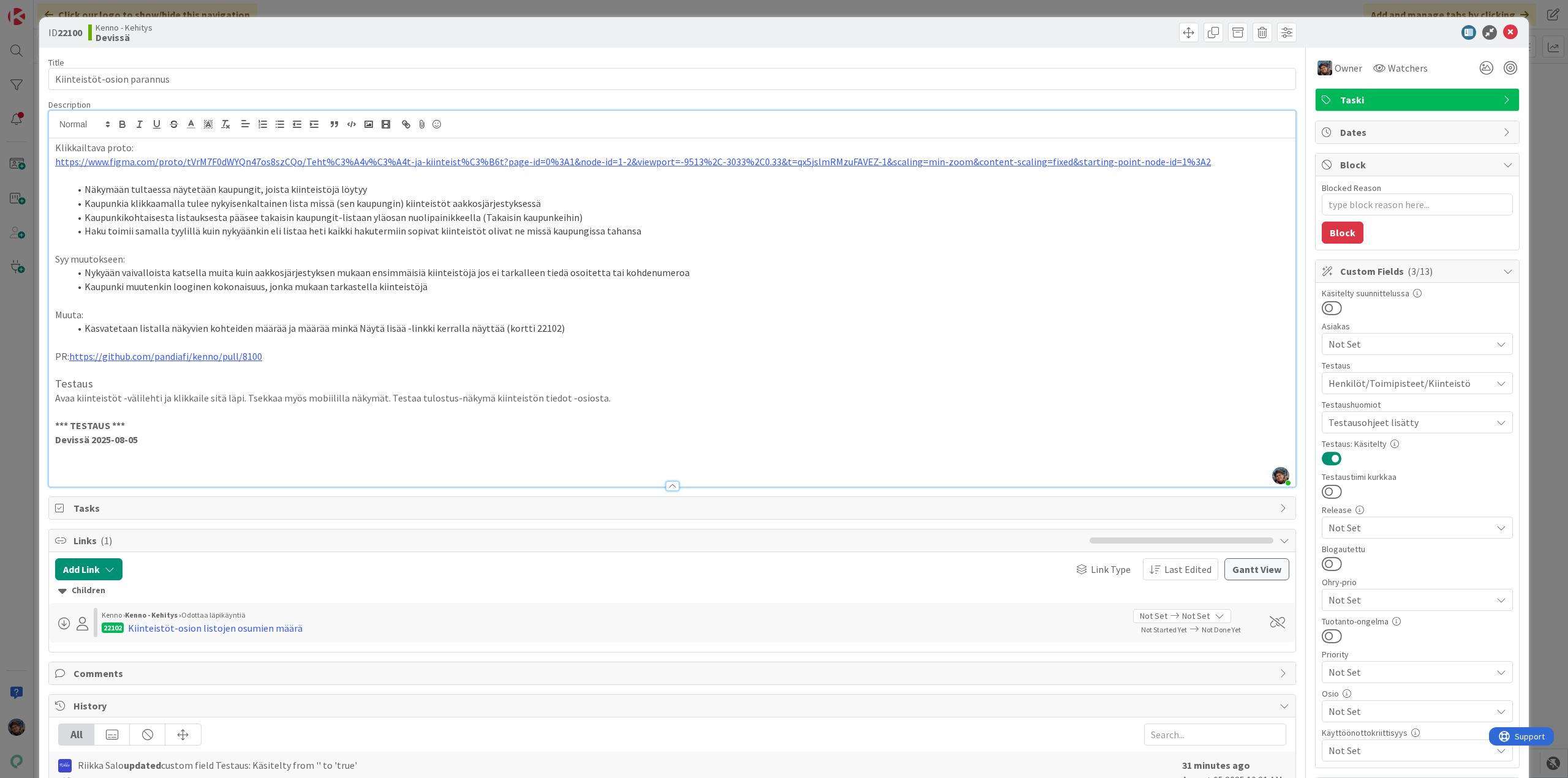 click at bounding box center (672, 454) 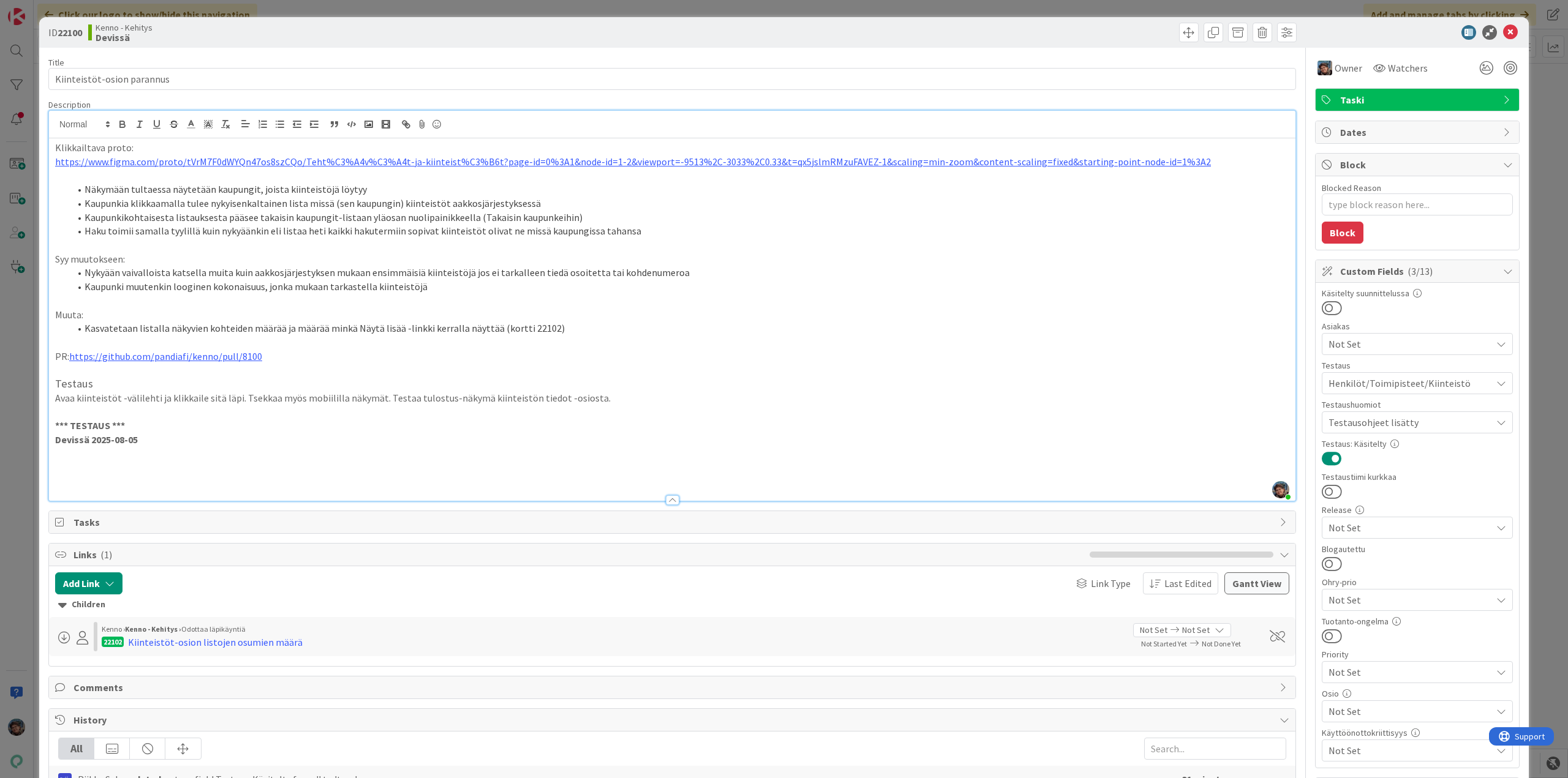 click at bounding box center [672, 467] 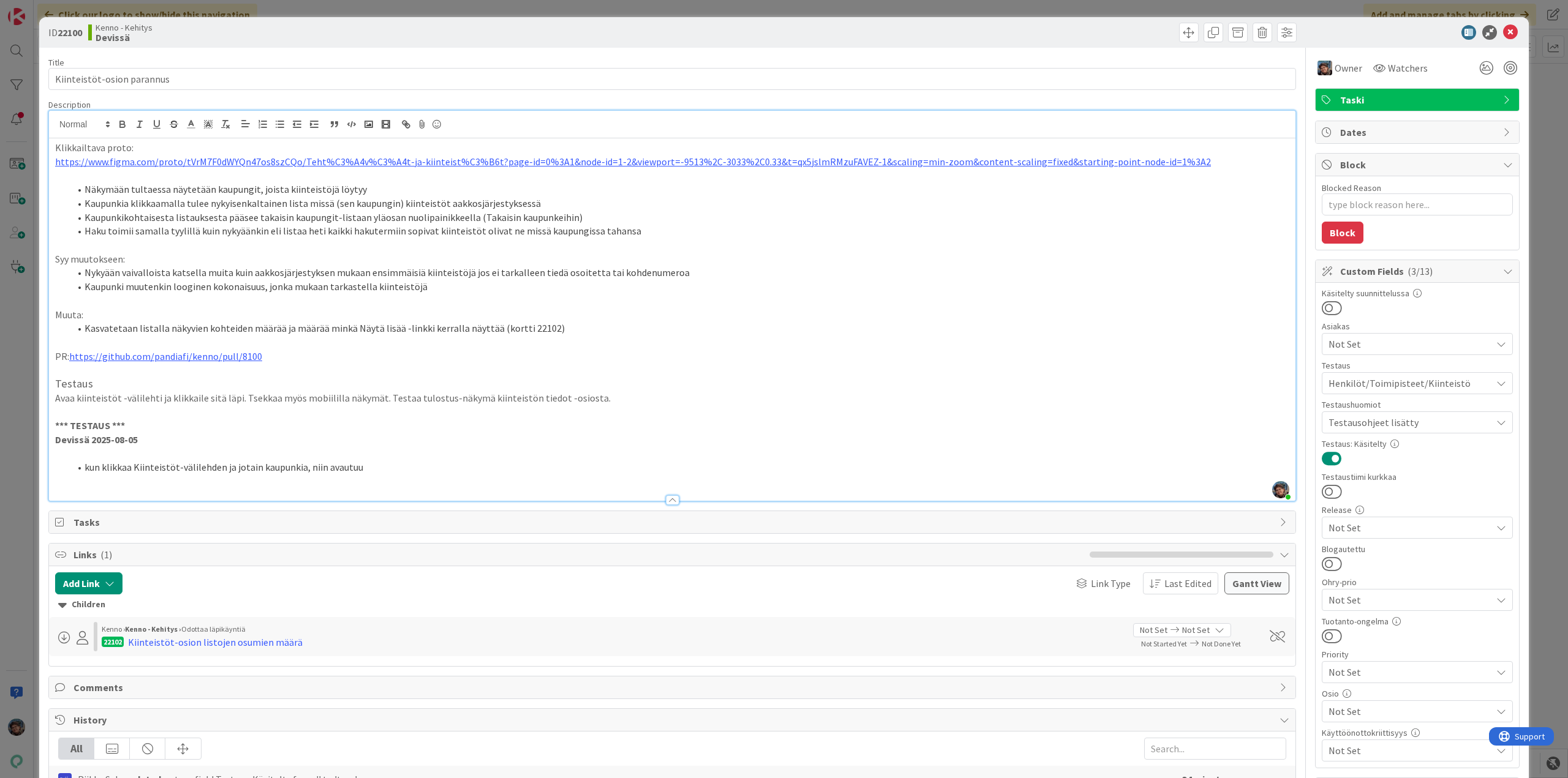 click on "kun klikkaa Kiinteistöt-välilehden ja jotain kaupunkia, niin avautuu" at bounding box center [679, 467] 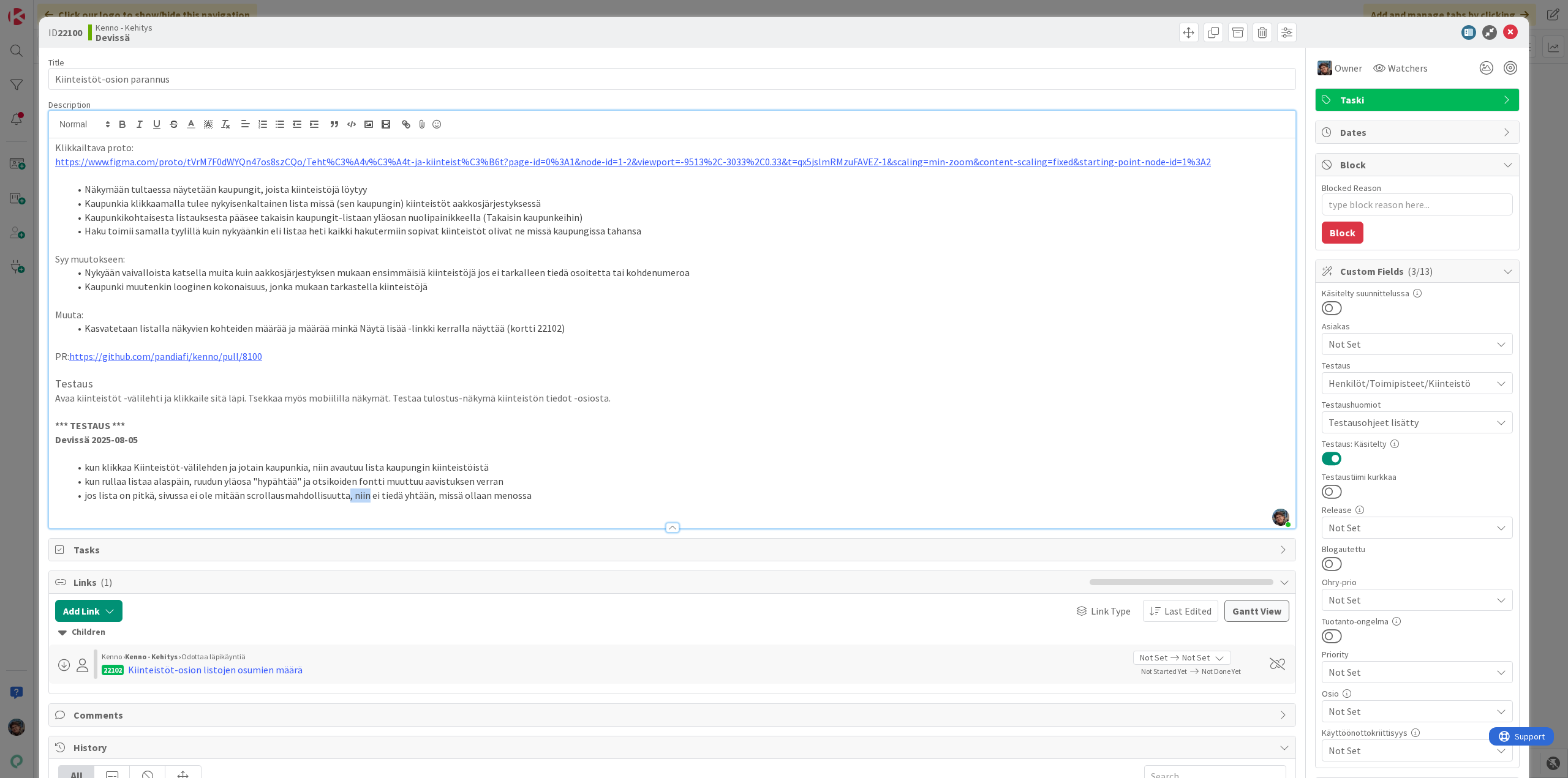drag, startPoint x: 338, startPoint y: 497, endPoint x: 359, endPoint y: 495, distance: 21.095023 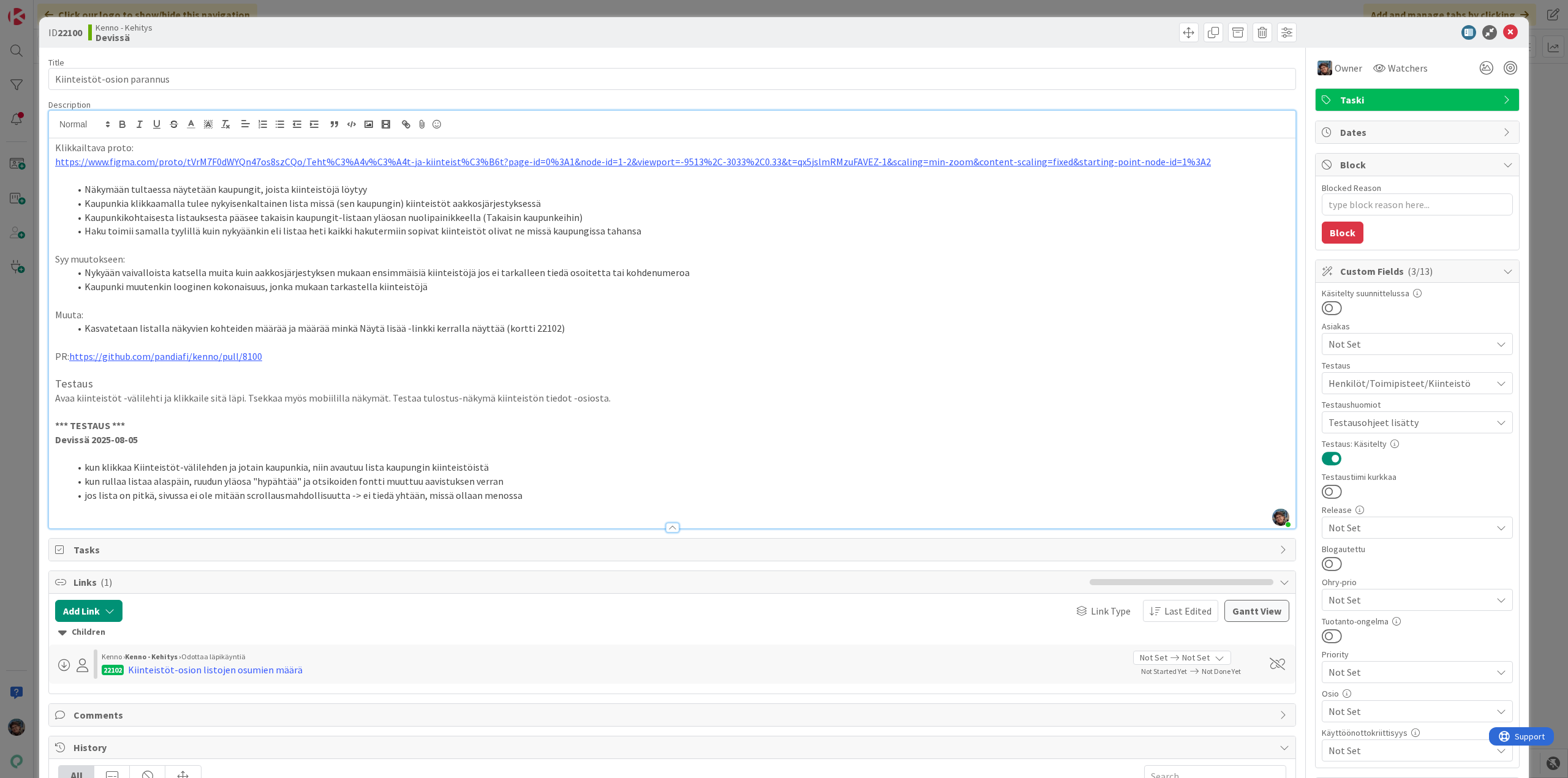 click at bounding box center (672, 509) 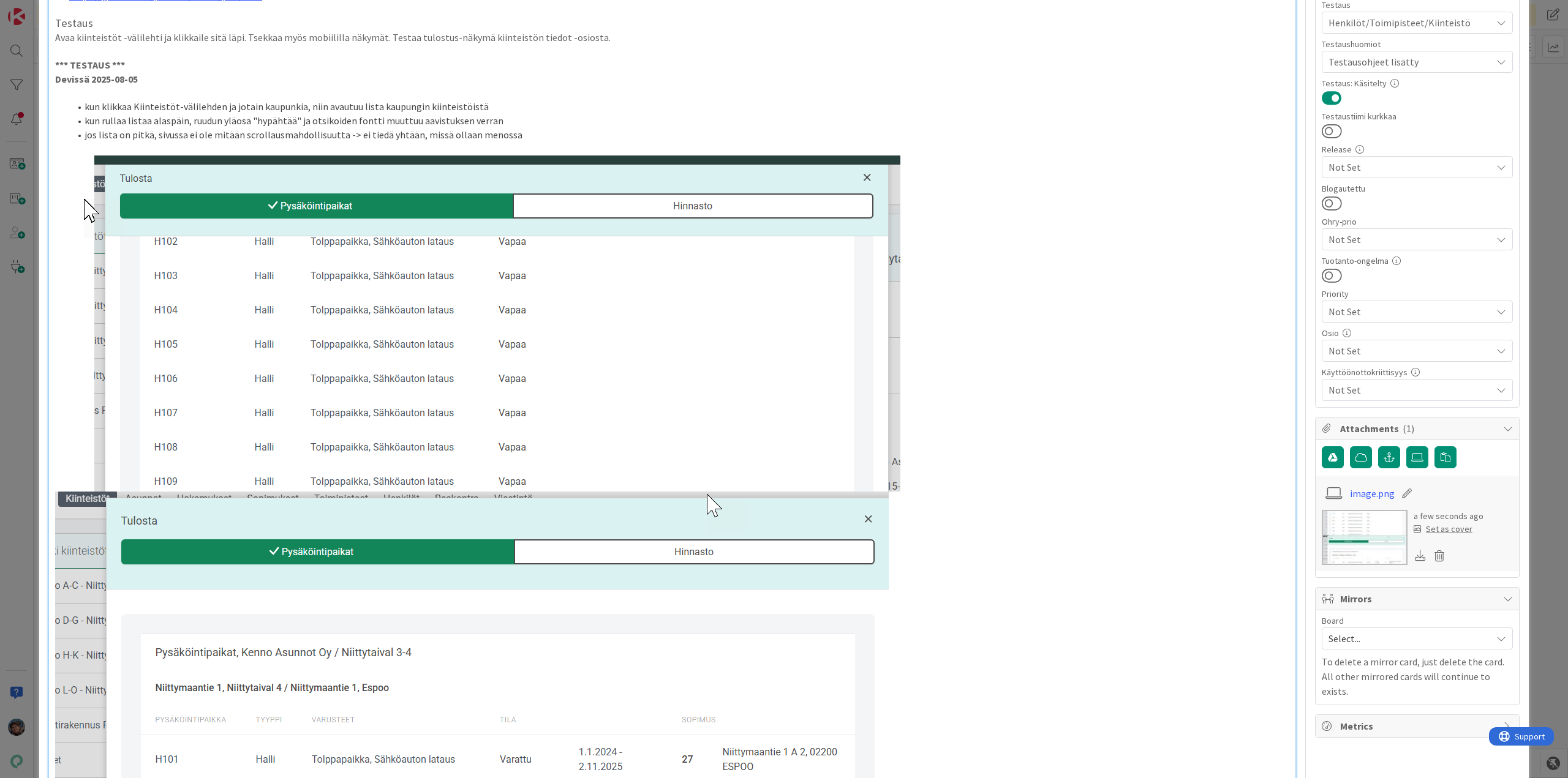 scroll, scrollTop: 207, scrollLeft: 0, axis: vertical 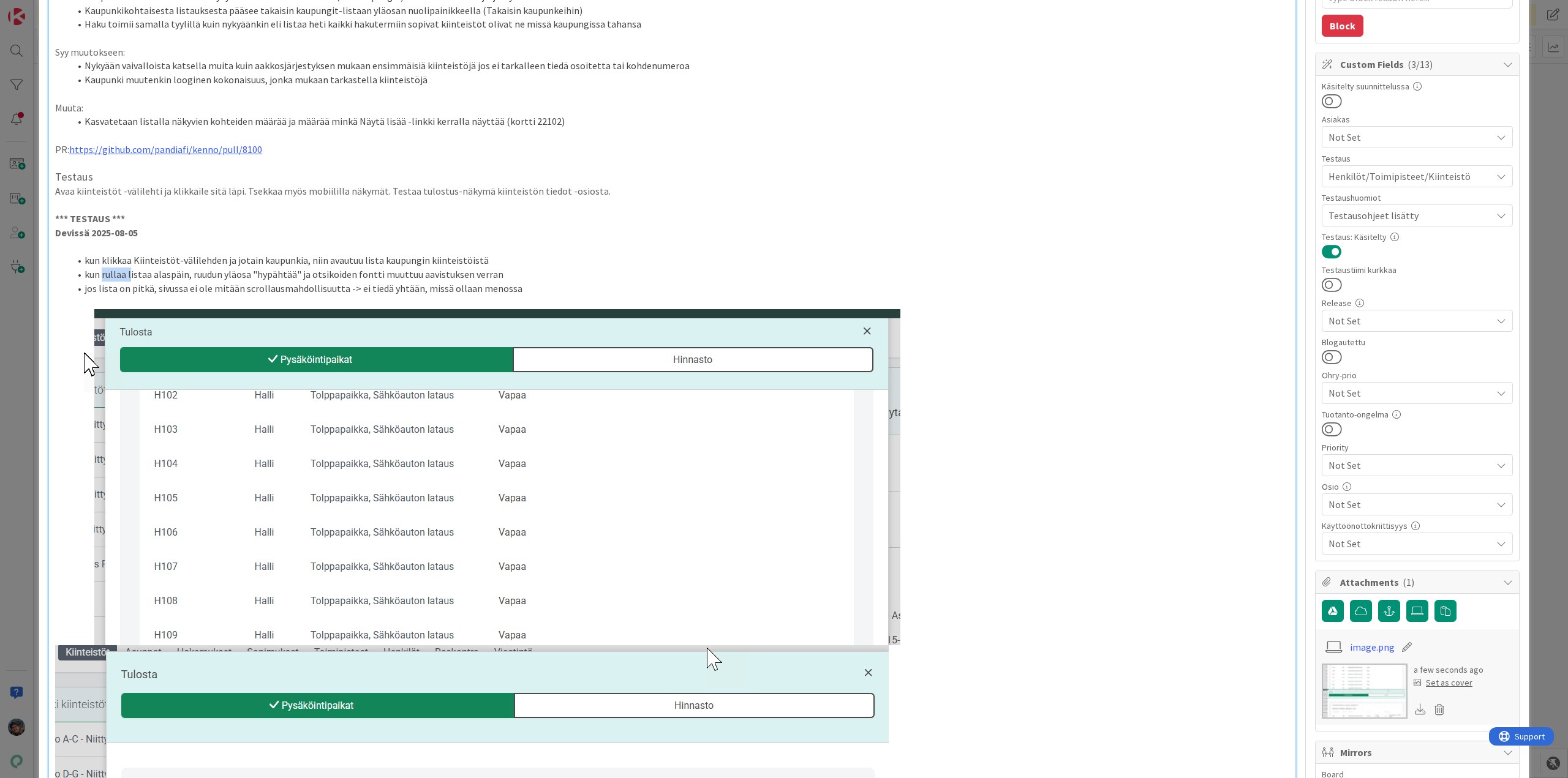 drag, startPoint x: 103, startPoint y: 271, endPoint x: 129, endPoint y: 272, distance: 26.019224 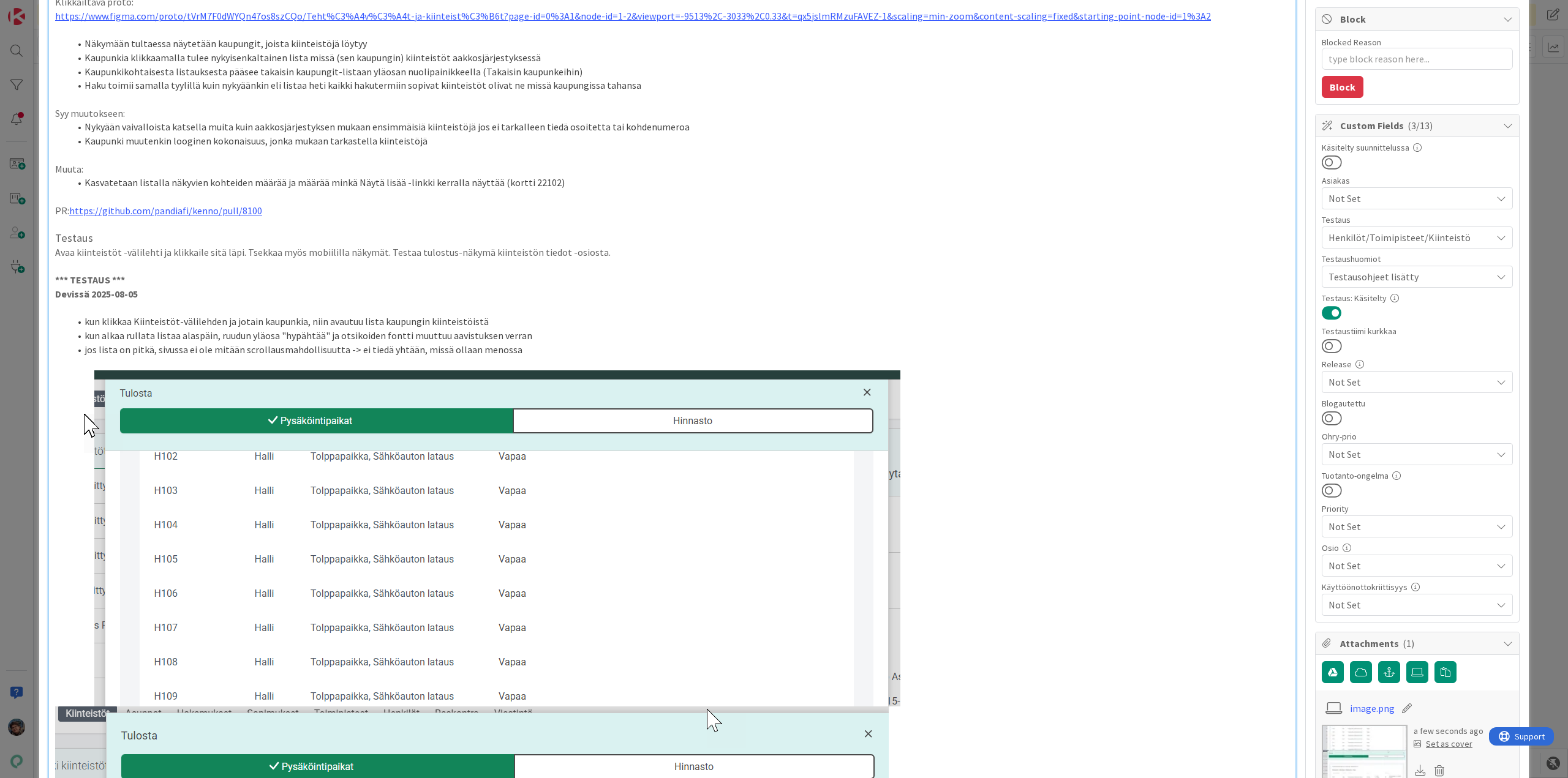 scroll, scrollTop: 0, scrollLeft: 0, axis: both 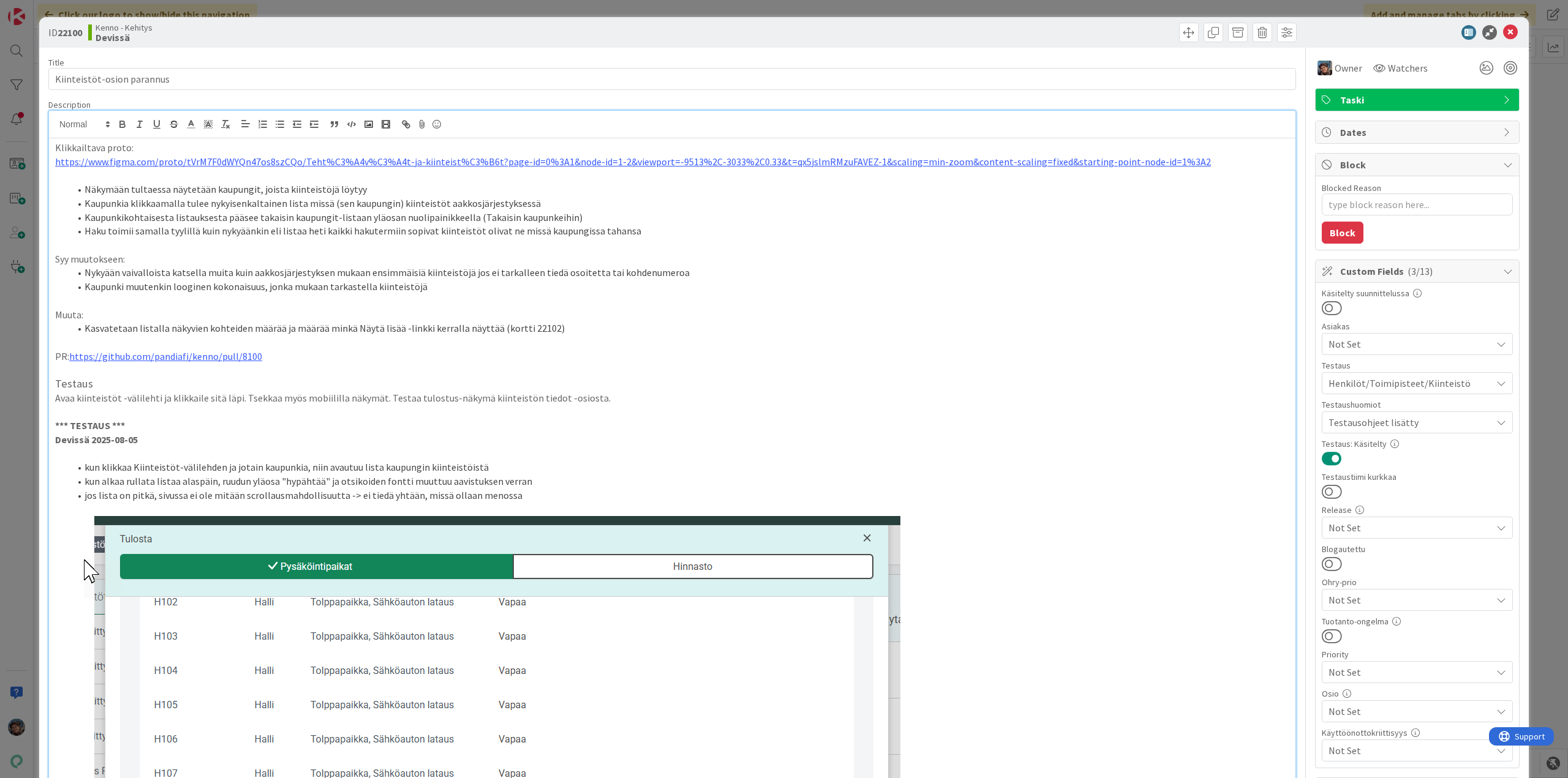 type on "x" 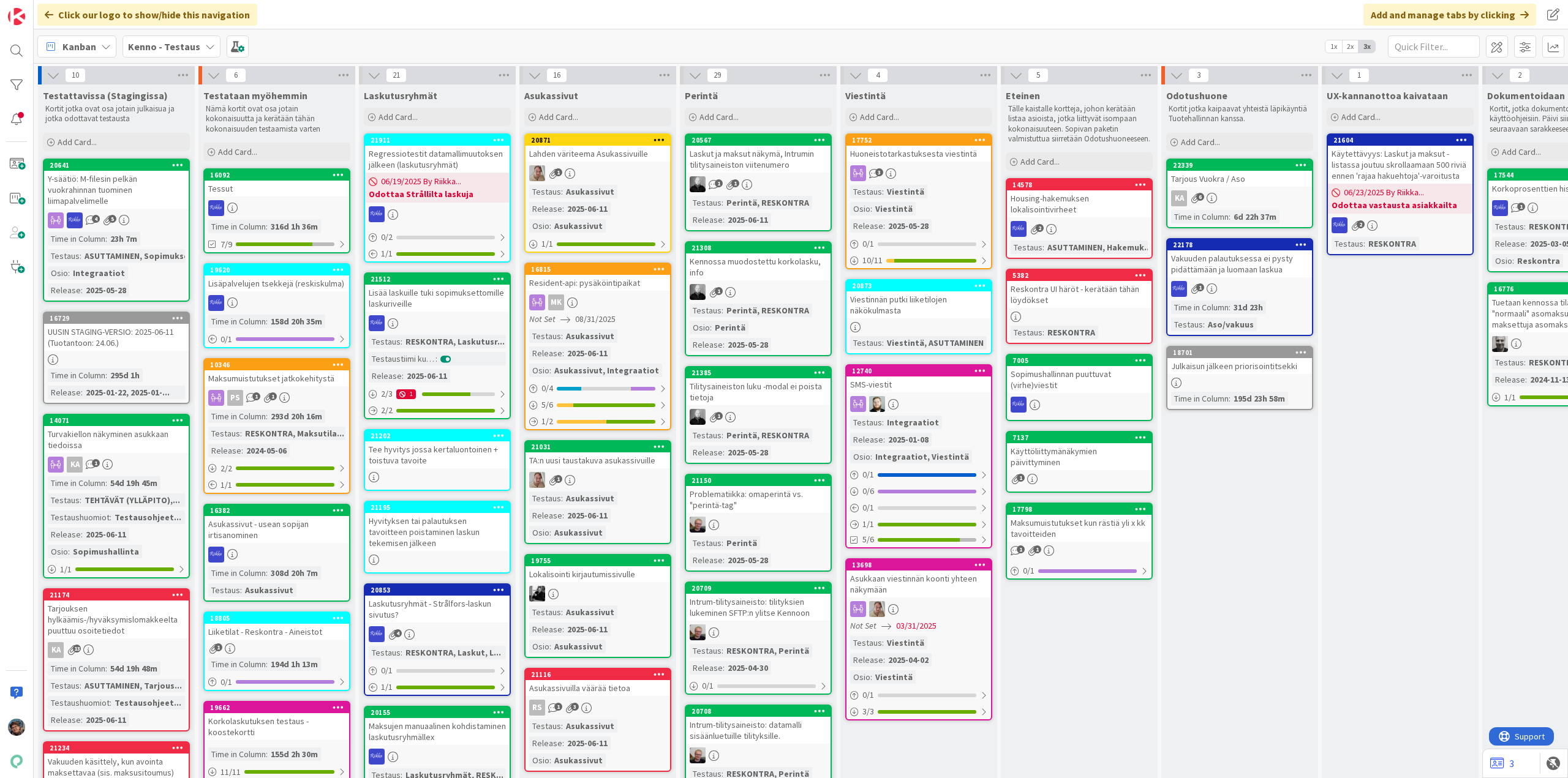 scroll, scrollTop: 0, scrollLeft: 0, axis: both 